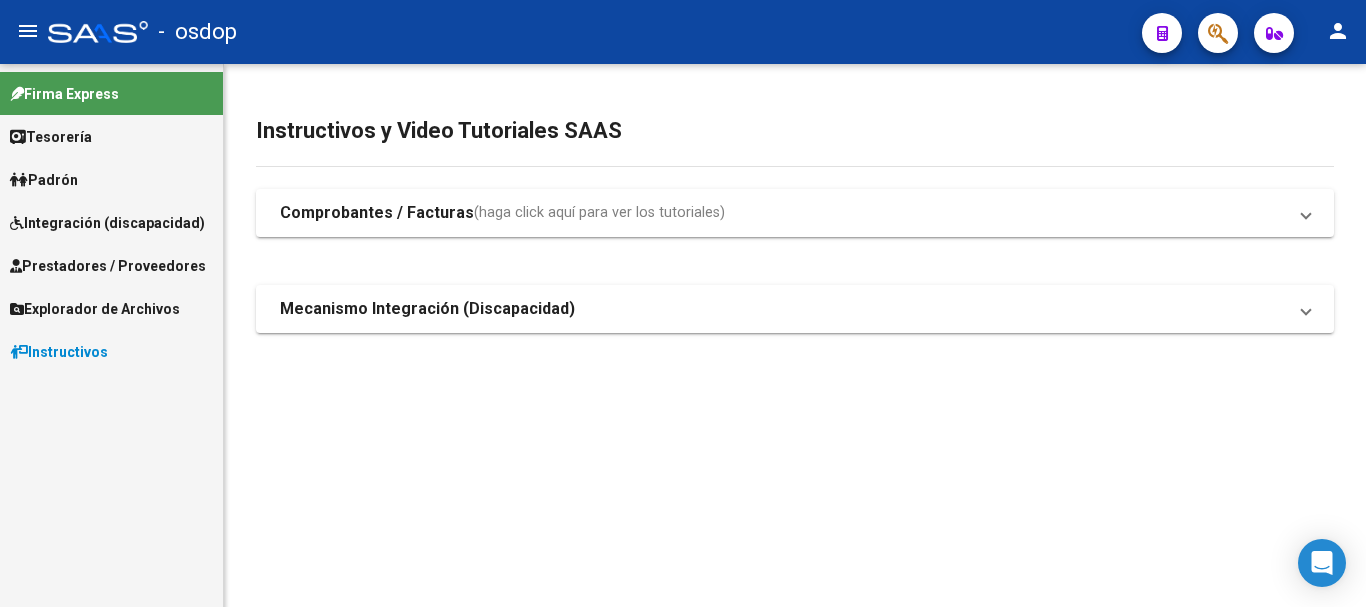 scroll, scrollTop: 0, scrollLeft: 0, axis: both 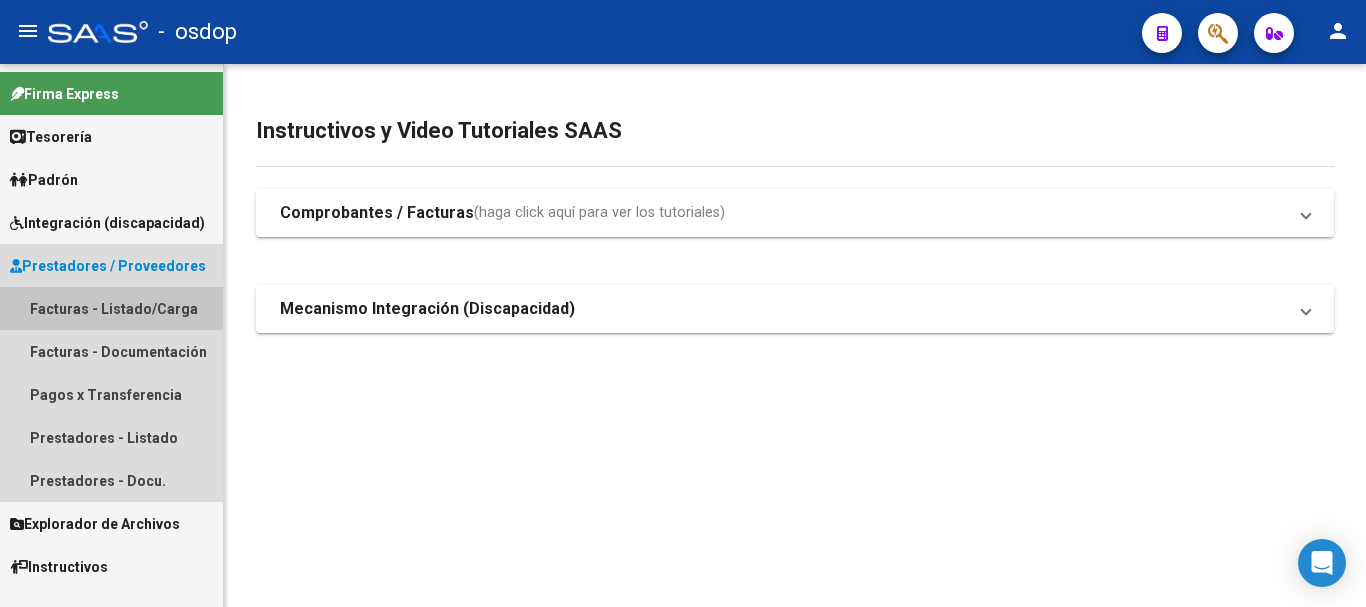 click on "Facturas - Listado/Carga" at bounding box center [111, 308] 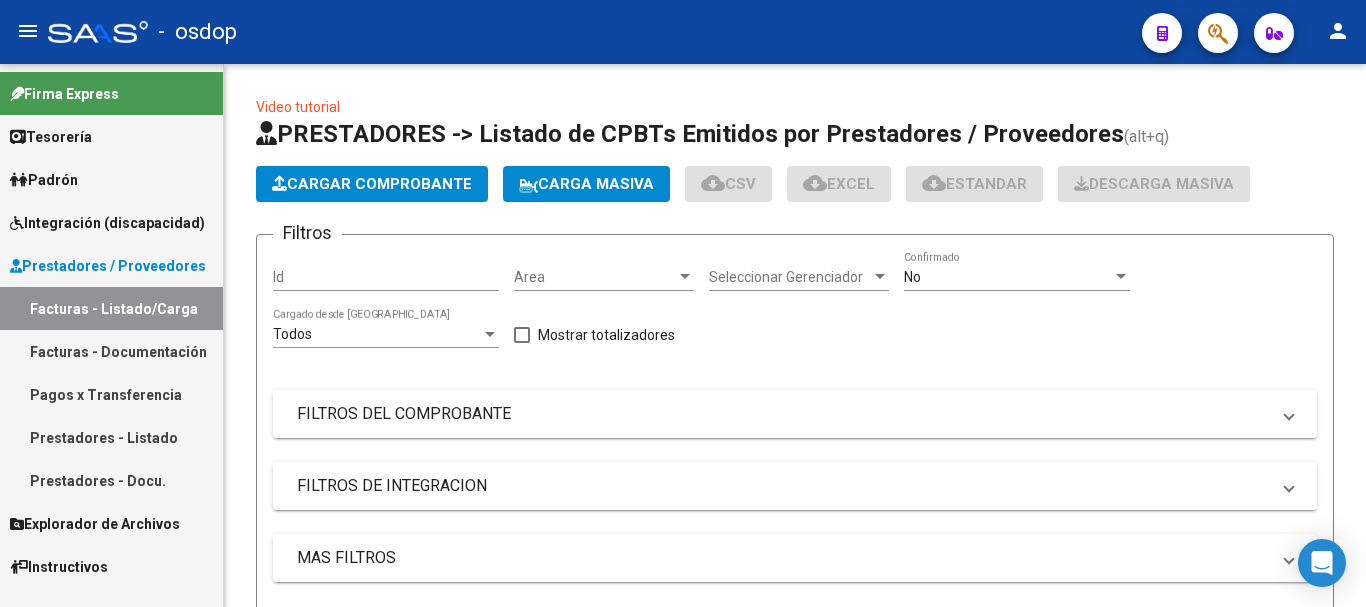 click on "Id" at bounding box center (386, 277) 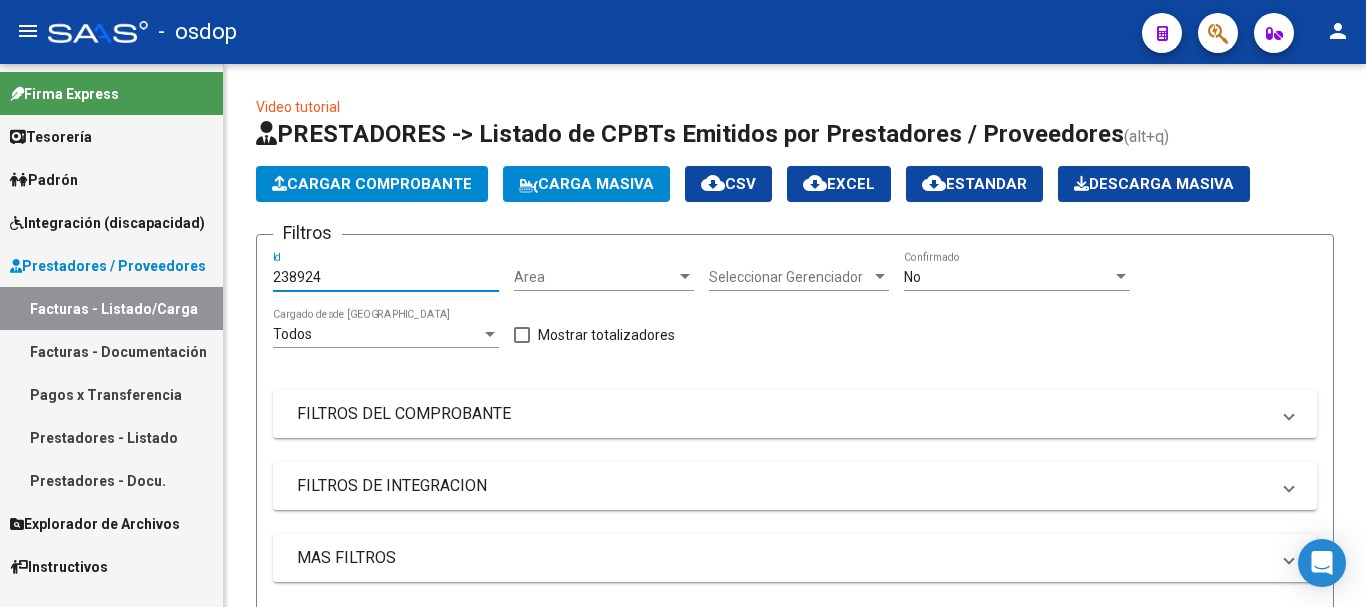 scroll, scrollTop: 424, scrollLeft: 0, axis: vertical 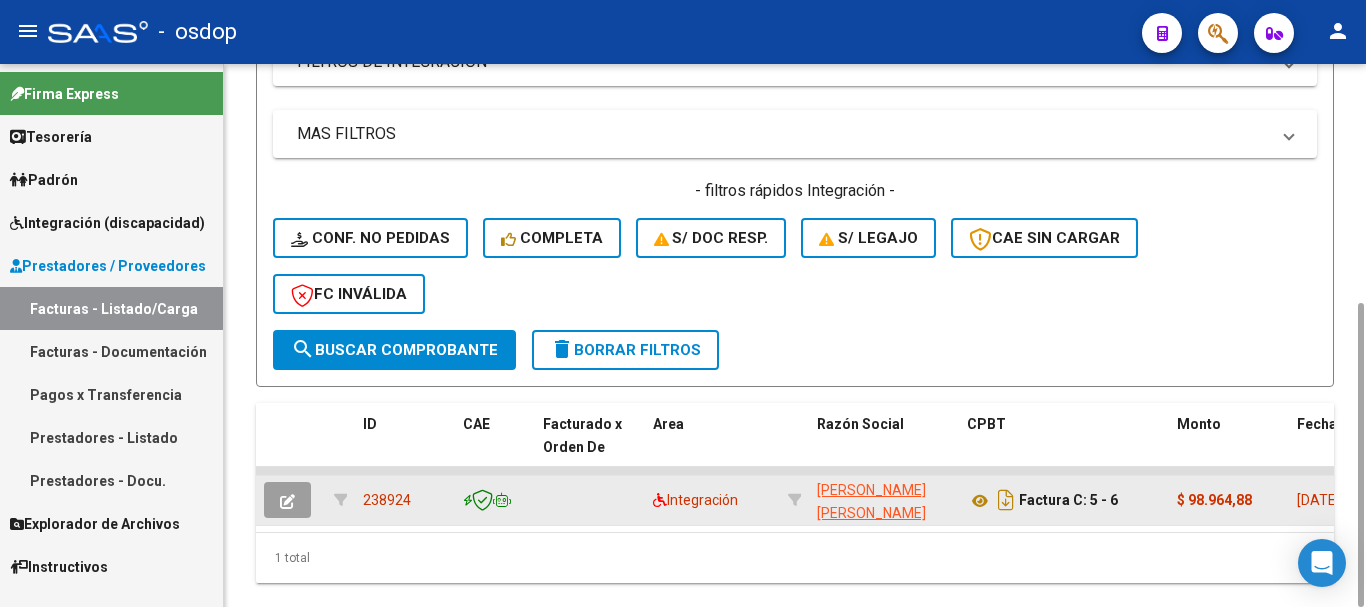 type on "238924" 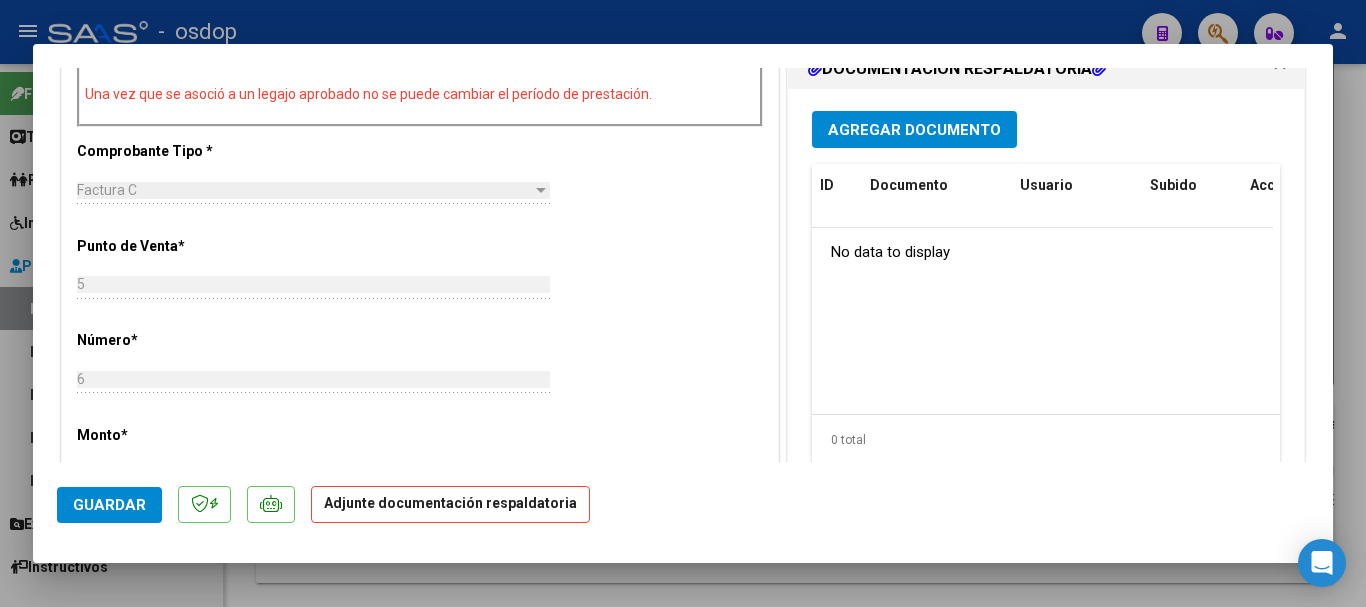 scroll, scrollTop: 600, scrollLeft: 0, axis: vertical 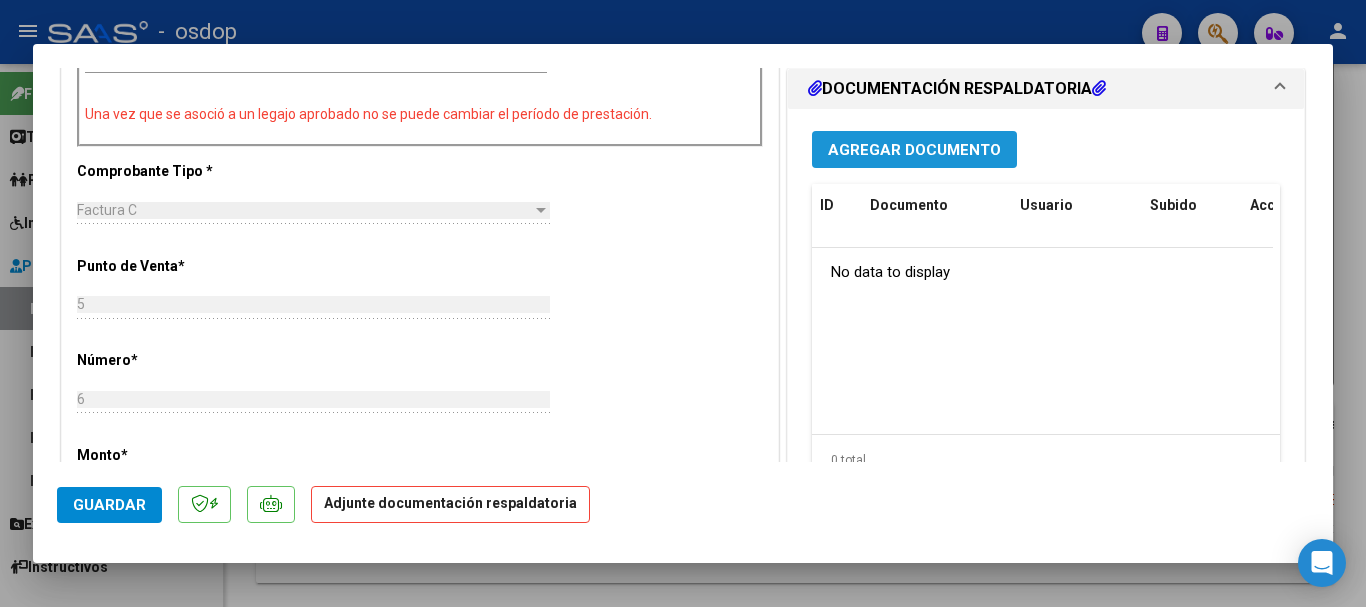 click on "Agregar Documento" at bounding box center [914, 150] 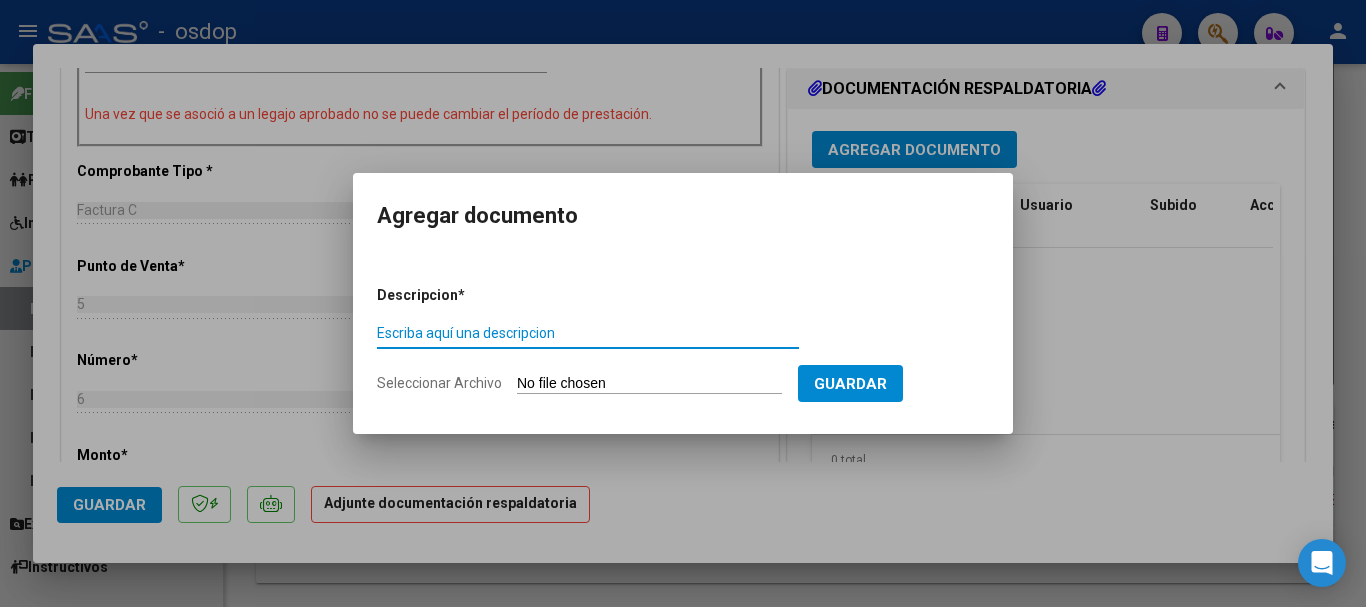 click on "Escriba aquí una descripcion" at bounding box center (588, 333) 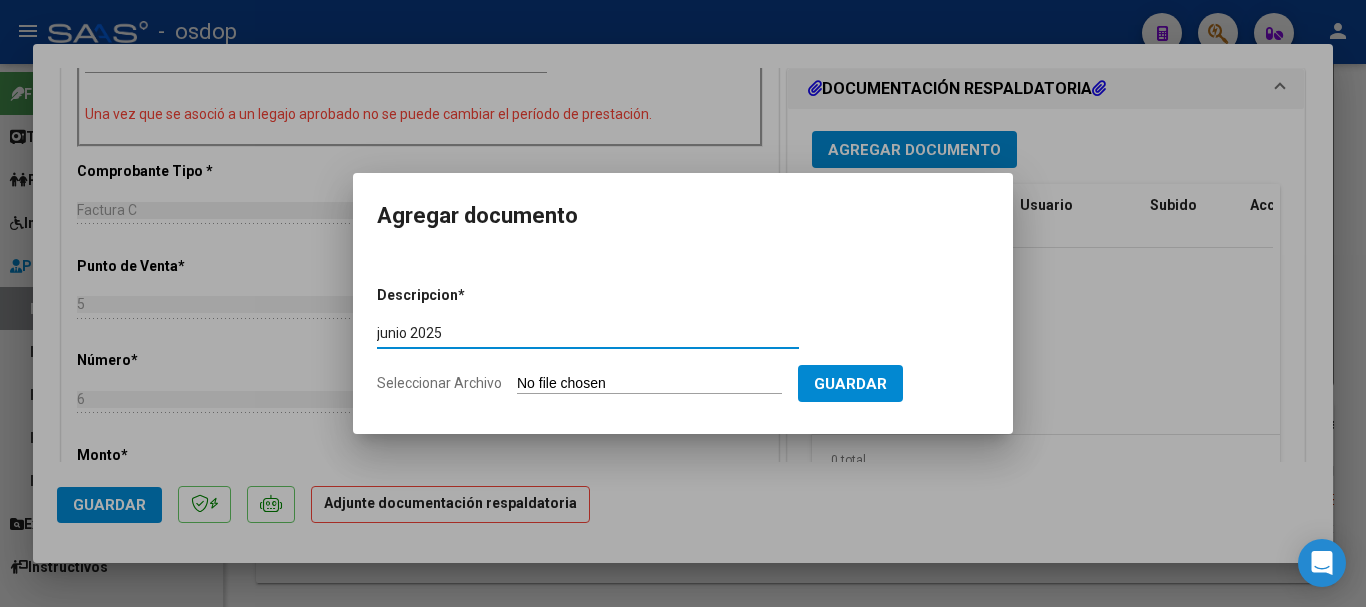 type on "junio 2025" 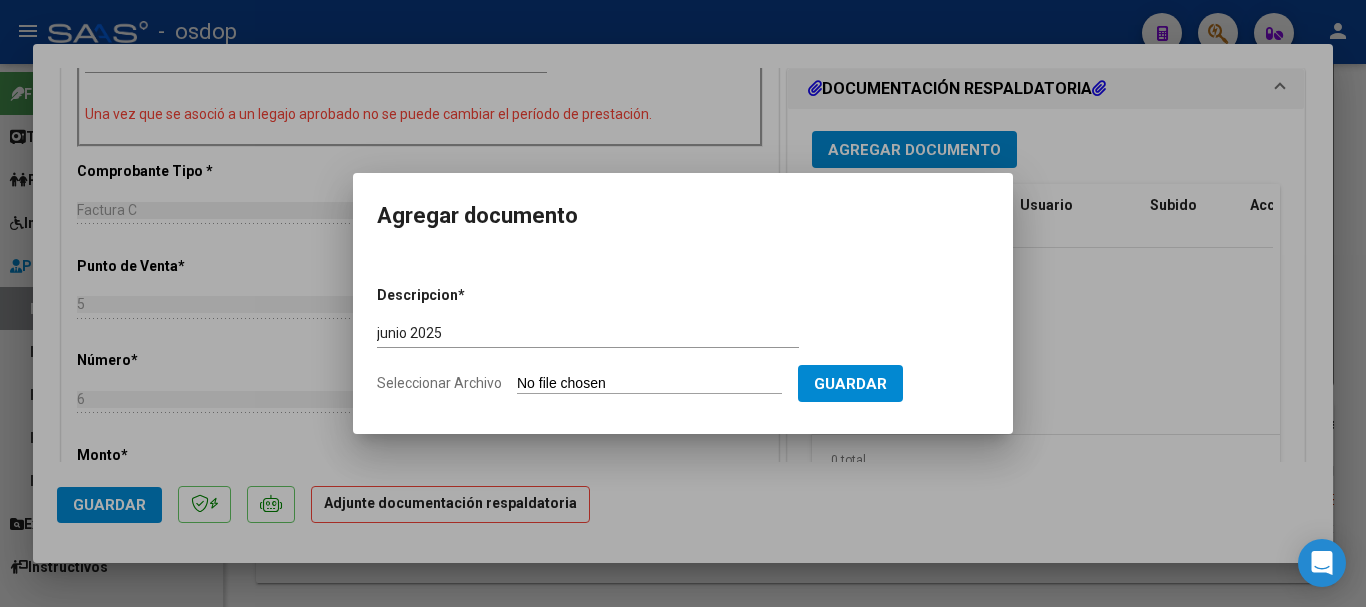 type on "C:\fakepath\ASIST [PERSON_NAME].pdf" 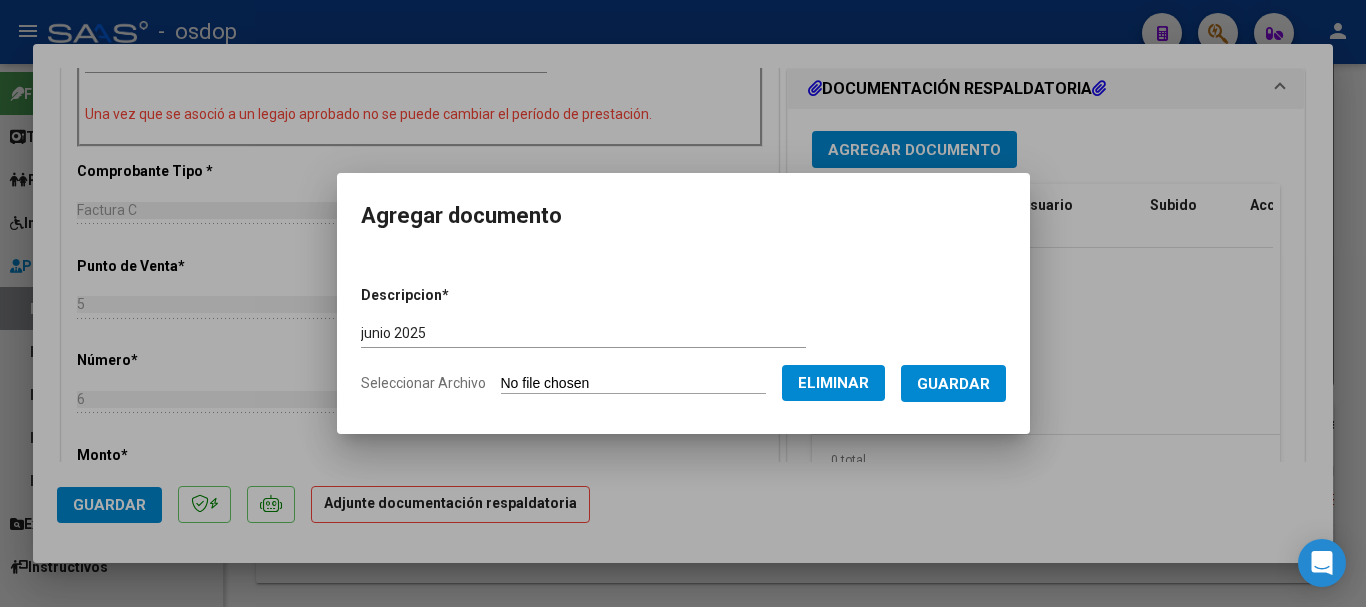 click on "Guardar" at bounding box center (953, 384) 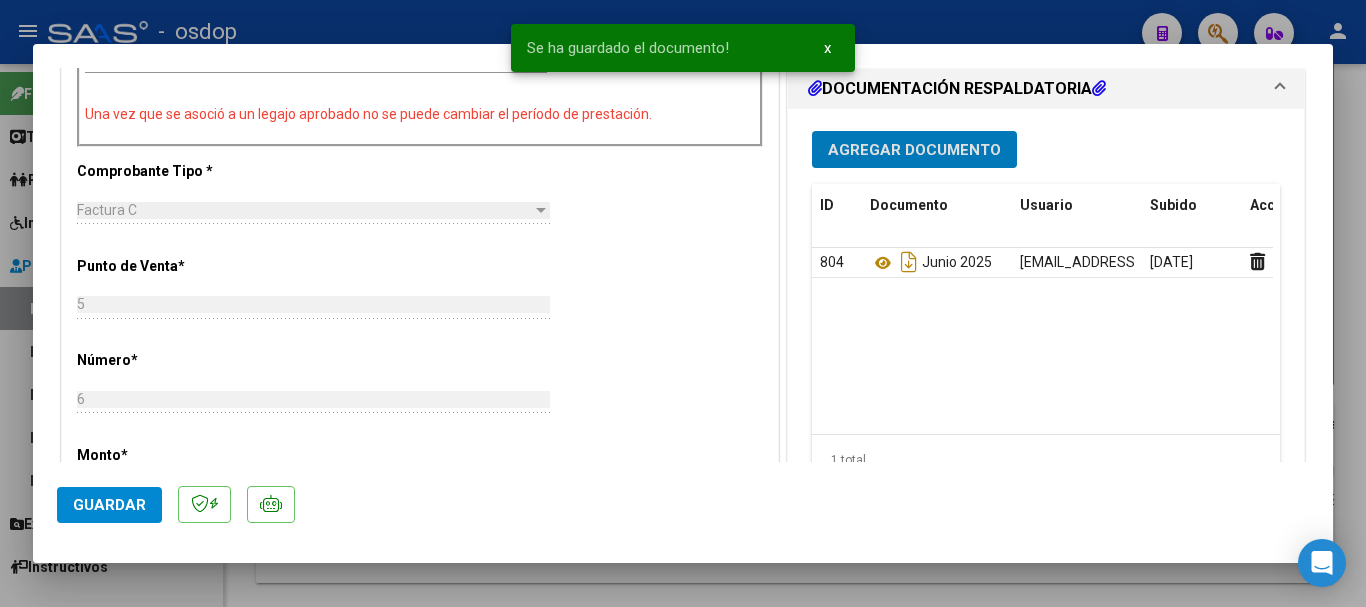 click on "Guardar" 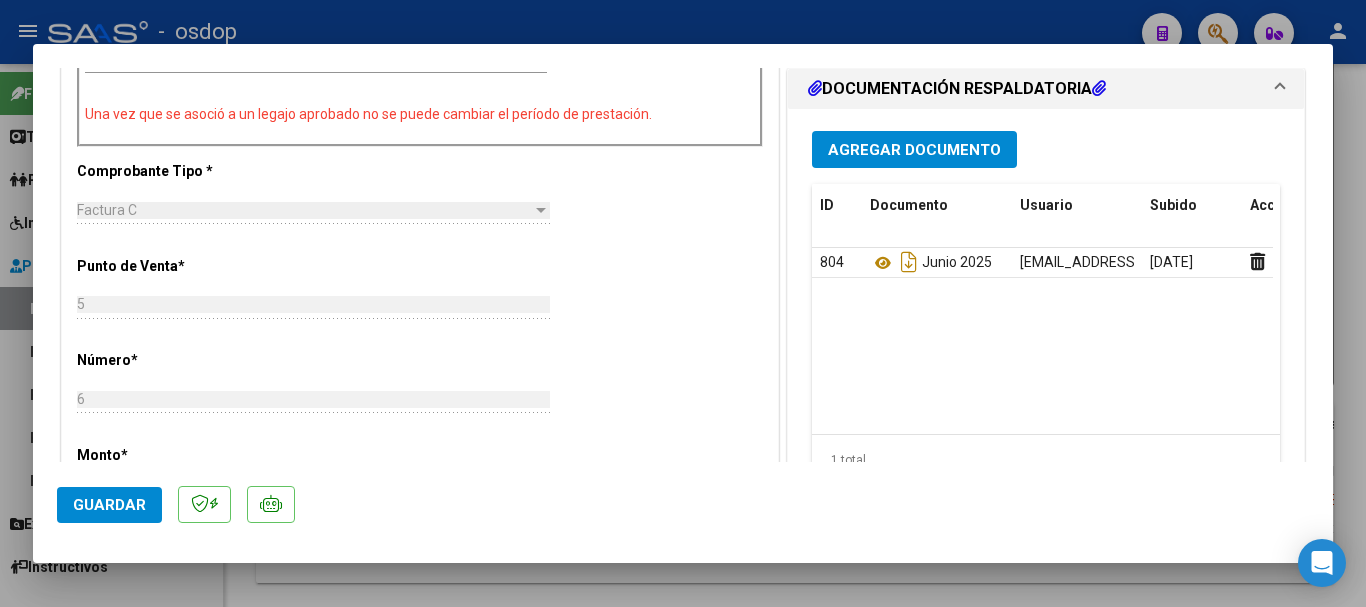 type 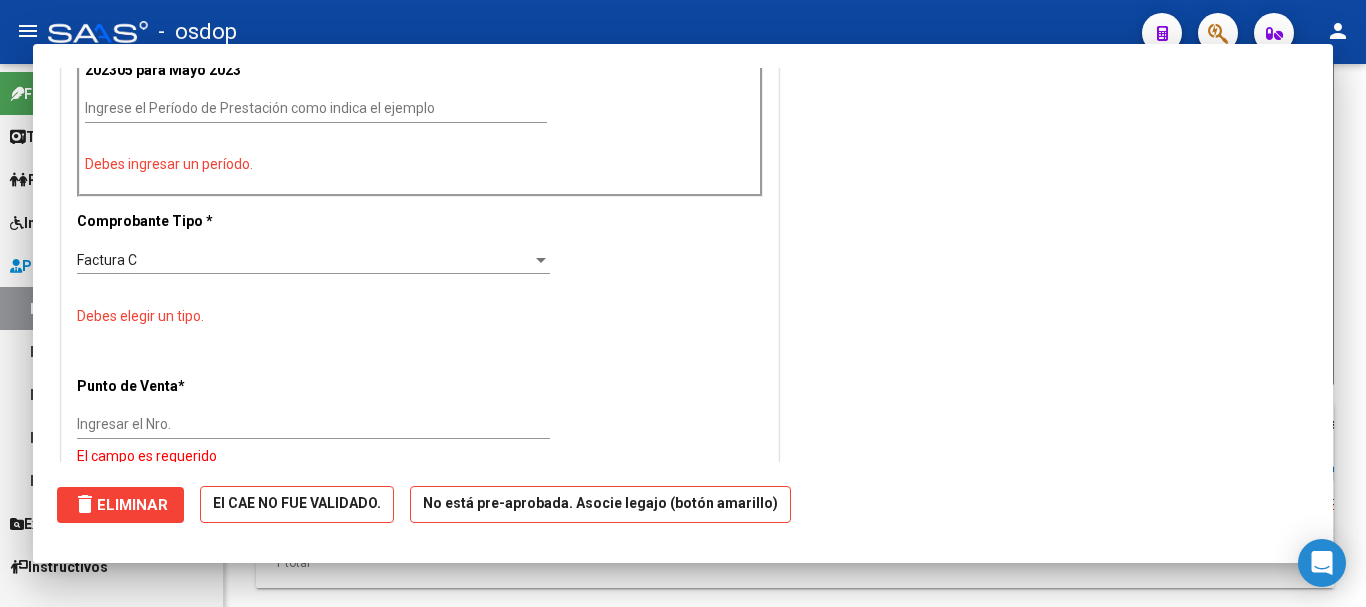 scroll, scrollTop: 650, scrollLeft: 0, axis: vertical 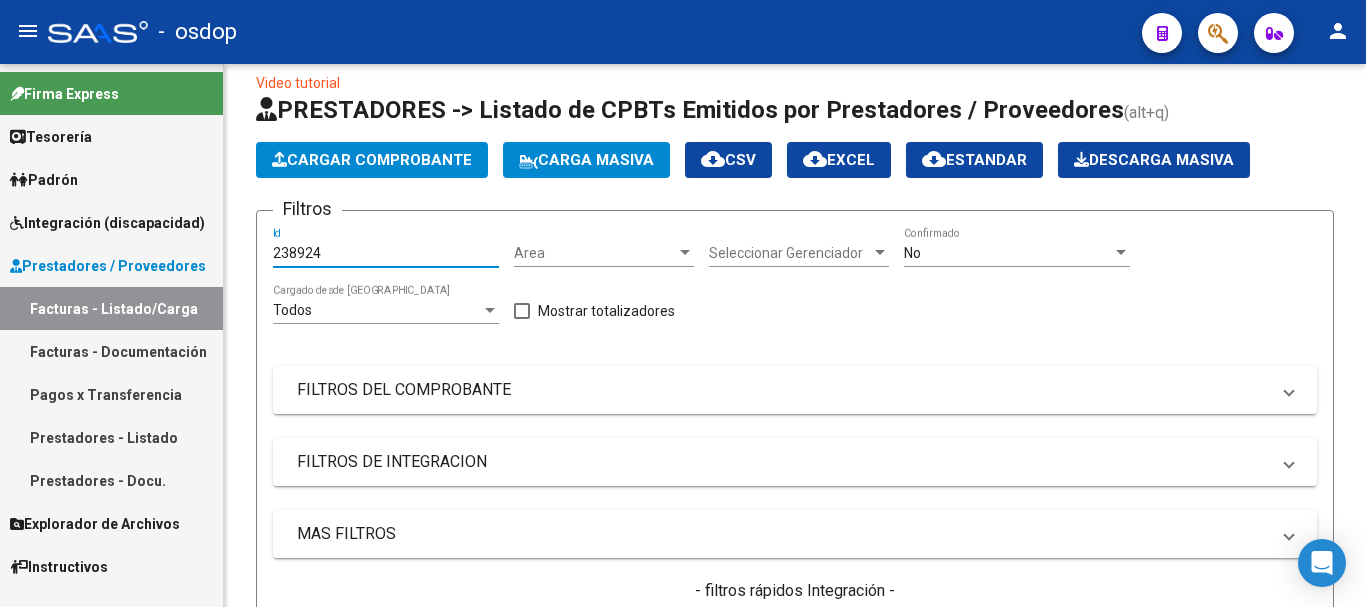 drag, startPoint x: 368, startPoint y: 249, endPoint x: 198, endPoint y: 252, distance: 170.02647 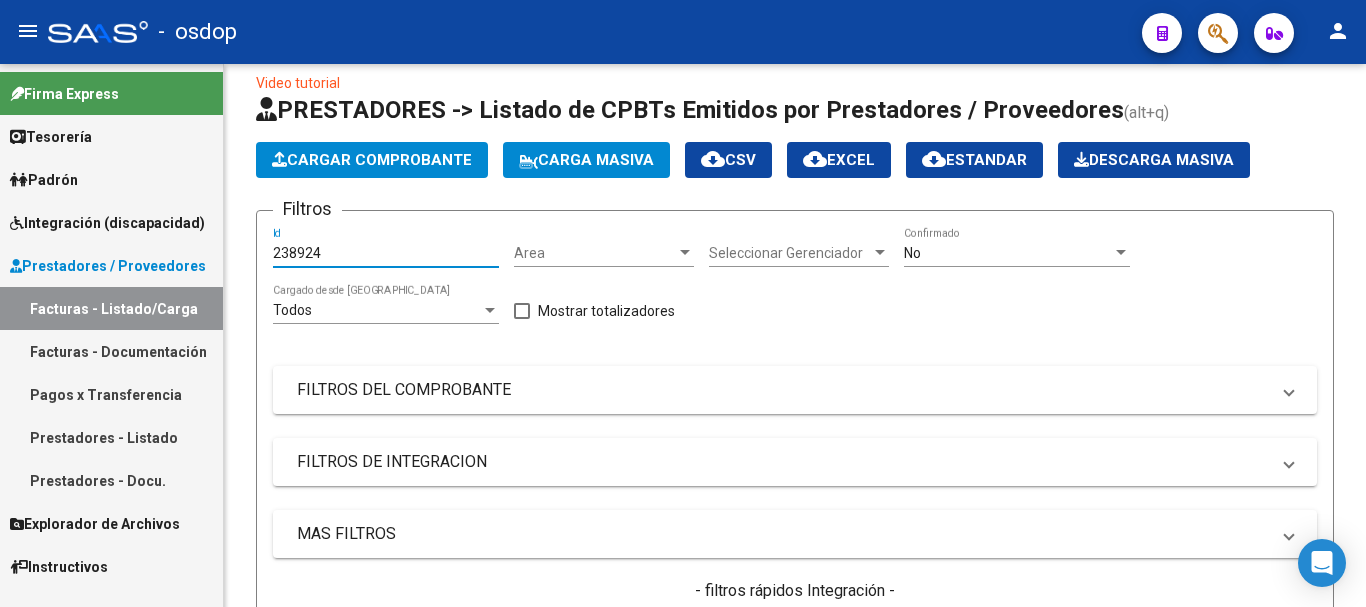 click on "Firma Express     Tesorería Extractos Procesados (csv) Extractos Originales (pdf)    Padrón Afiliados Empadronados Análisis Afiliado Doc. Respaldatoria    Integración (discapacidad) Estado Presentaciones SSS Rendición Certificado Discapacidad Pedido Integración a SSS Datos Contables de Facturas Facturas Liquidadas x SSS Legajos Legajos Documentación    Prestadores / Proveedores Facturas - Listado/Carga Facturas - Documentación Pagos x Transferencia Prestadores - Listado Prestadores - Docu.    Explorador de Archivos Integración DS.SUBSIDIO DR.ENVIO DS.DEVERR DS.DEVOK    Instructivos  Video tutorial   PRESTADORES -> Listado de CPBTs Emitidos por Prestadores / Proveedores (alt+q)   Cargar Comprobante
Carga Masiva  cloud_download  CSV  cloud_download  EXCEL  cloud_download  Estandar   Descarga Masiva
Filtros 238924 Id Area Area Seleccionar Gerenciador Seleccionar Gerenciador No  Confirmado Todos  Cargado desde Masivo   Mostrar totalizadores   FILTROS DEL COMPROBANTE  Comprobante Tipo –" 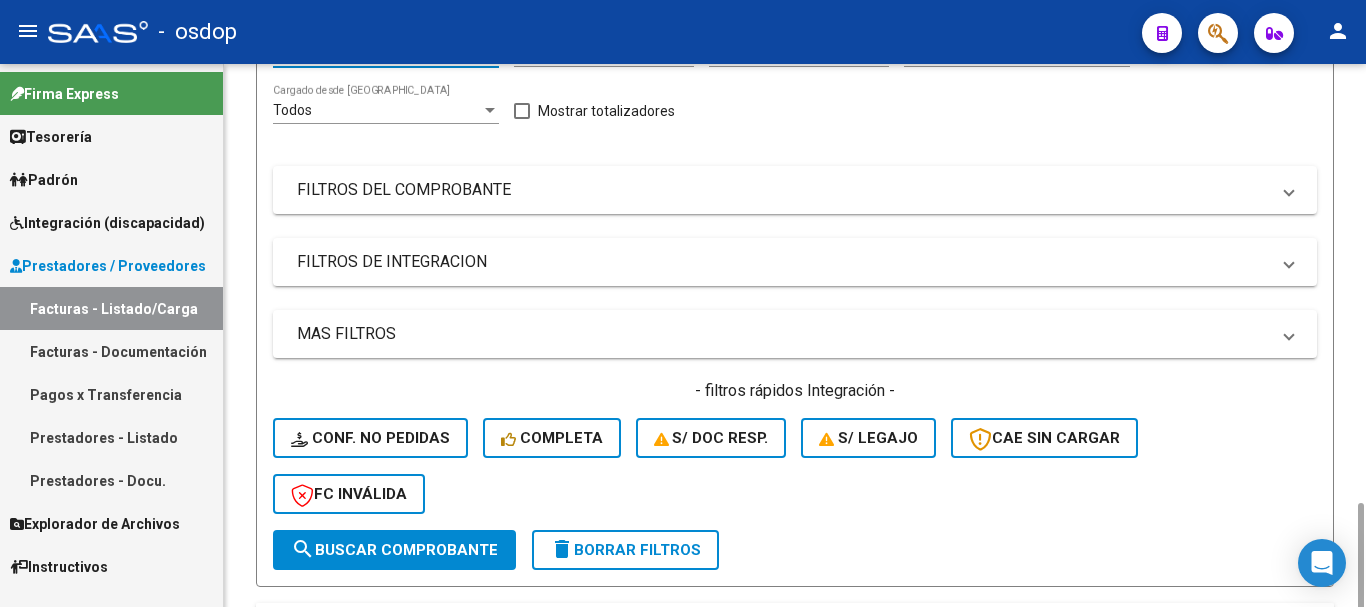 scroll, scrollTop: 424, scrollLeft: 0, axis: vertical 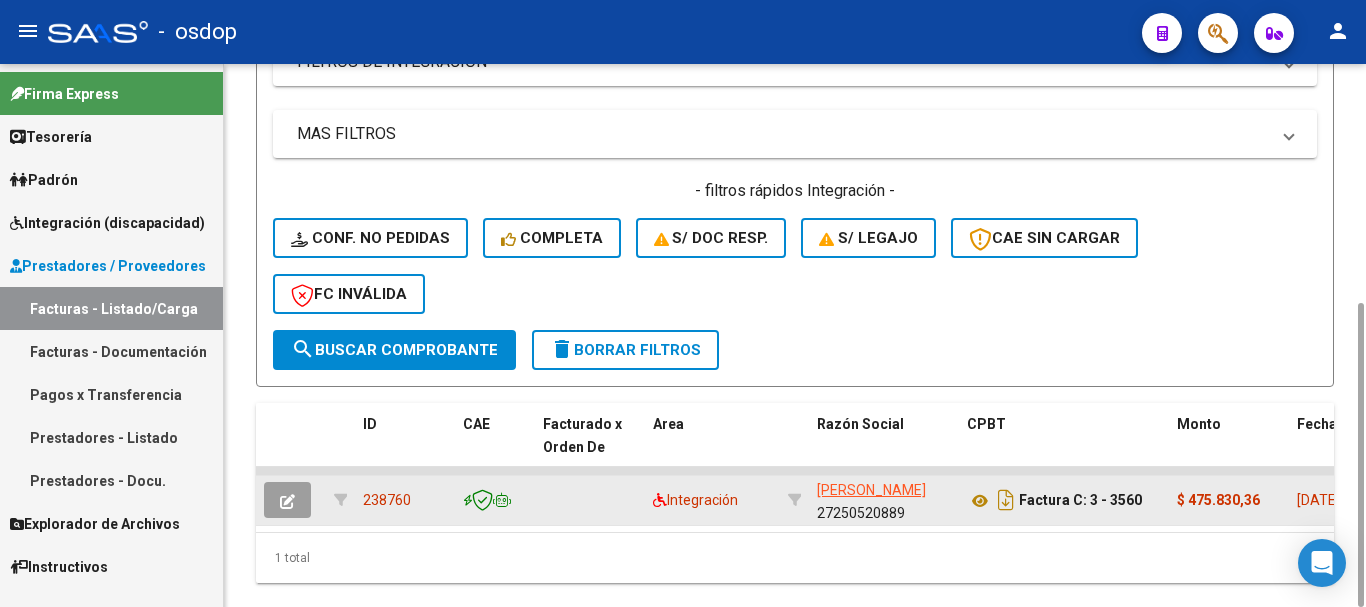type on "238760" 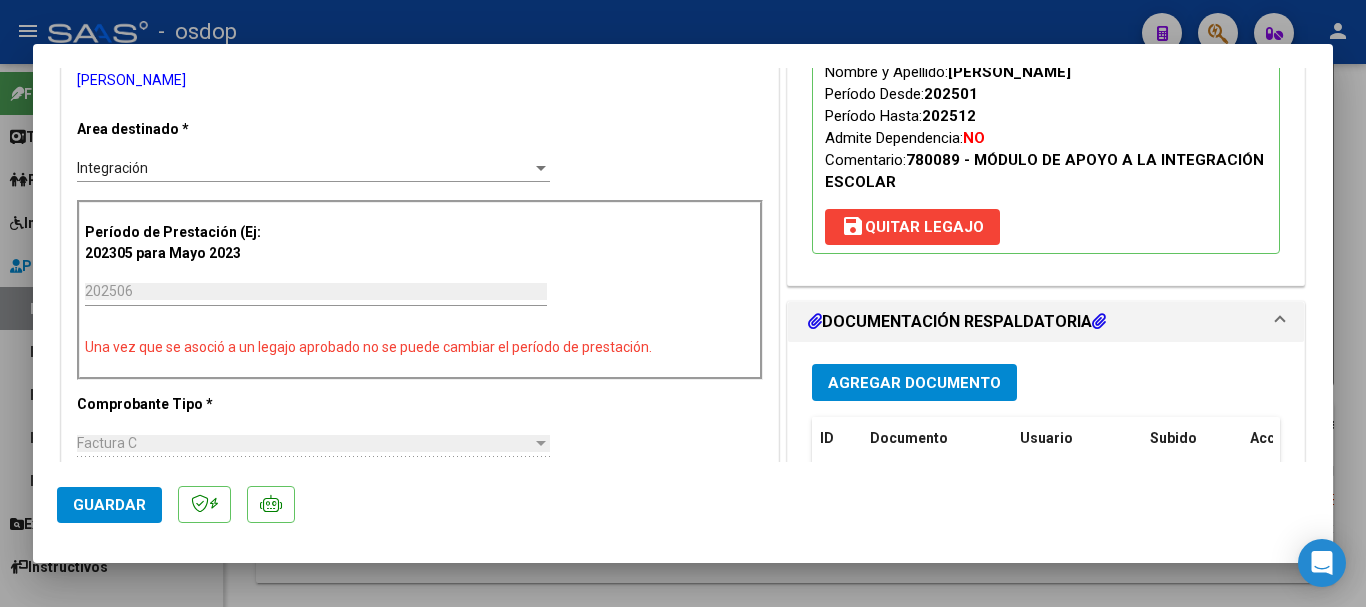 scroll, scrollTop: 300, scrollLeft: 0, axis: vertical 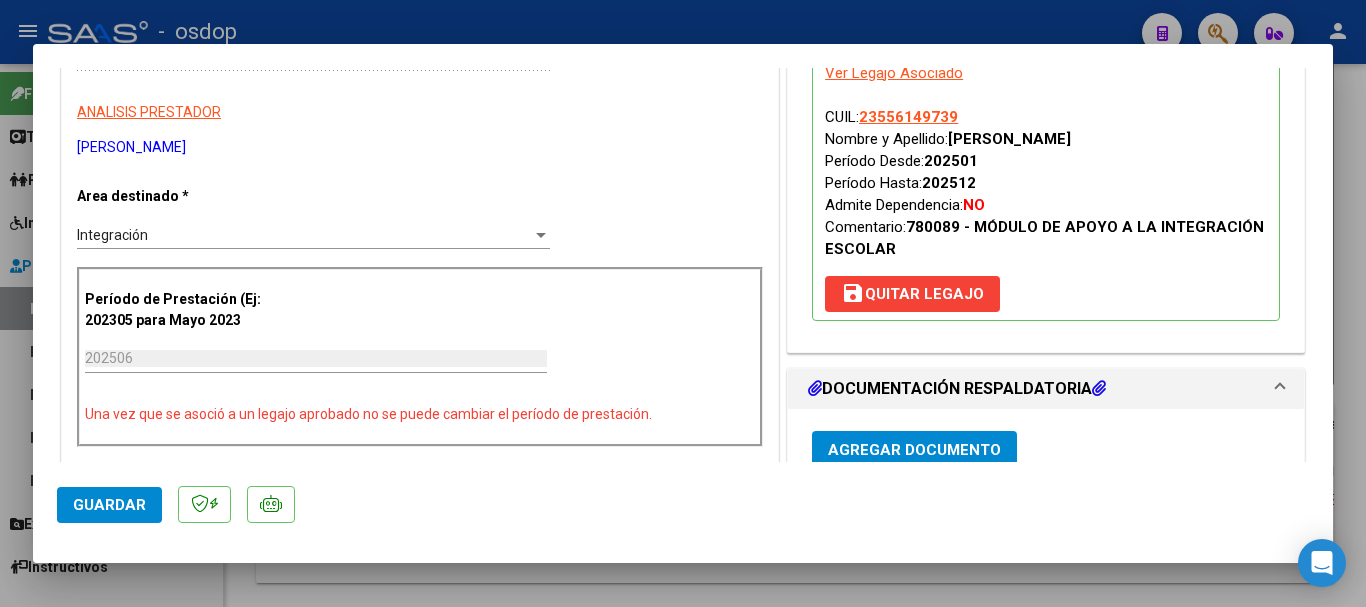 type 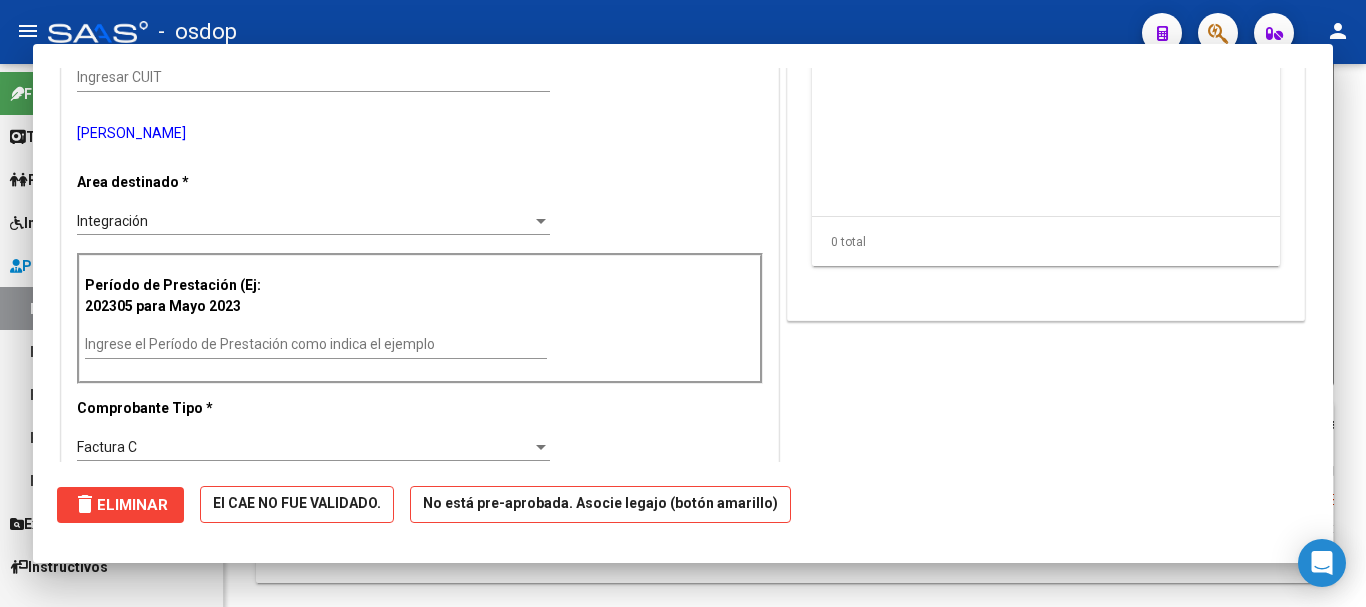 scroll, scrollTop: 321, scrollLeft: 0, axis: vertical 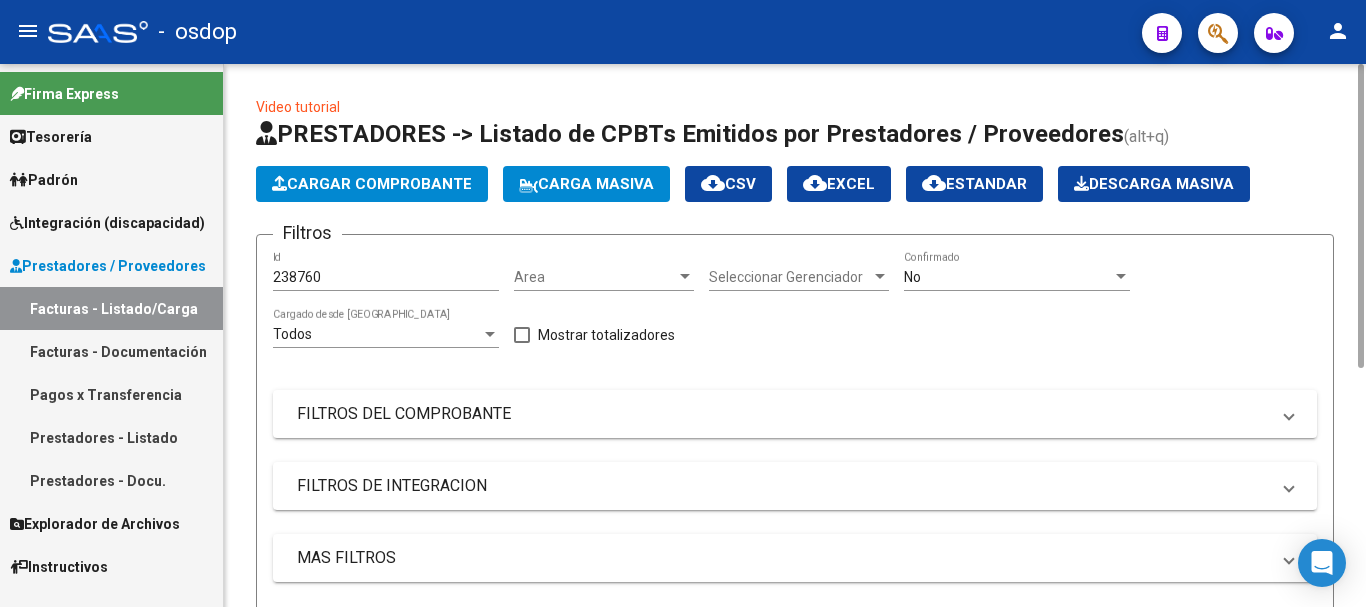 click on "238760" at bounding box center (386, 277) 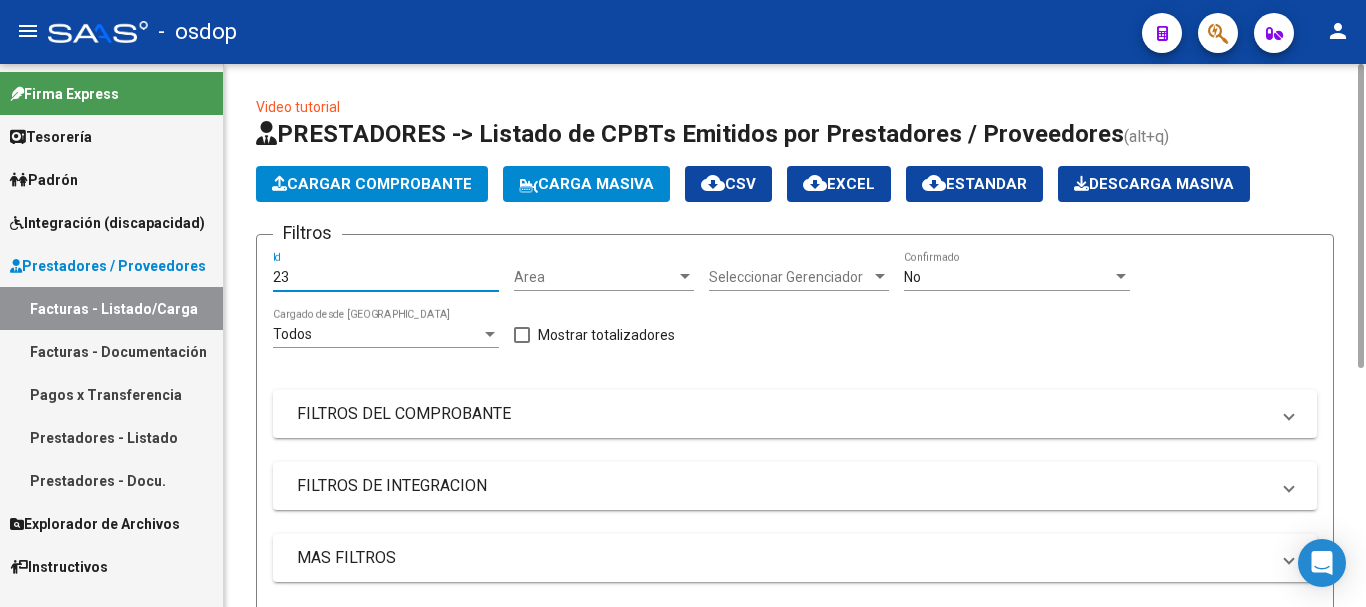 type on "2" 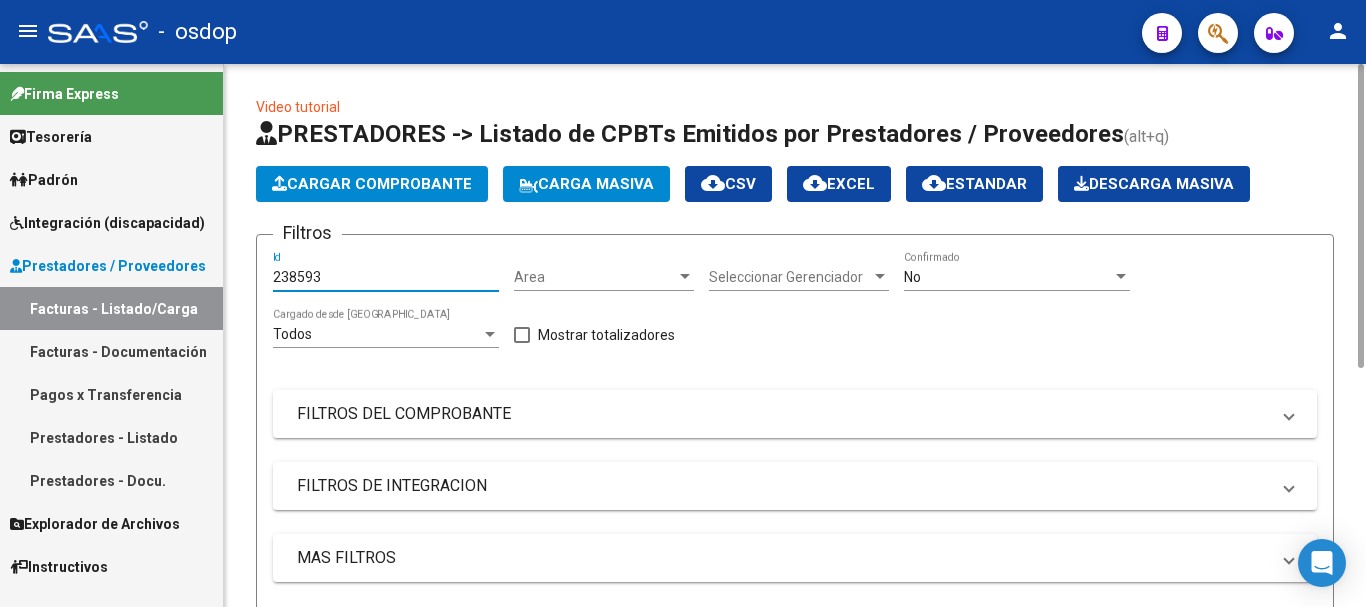 type on "238593" 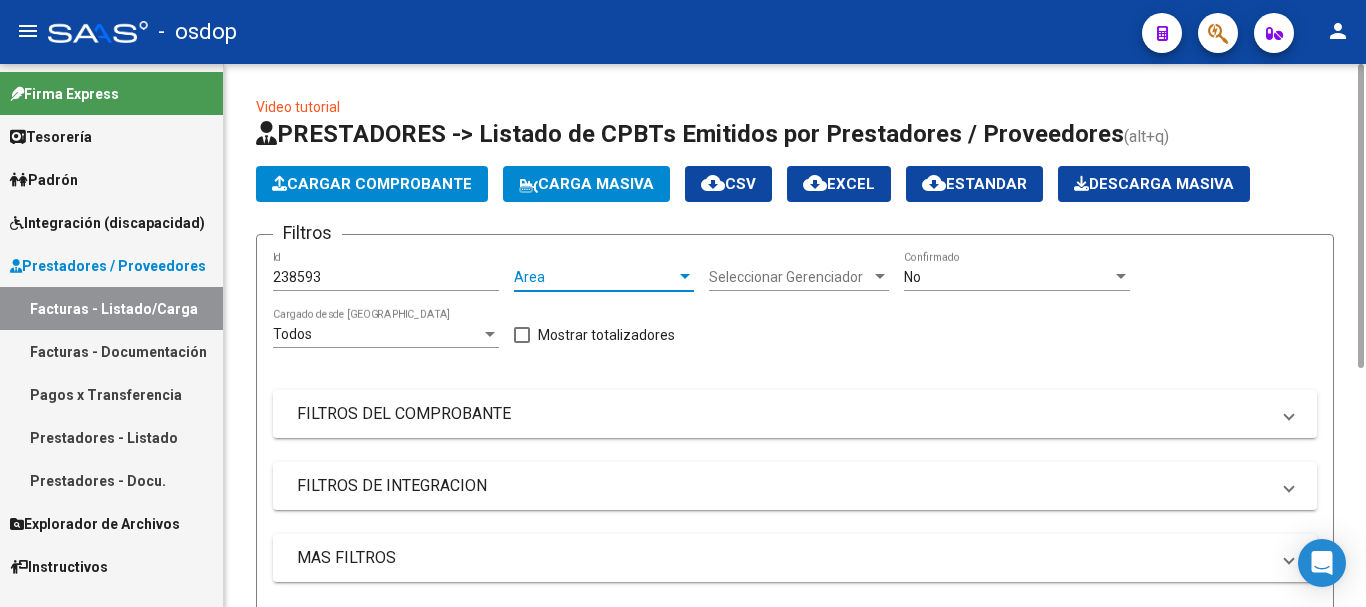 scroll, scrollTop: 424, scrollLeft: 0, axis: vertical 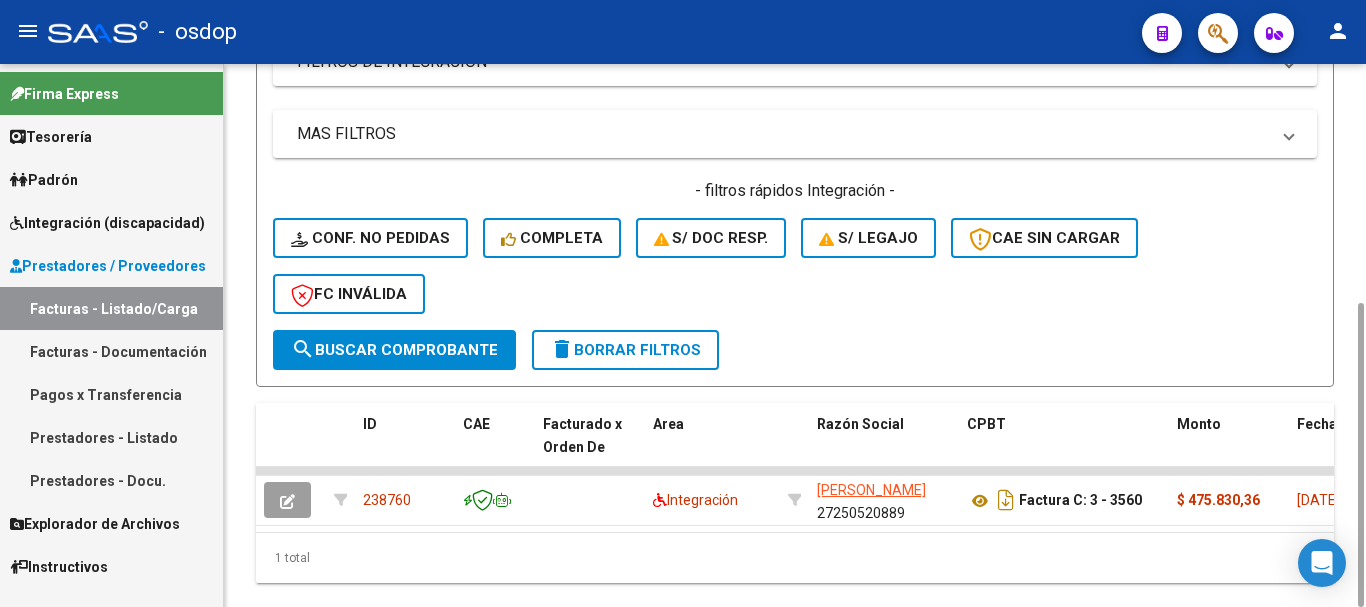 click on "search  Buscar Comprobante" 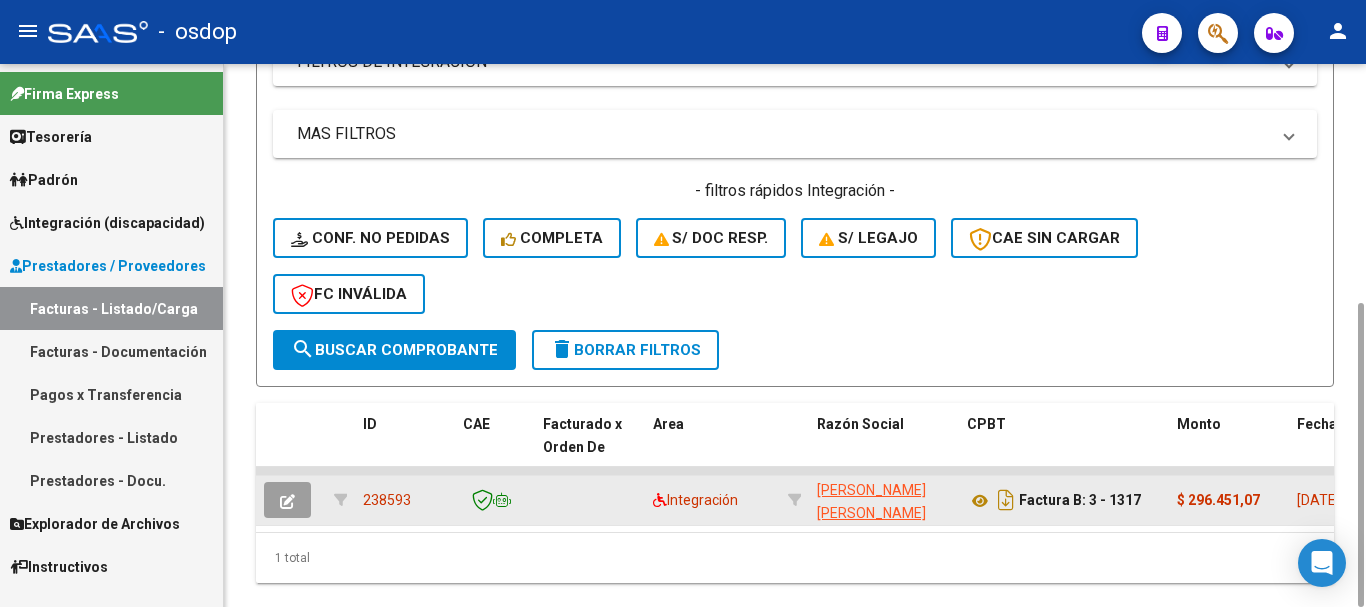 click 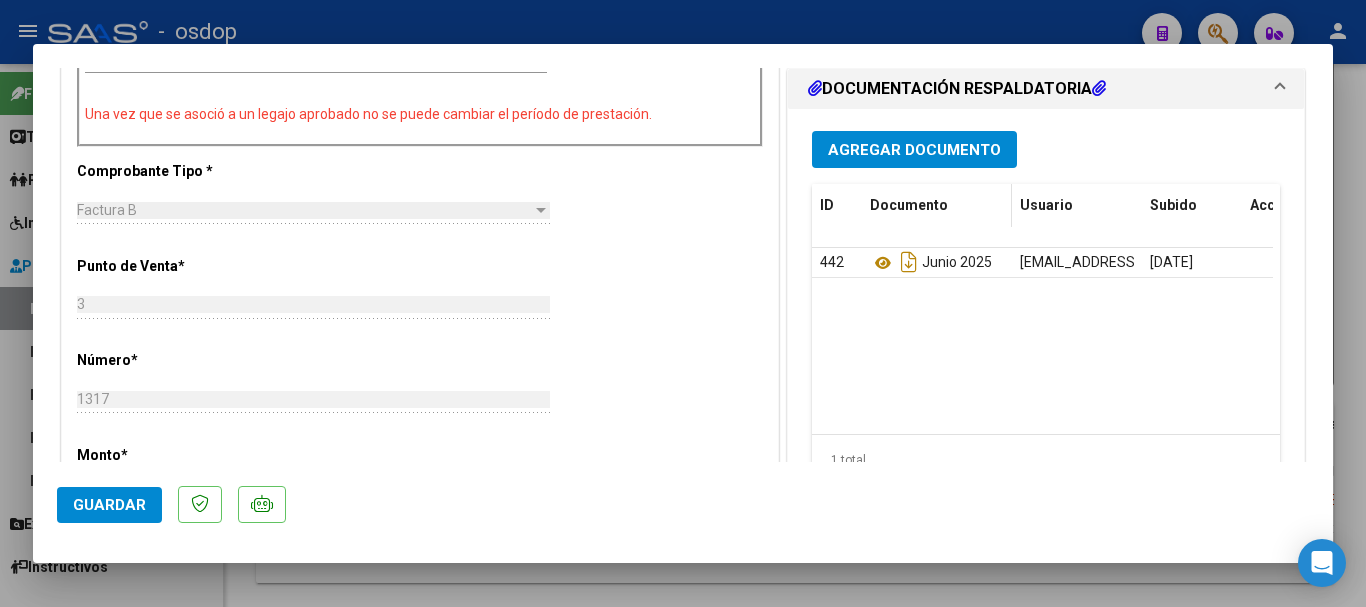 scroll, scrollTop: 800, scrollLeft: 0, axis: vertical 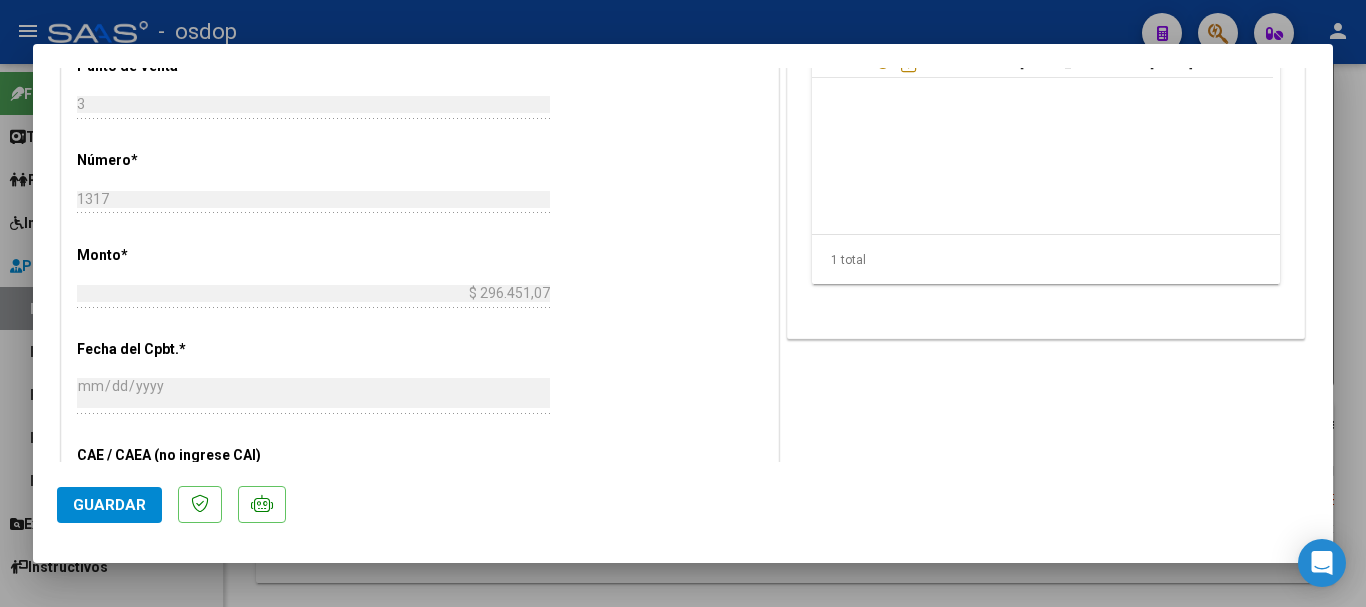 type 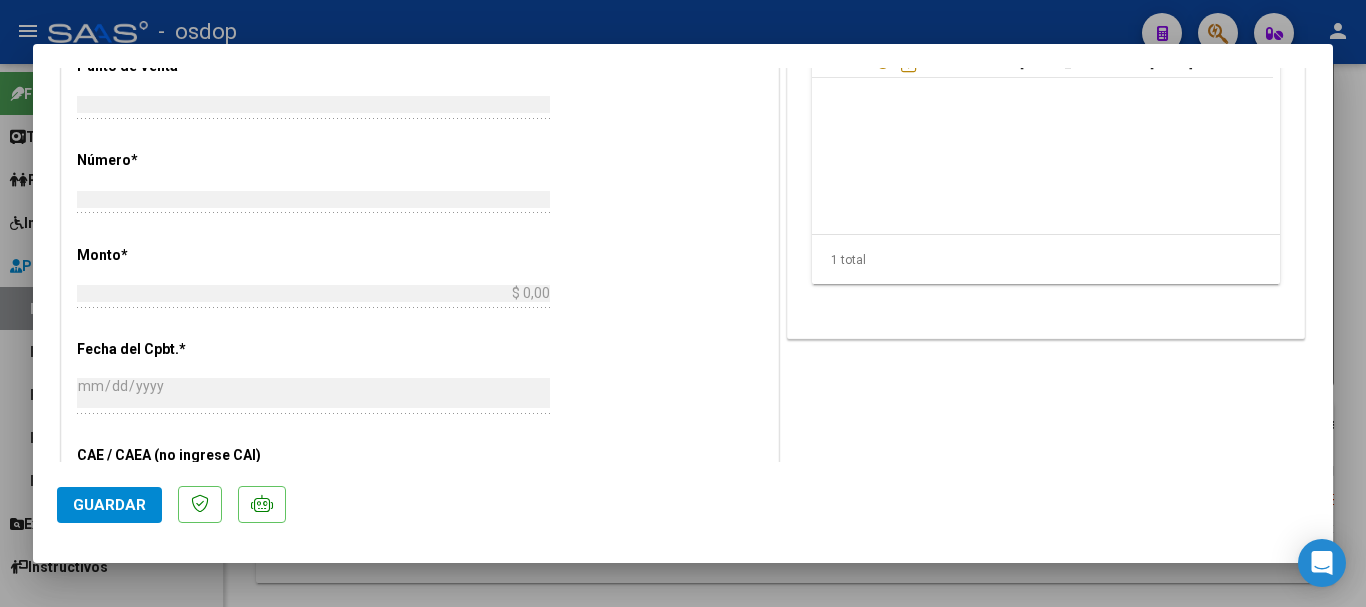 type 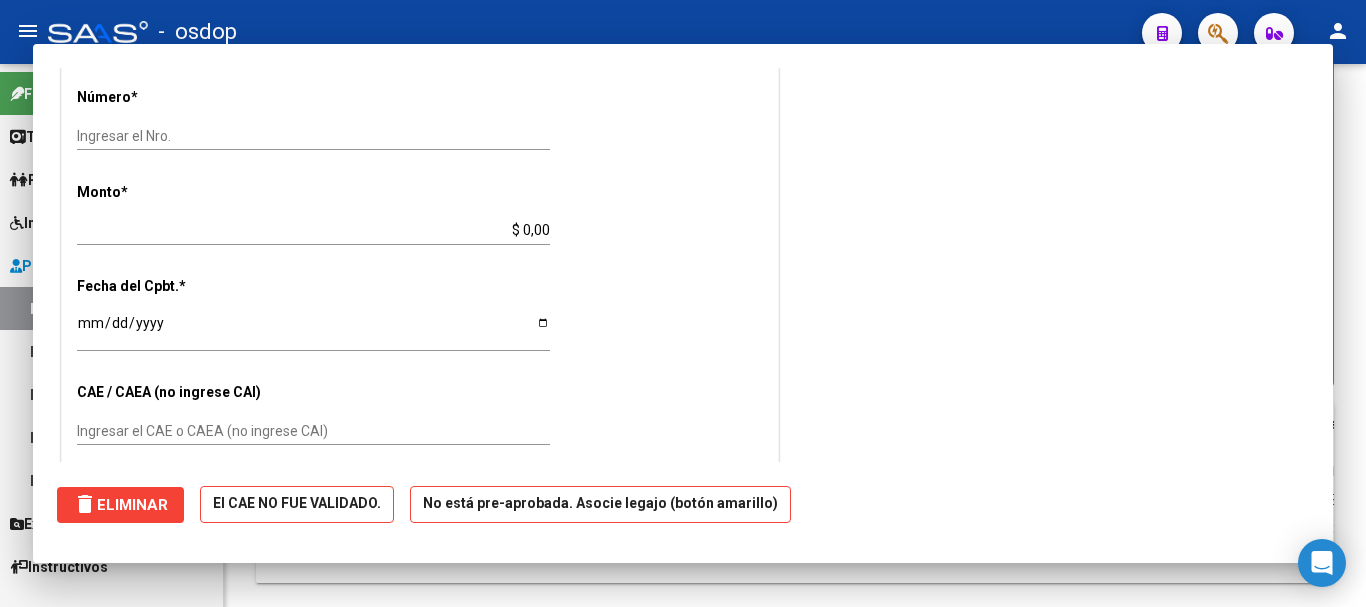 scroll, scrollTop: 737, scrollLeft: 0, axis: vertical 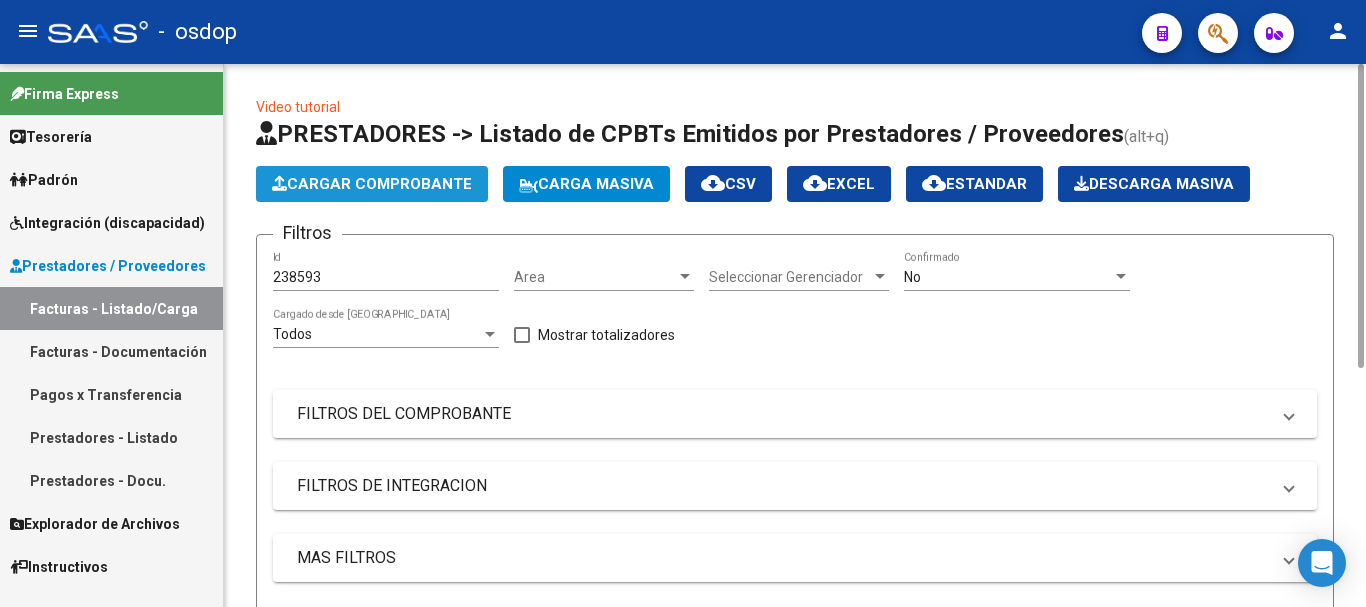 click on "Cargar Comprobante" 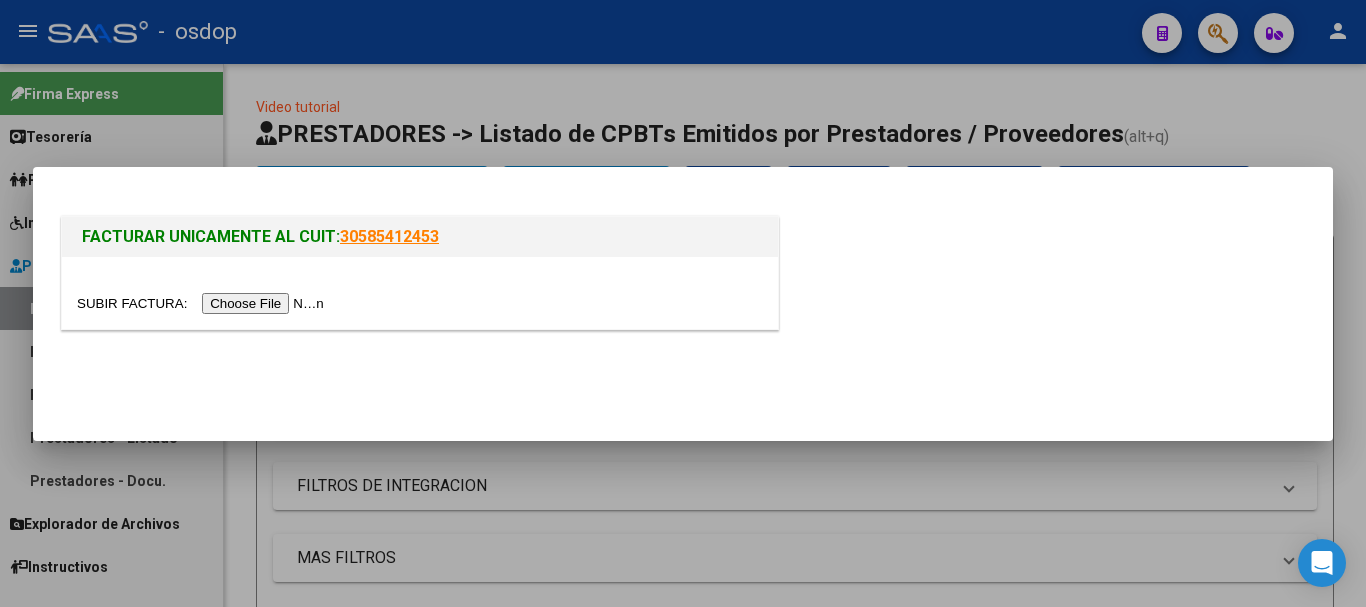 click at bounding box center [420, 293] 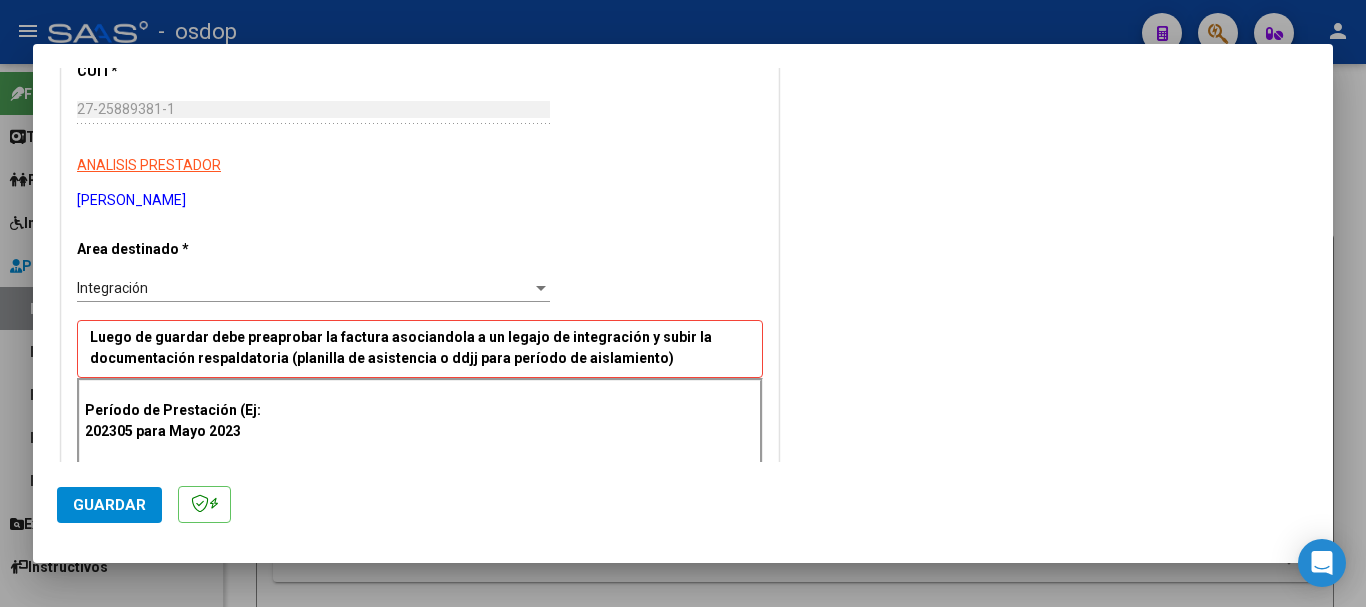 scroll, scrollTop: 400, scrollLeft: 0, axis: vertical 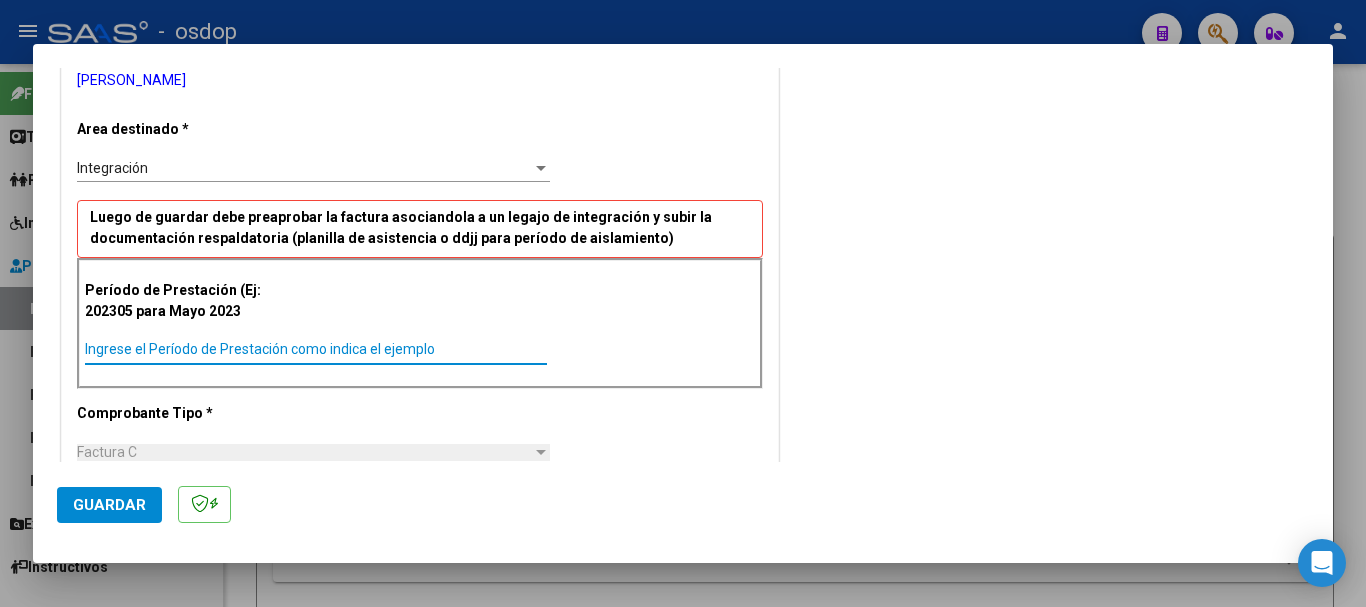 click on "Ingrese el Período de Prestación como indica el ejemplo" at bounding box center (316, 349) 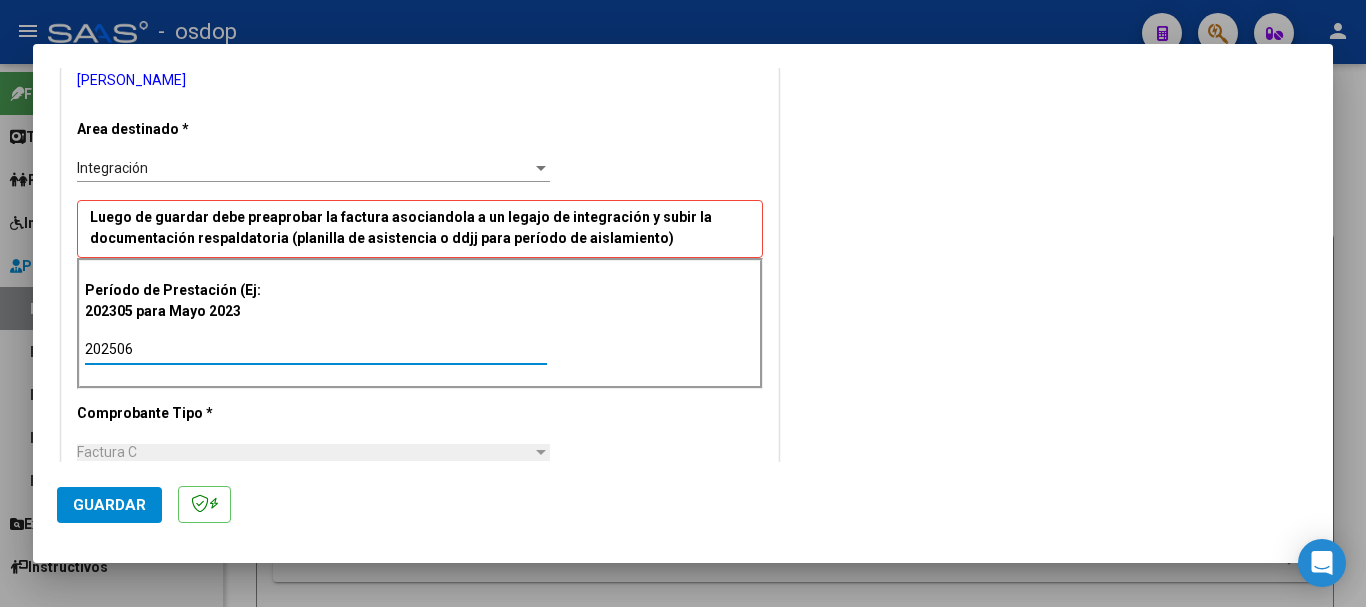 type on "202506" 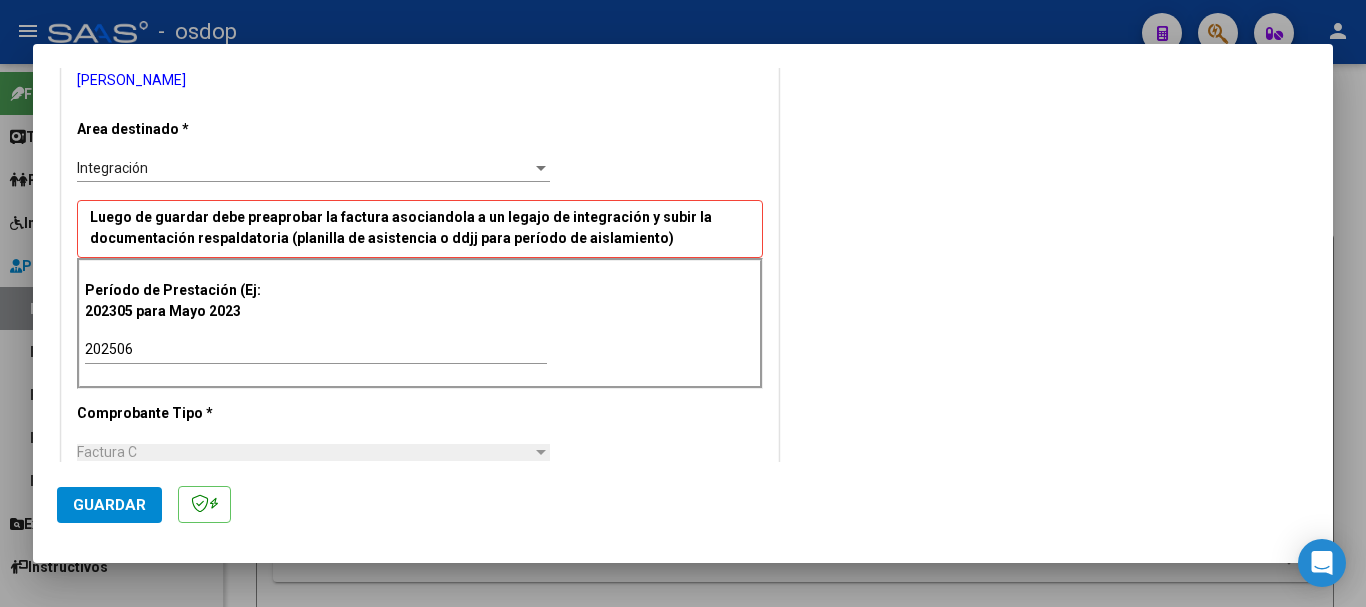 scroll, scrollTop: 1192, scrollLeft: 0, axis: vertical 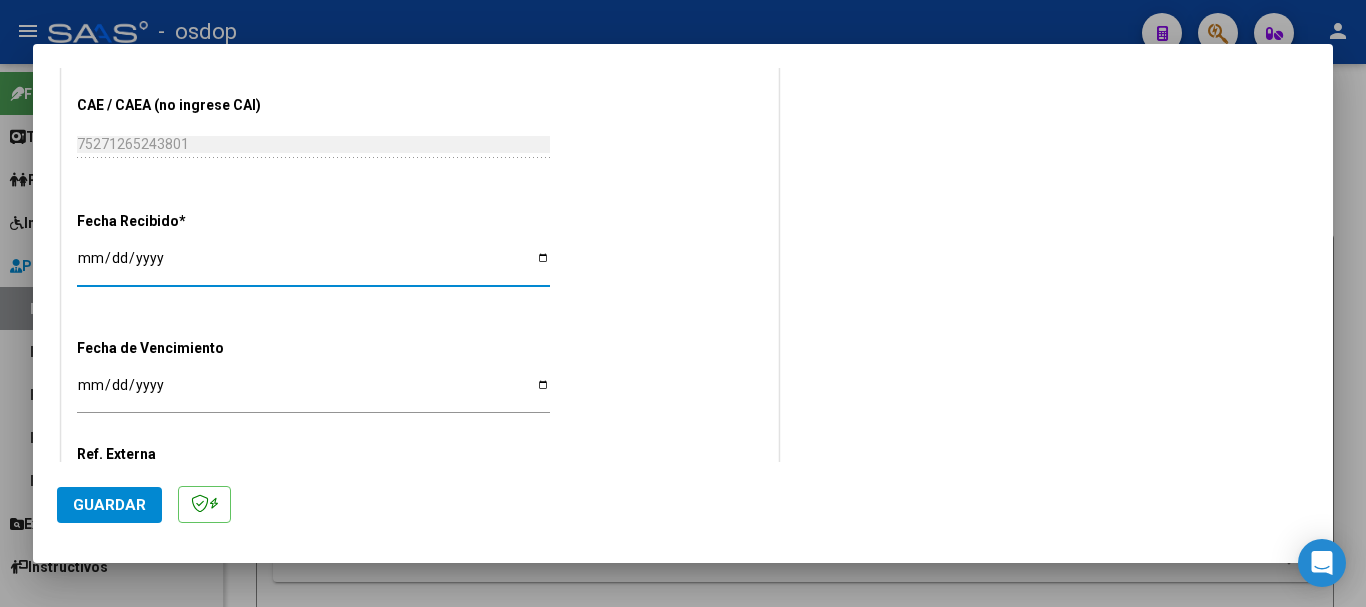 click on "Guardar" 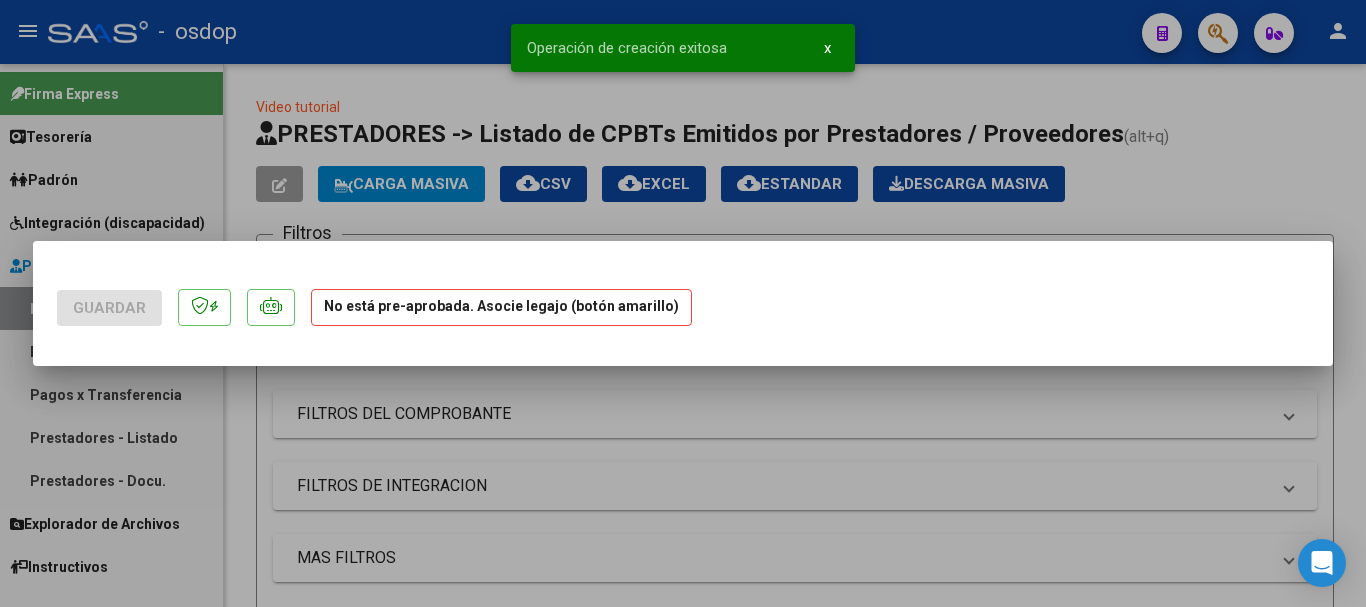 scroll, scrollTop: 0, scrollLeft: 0, axis: both 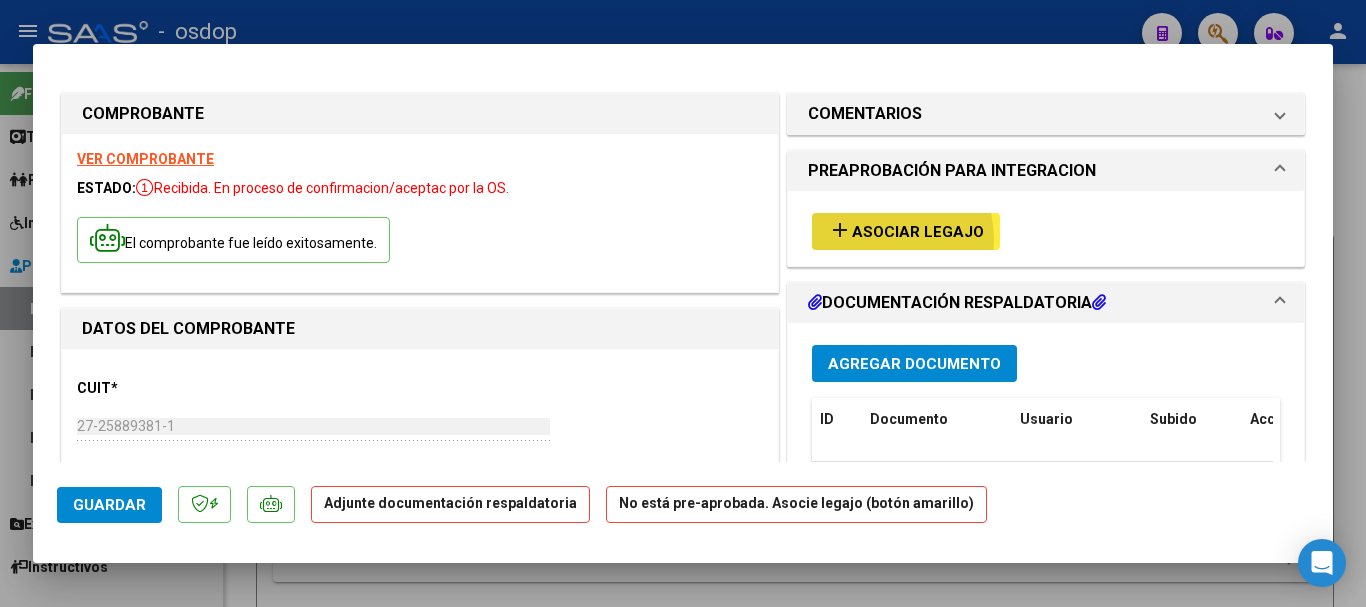 click on "Asociar Legajo" at bounding box center (918, 232) 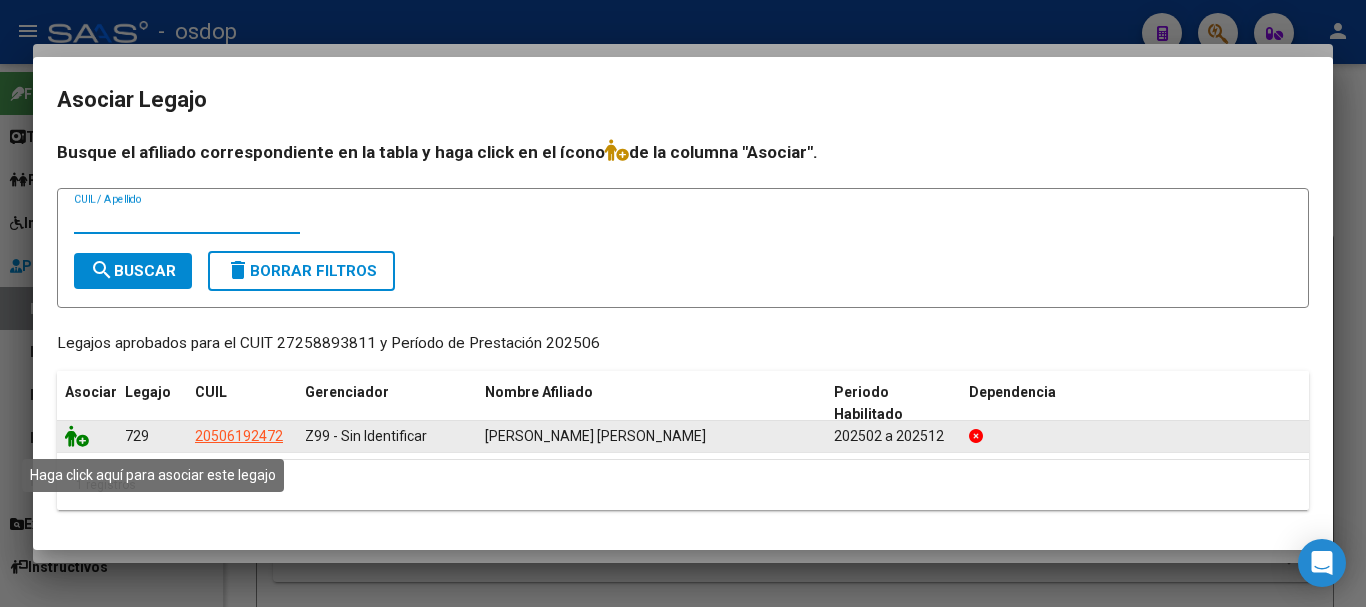 click 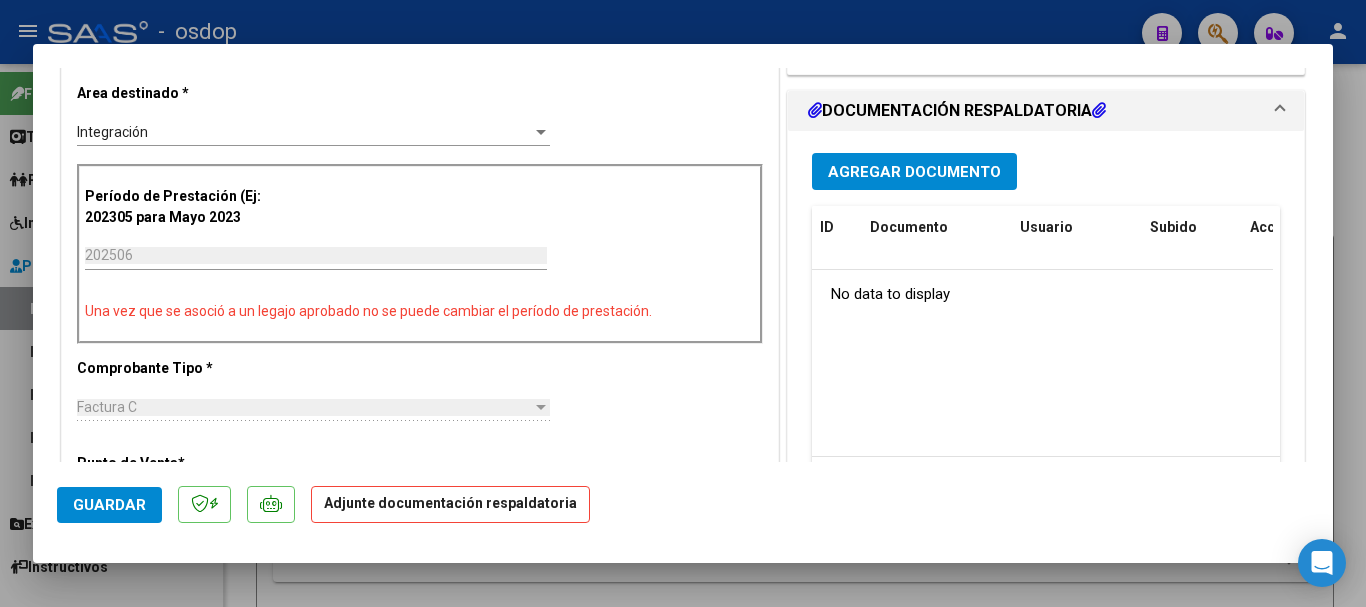 scroll, scrollTop: 400, scrollLeft: 0, axis: vertical 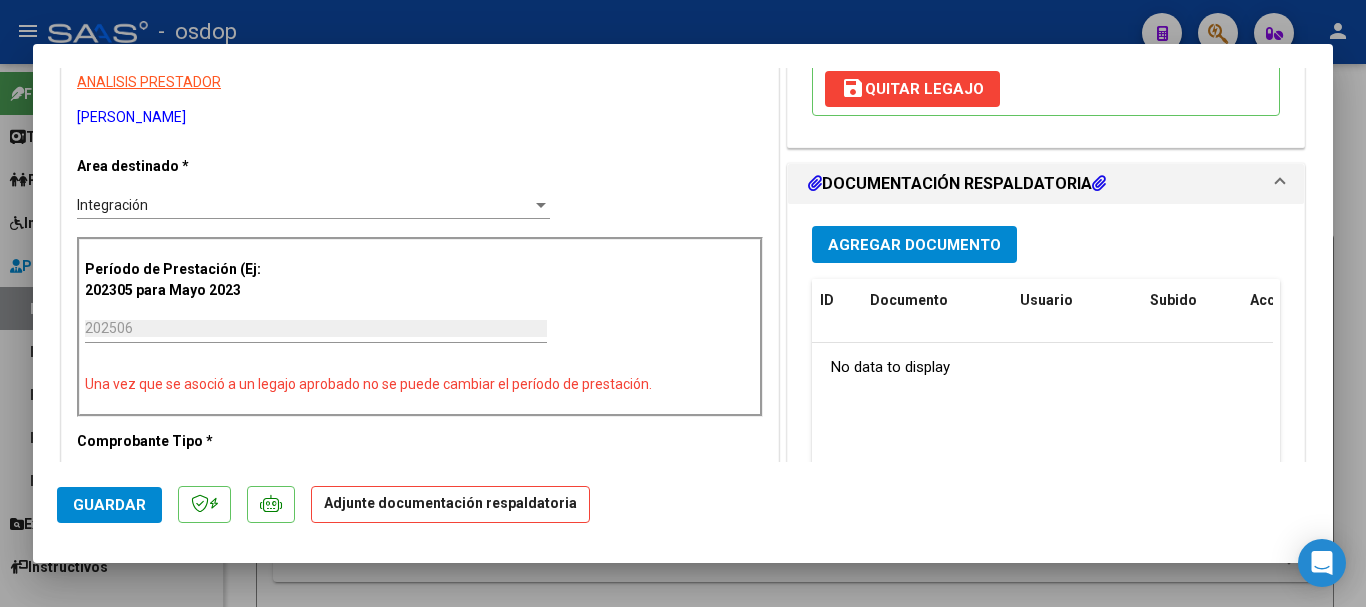 click on "Agregar Documento" at bounding box center (914, 245) 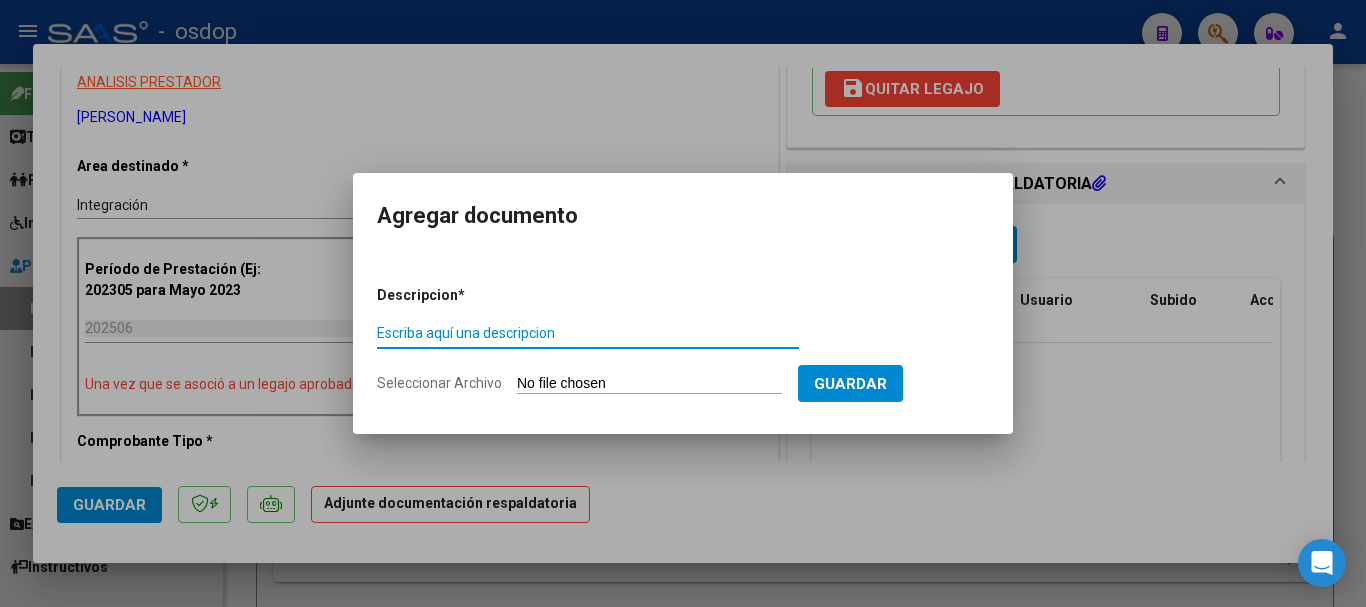 click on "Escriba aquí una descripcion" at bounding box center (588, 333) 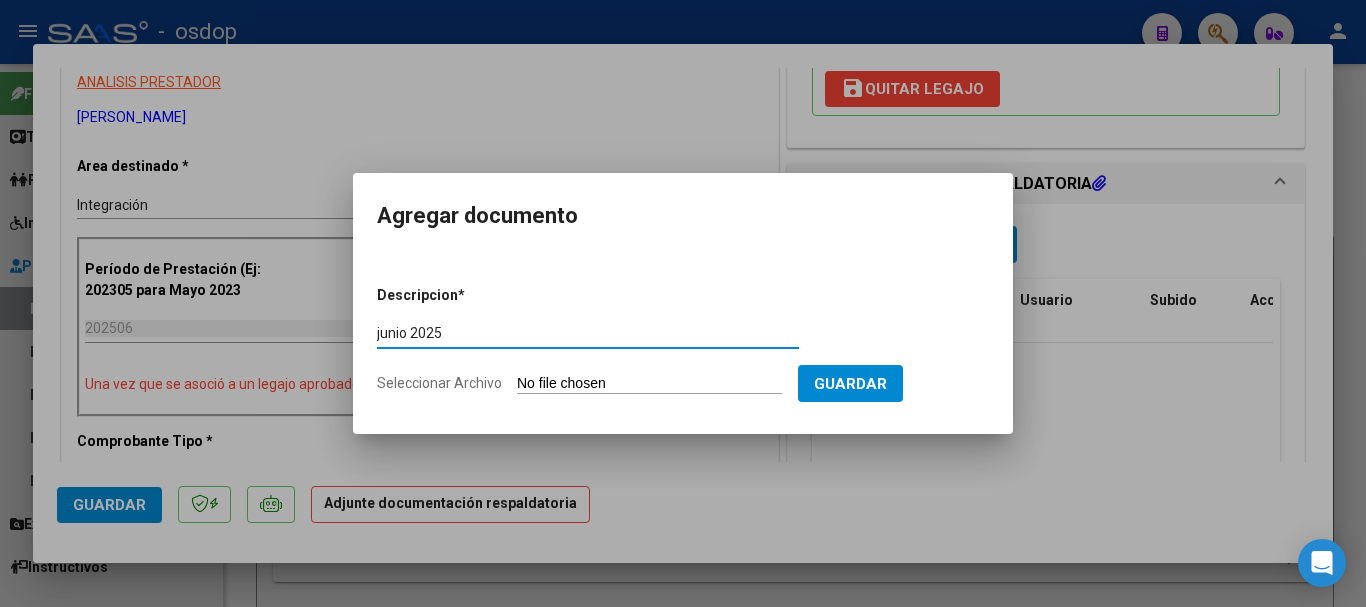 type on "junio 2025" 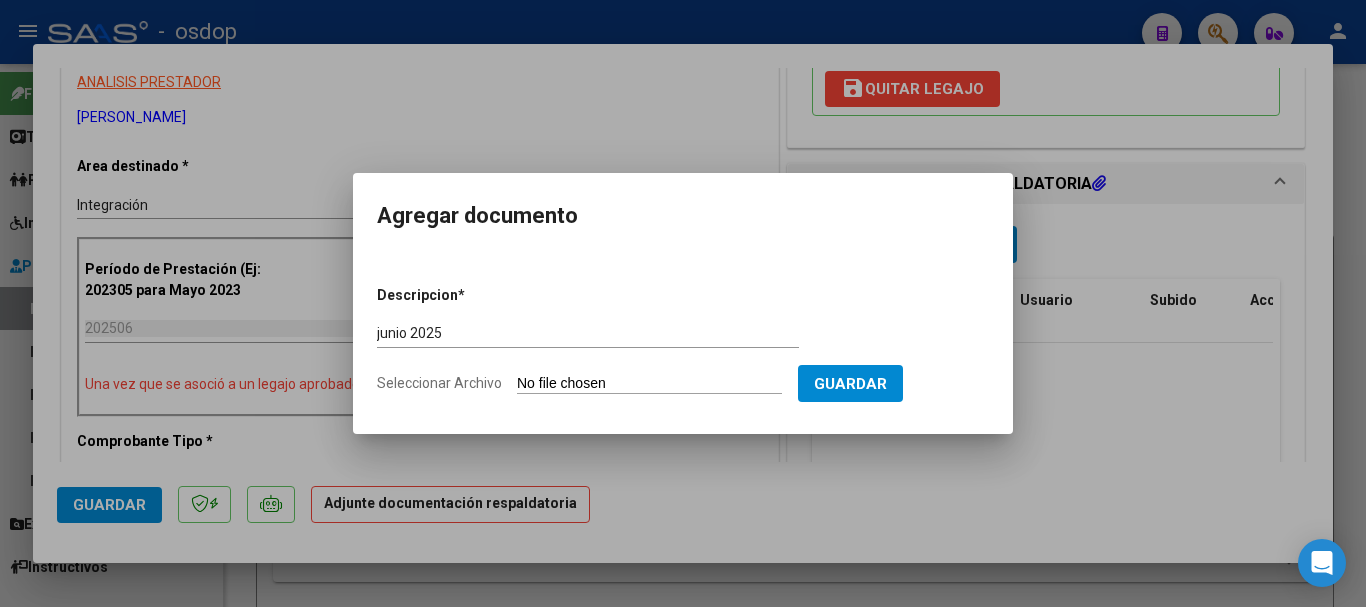 click on "Seleccionar Archivo" at bounding box center (649, 384) 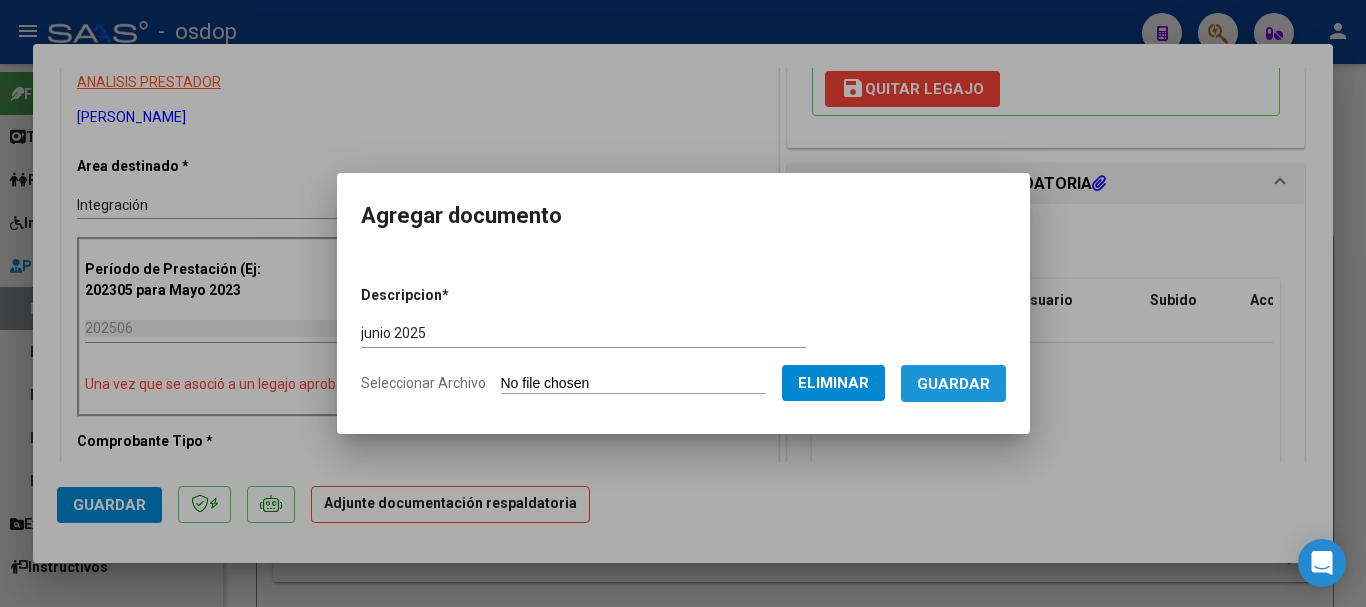 click on "Guardar" at bounding box center (953, 384) 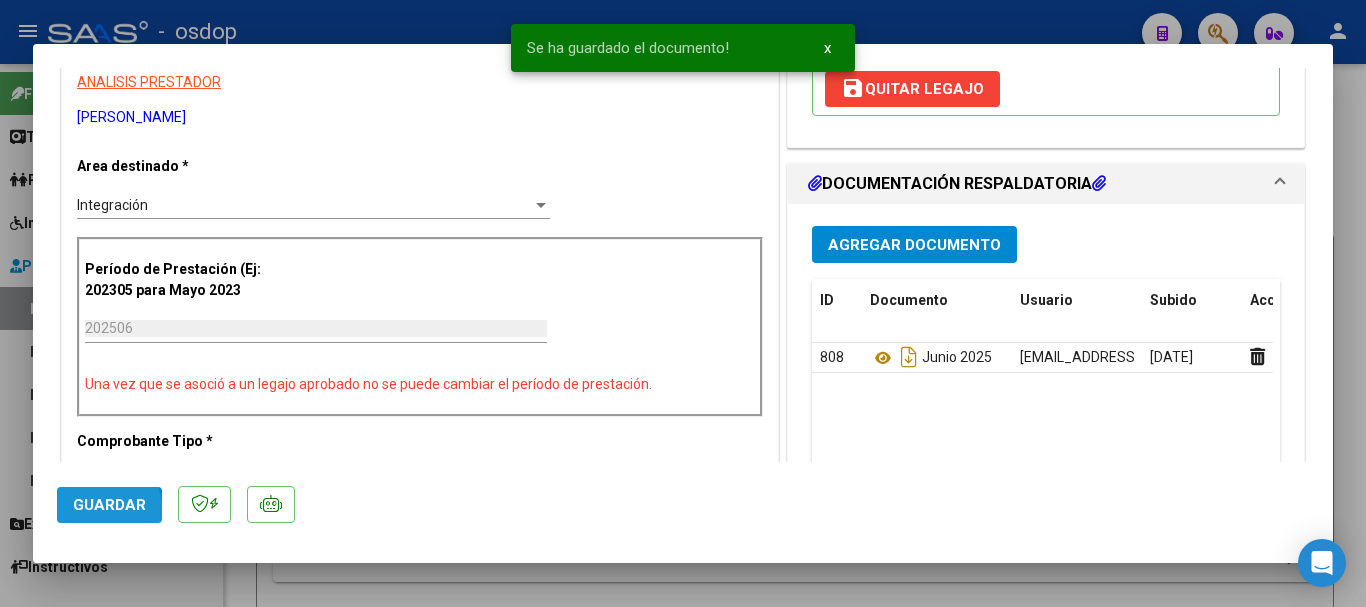 click on "Guardar" 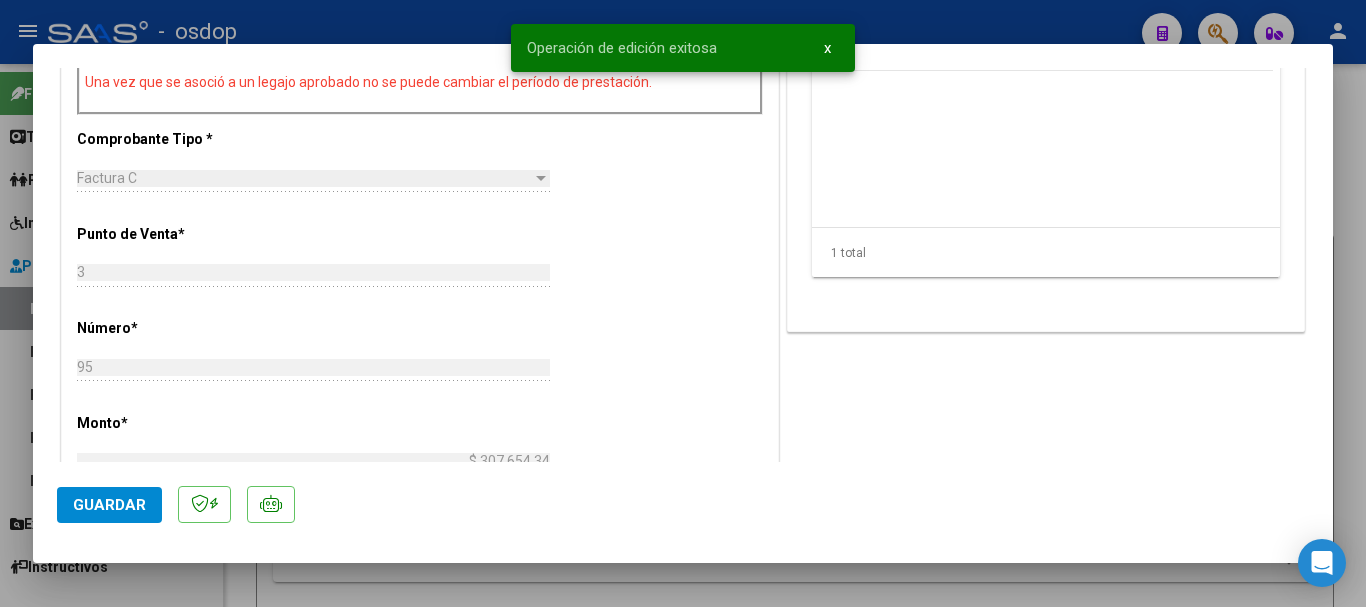 scroll, scrollTop: 800, scrollLeft: 0, axis: vertical 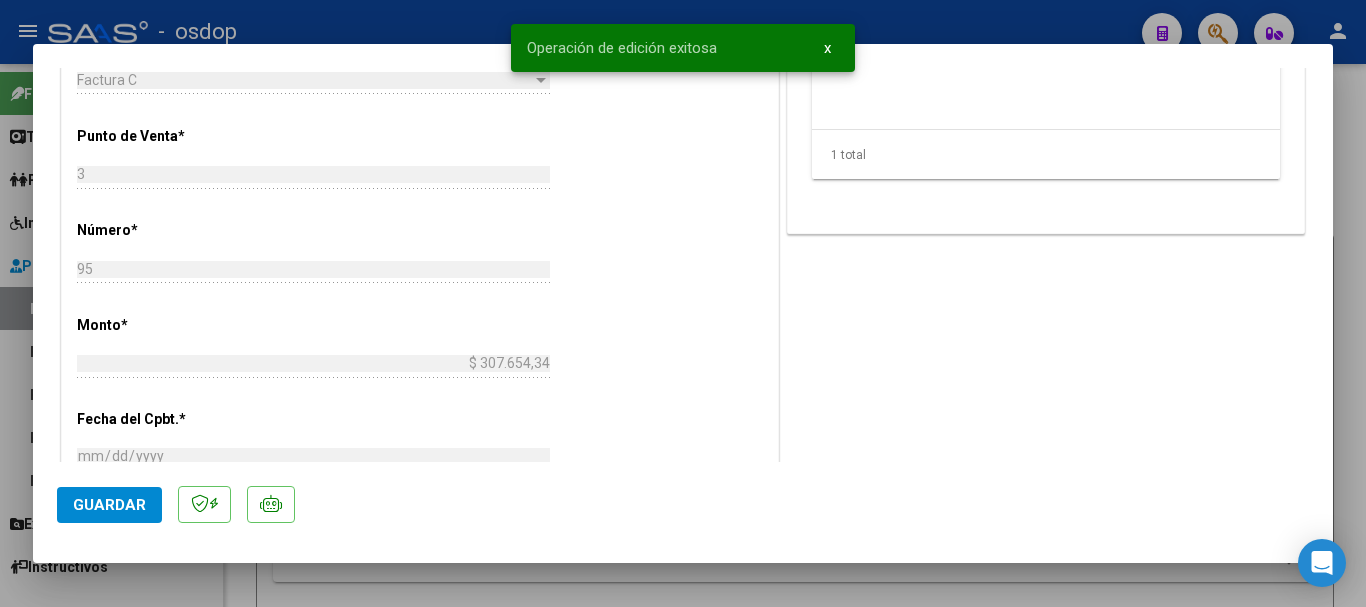 type 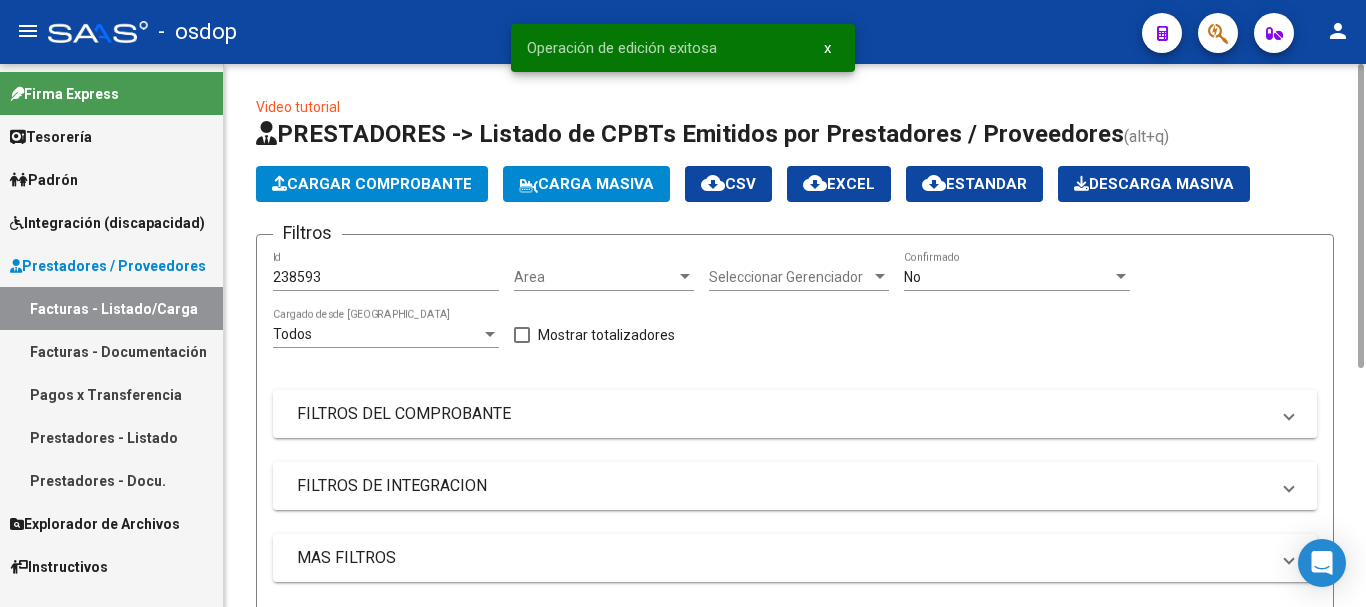 scroll, scrollTop: 424, scrollLeft: 0, axis: vertical 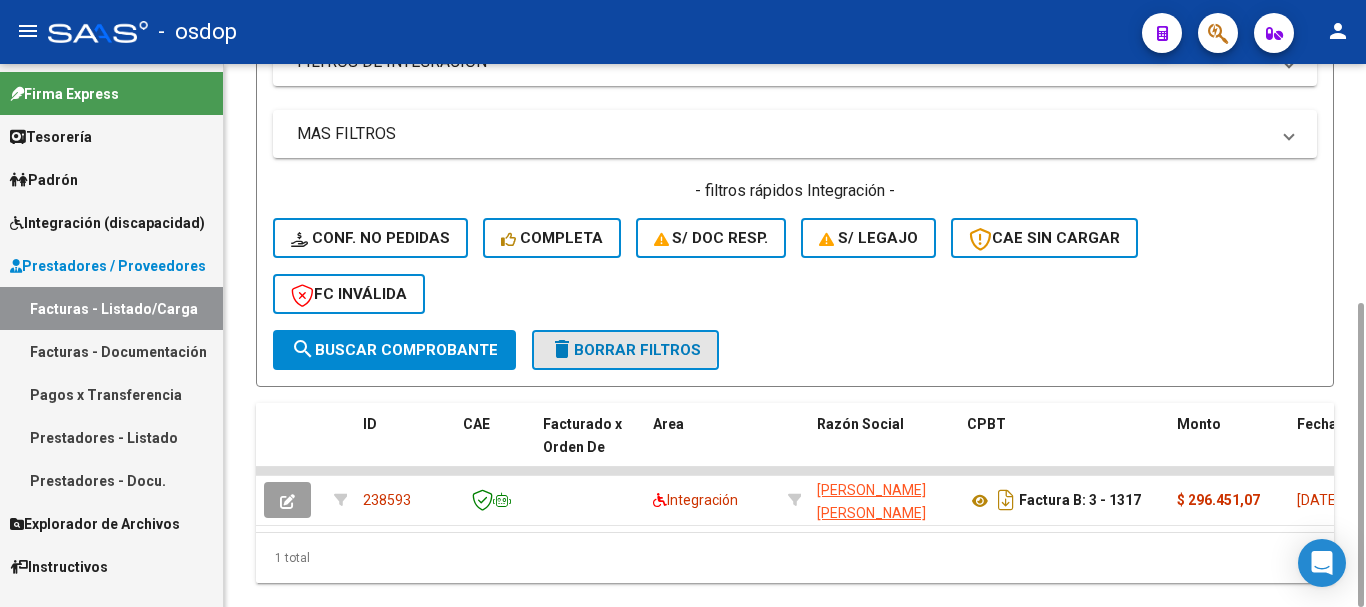 click on "delete  Borrar Filtros" 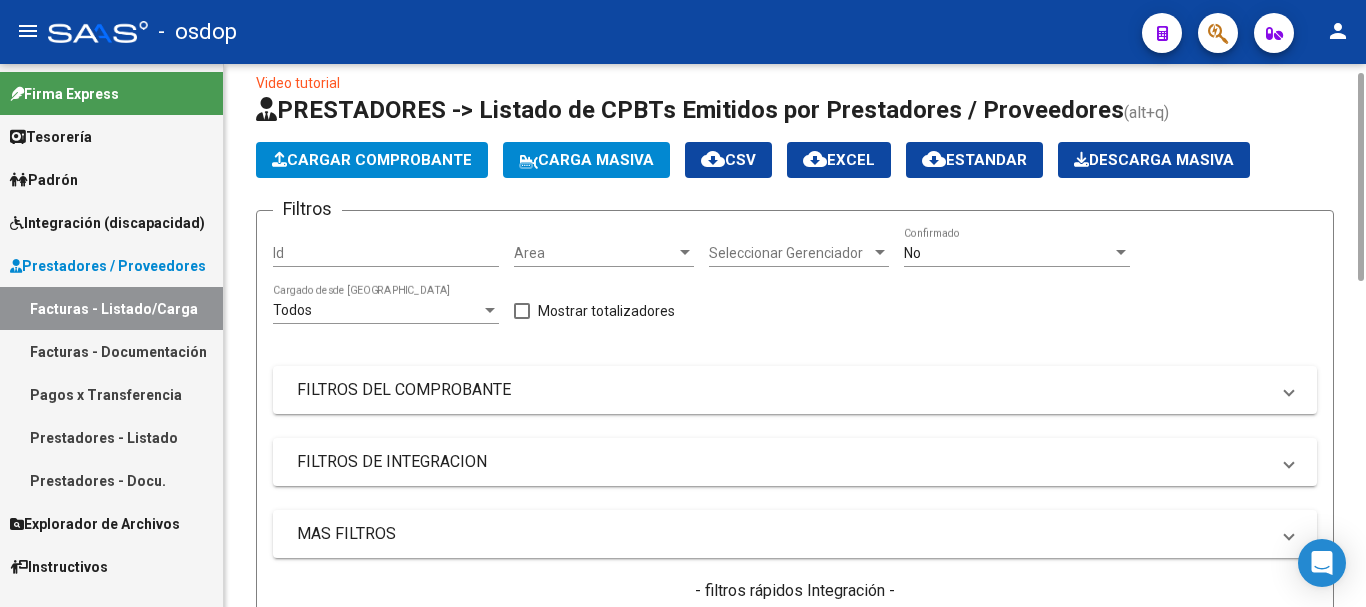 scroll, scrollTop: 0, scrollLeft: 0, axis: both 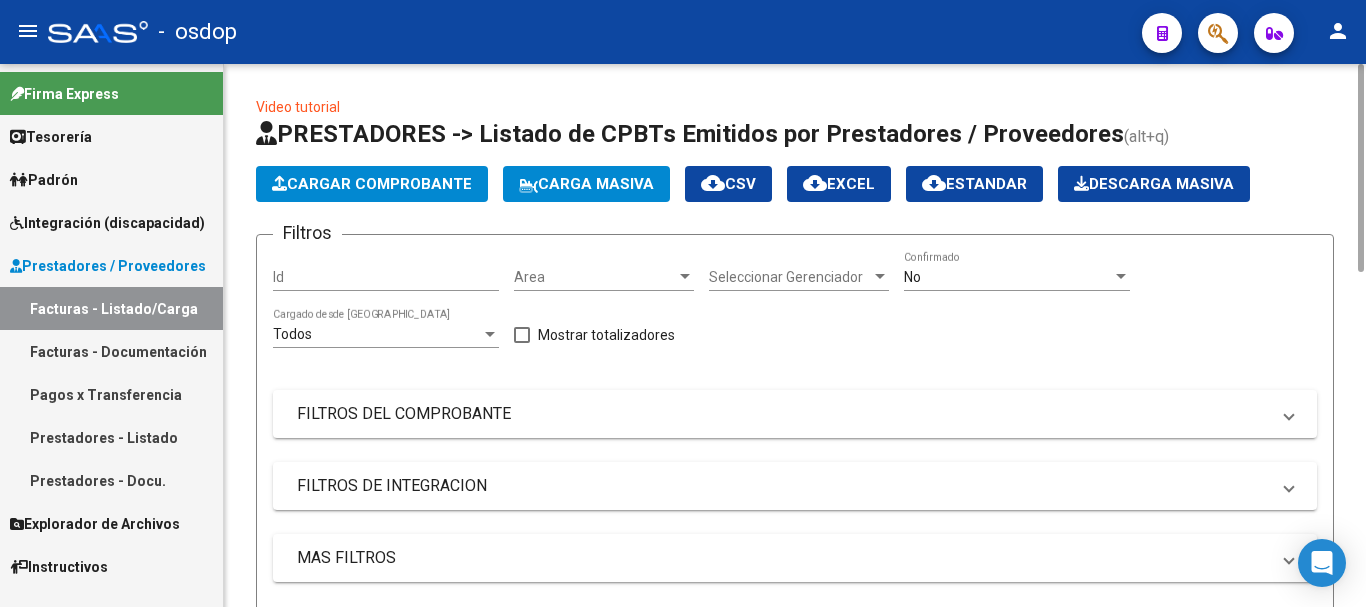 click on "Cargar Comprobante" 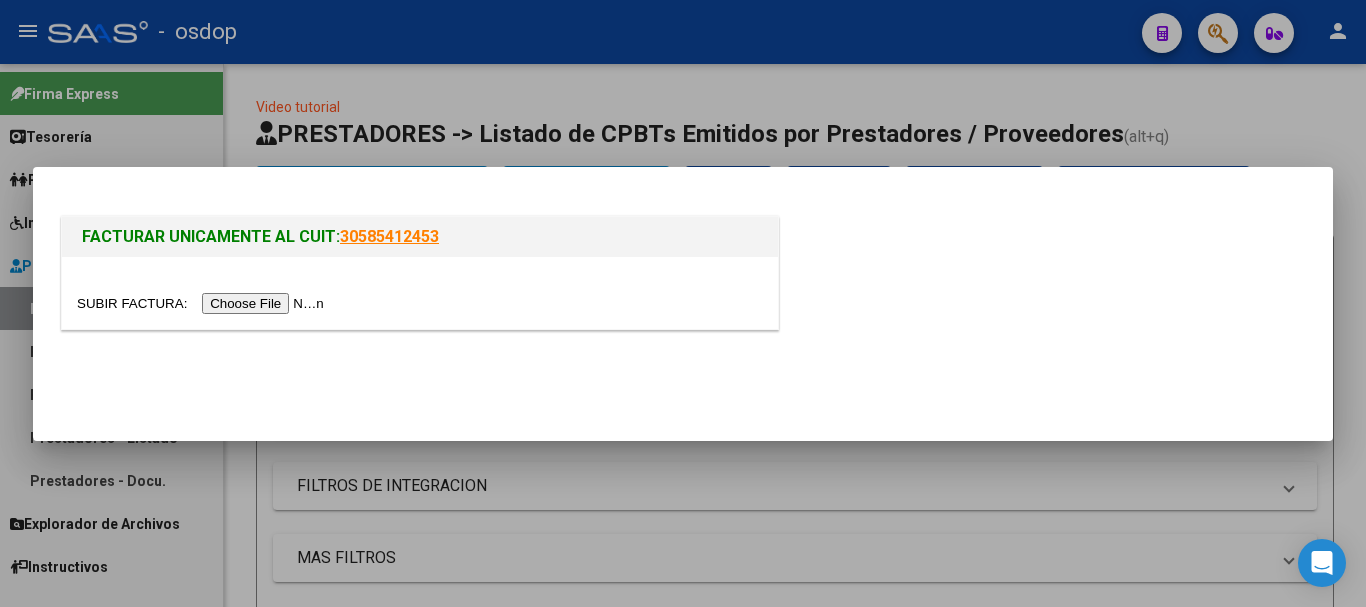 click at bounding box center (203, 303) 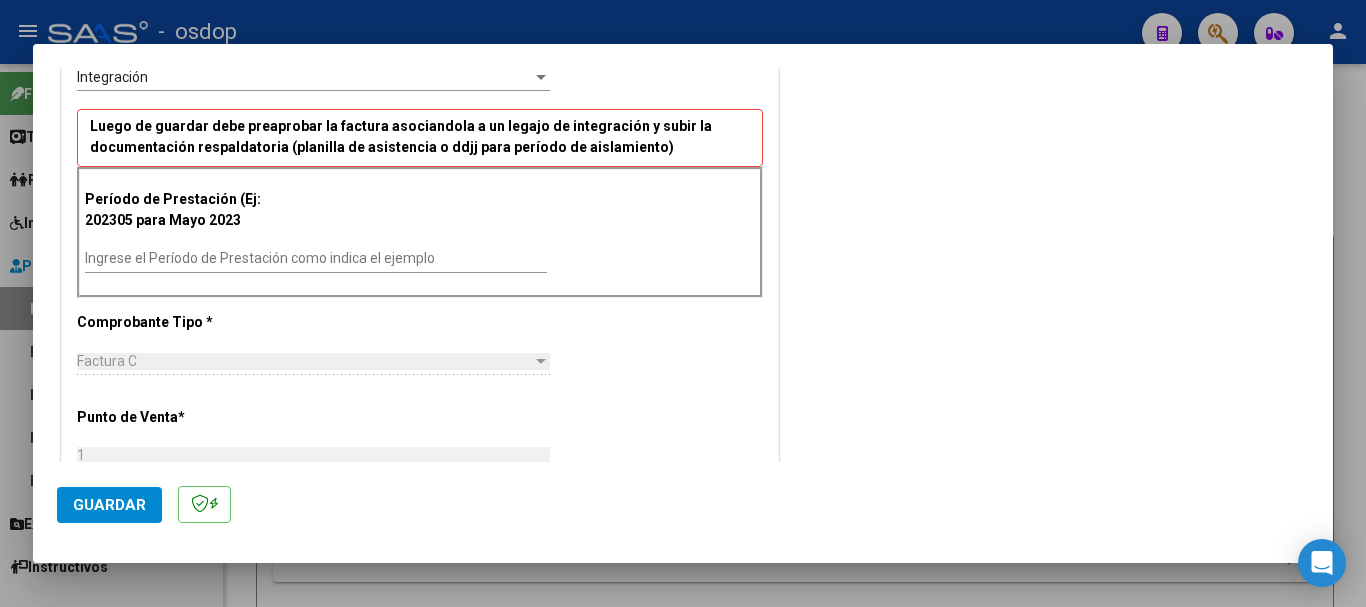 scroll, scrollTop: 500, scrollLeft: 0, axis: vertical 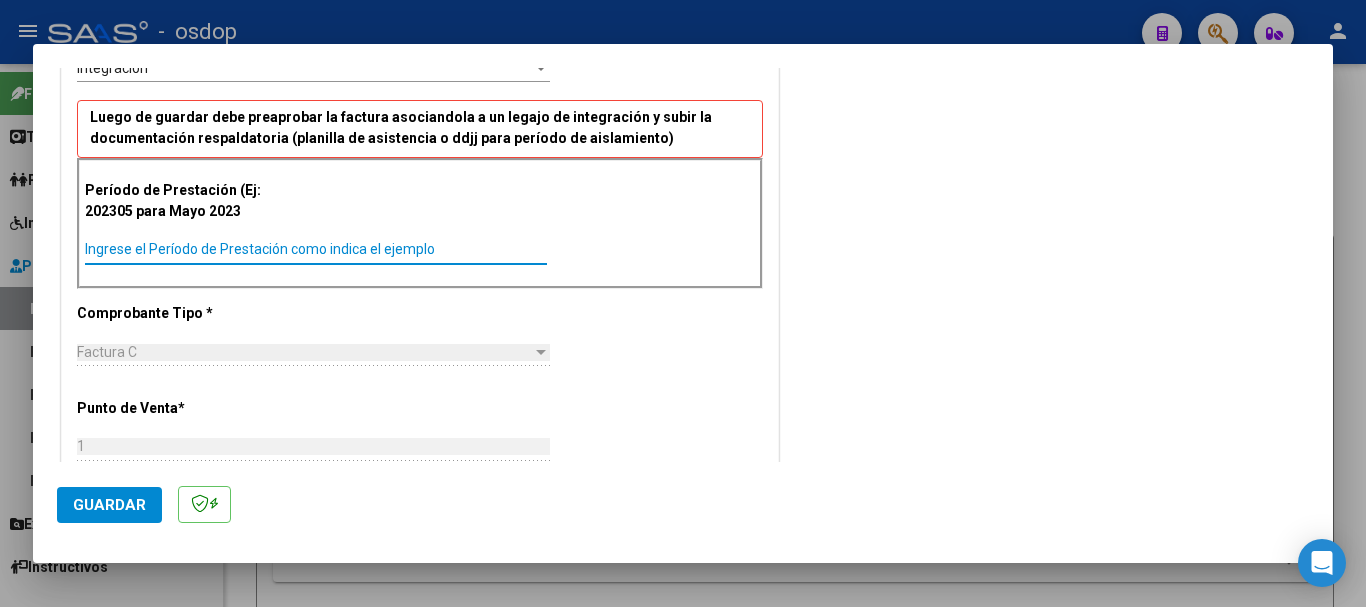 click on "Ingrese el Período de Prestación como indica el ejemplo" at bounding box center [316, 249] 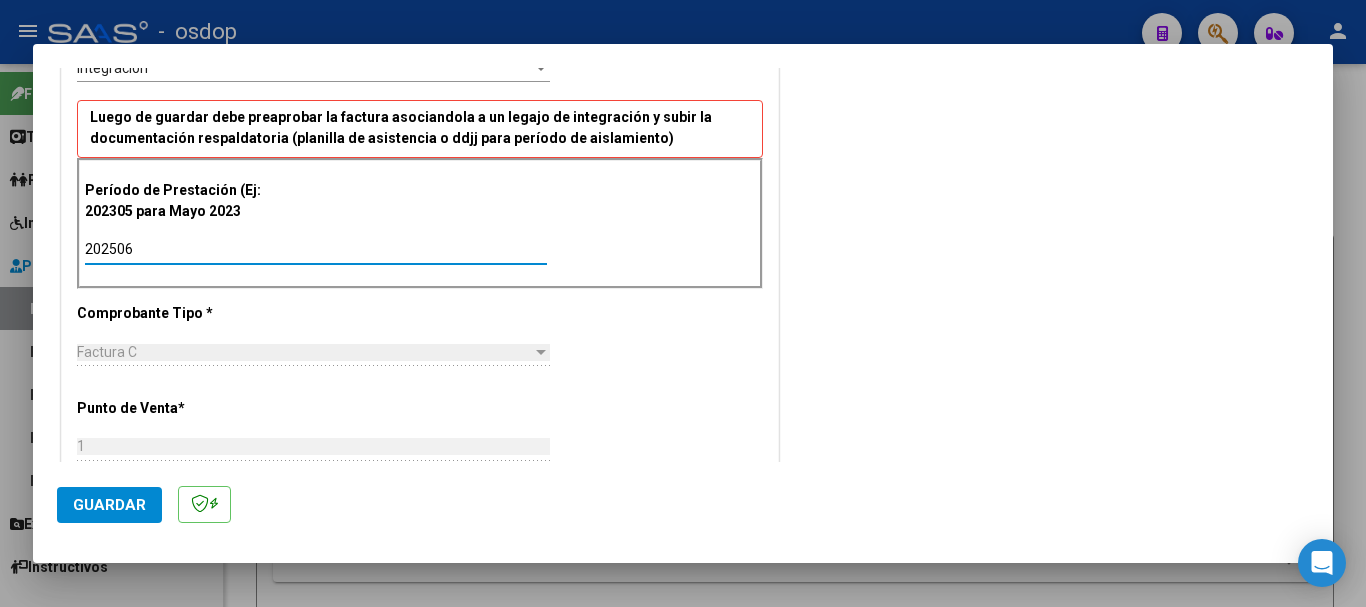 type on "202506" 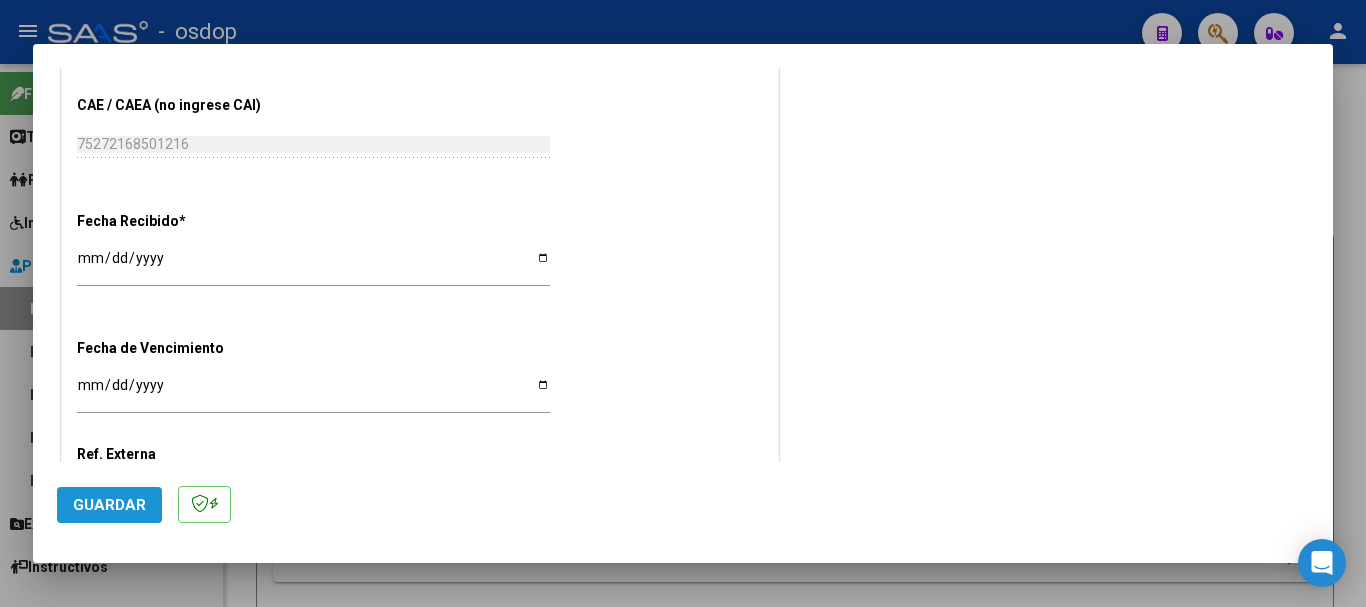 click on "Guardar" 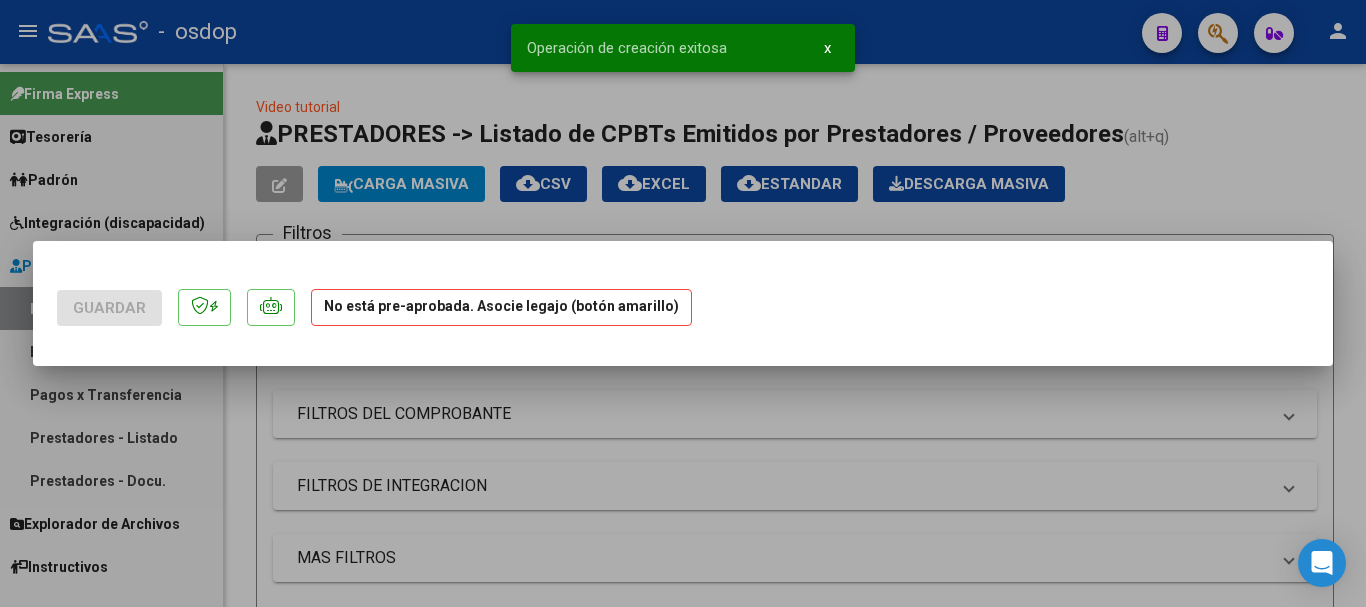 scroll, scrollTop: 0, scrollLeft: 0, axis: both 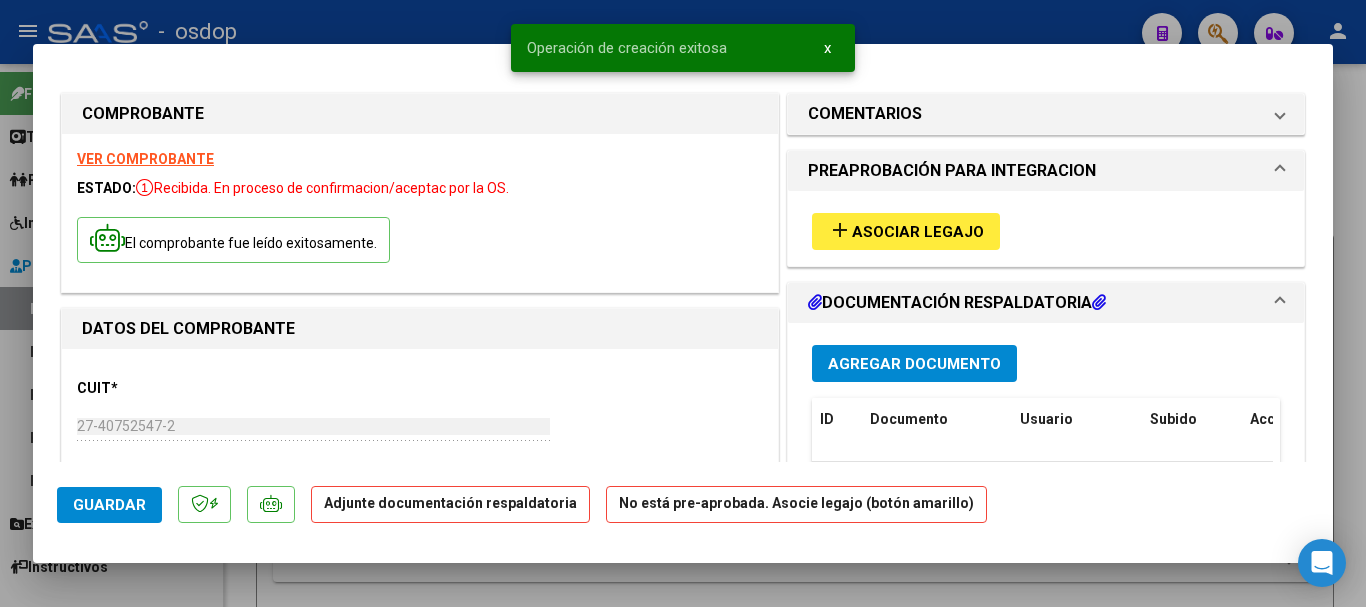 click on "Asociar Legajo" at bounding box center (918, 232) 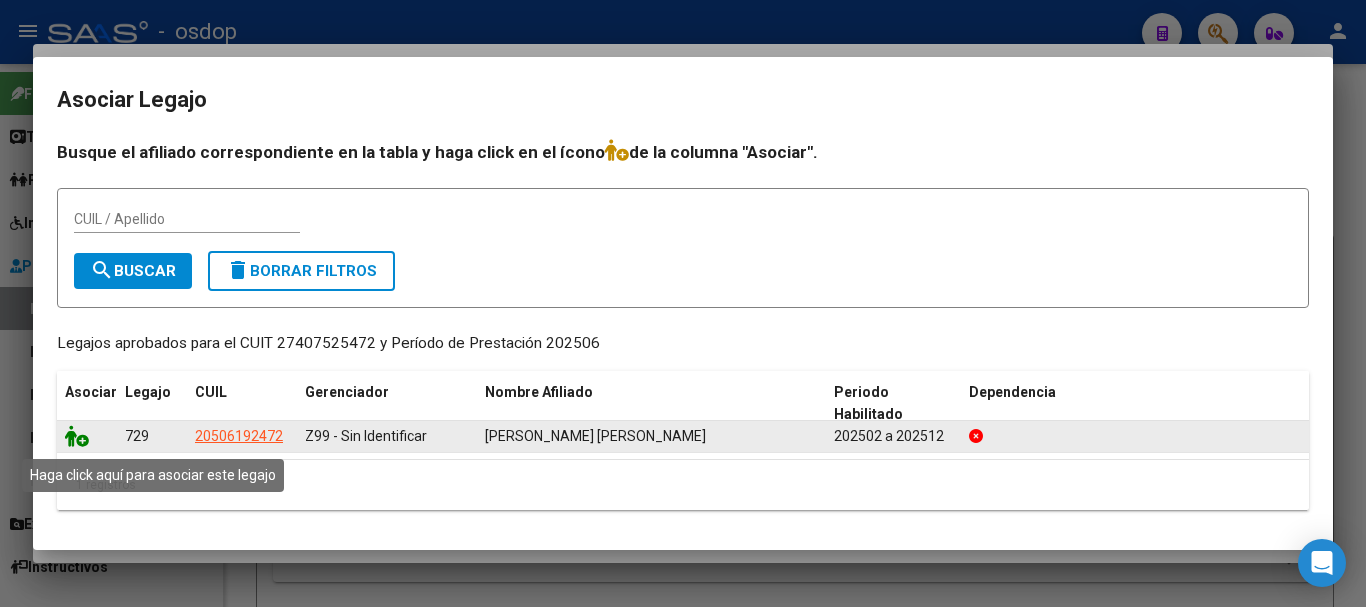 click 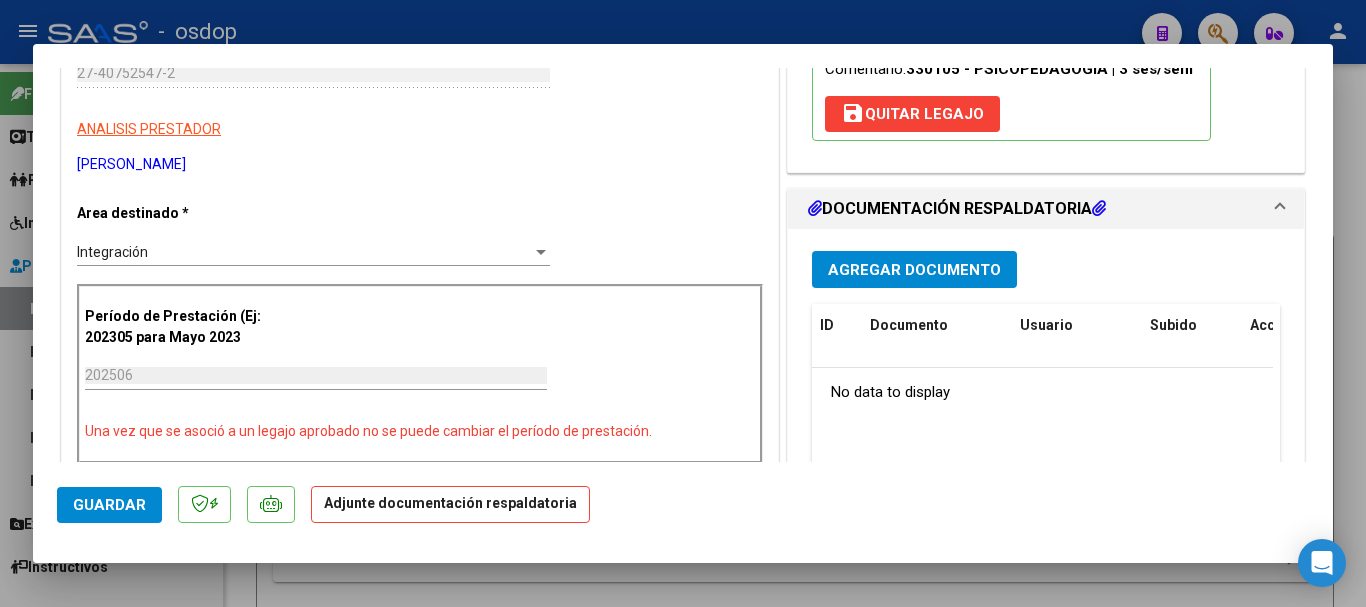 scroll, scrollTop: 400, scrollLeft: 0, axis: vertical 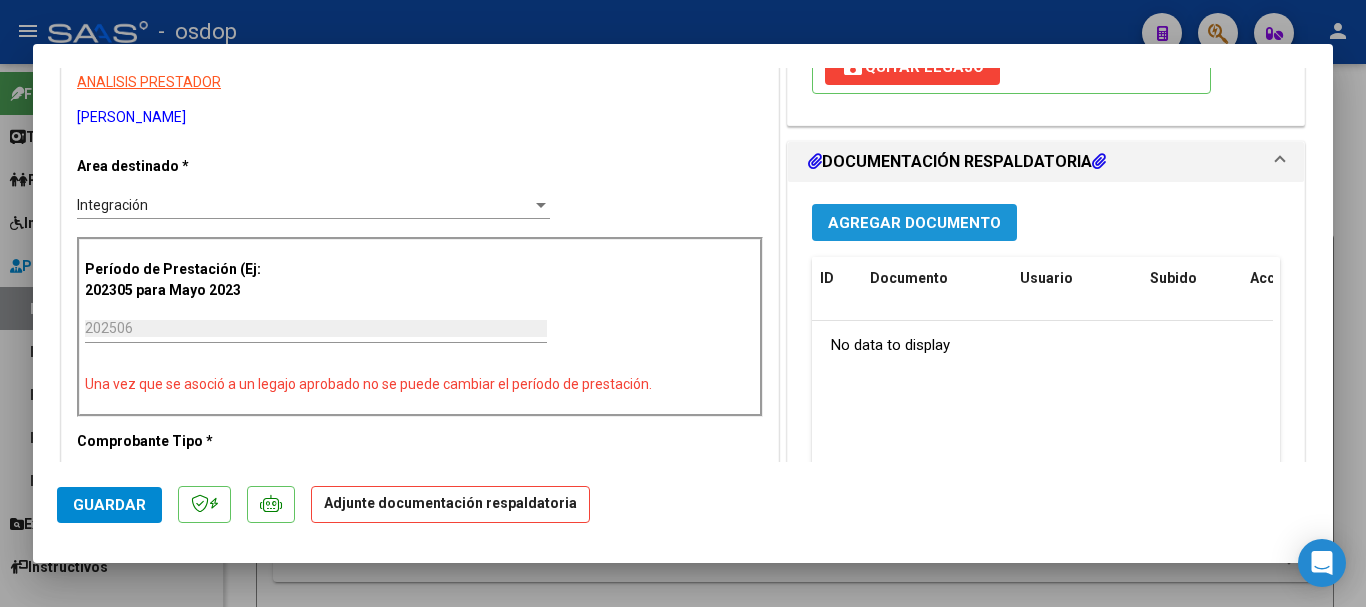 click on "Agregar Documento" at bounding box center (914, 223) 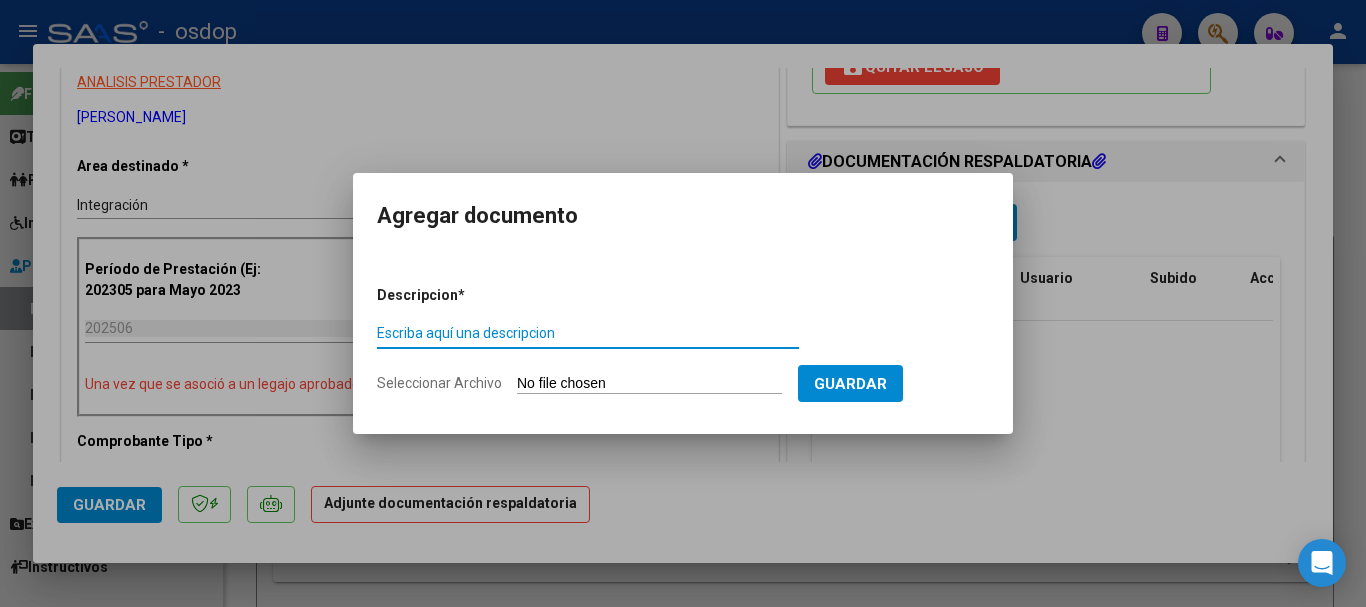 click on "Escriba aquí una descripcion" at bounding box center [588, 333] 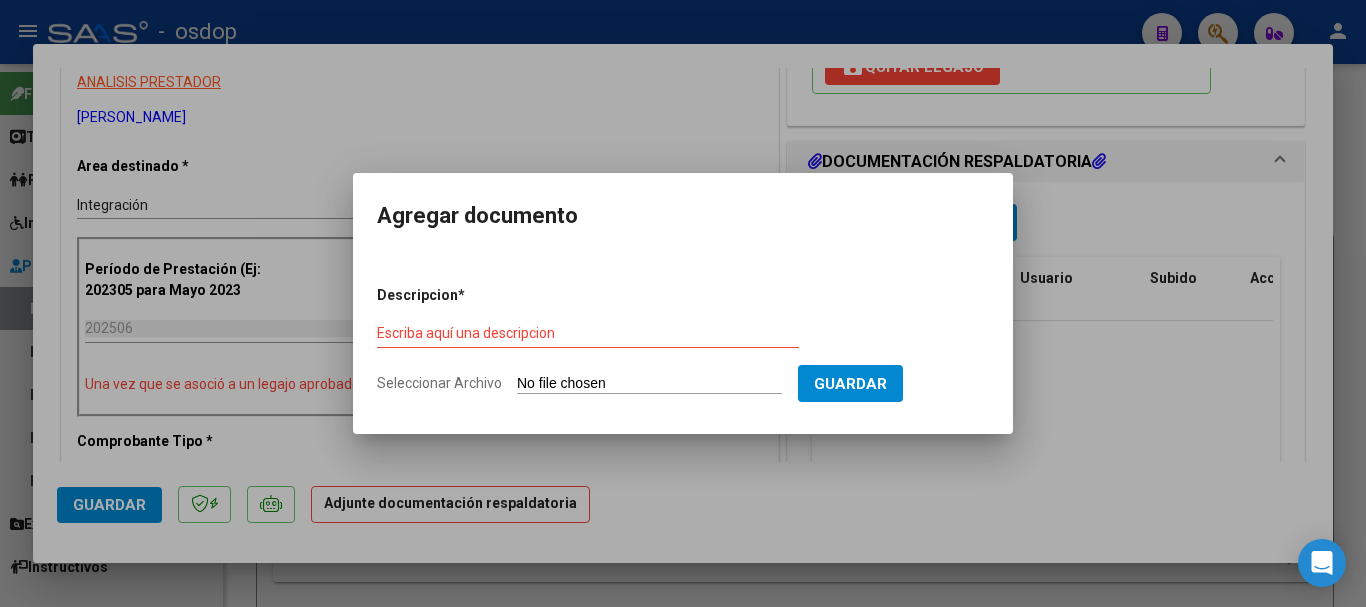 click on "Escriba aquí una descripcion" at bounding box center [588, 334] 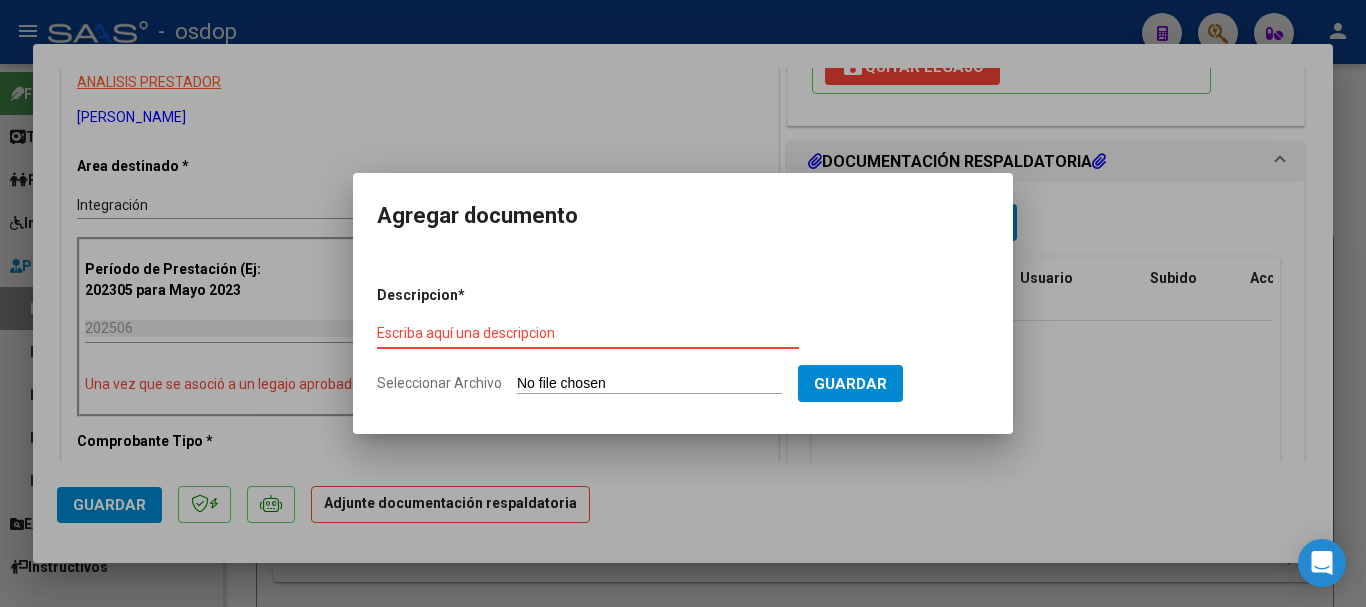 click on "Escriba aquí una descripcion" at bounding box center (588, 333) 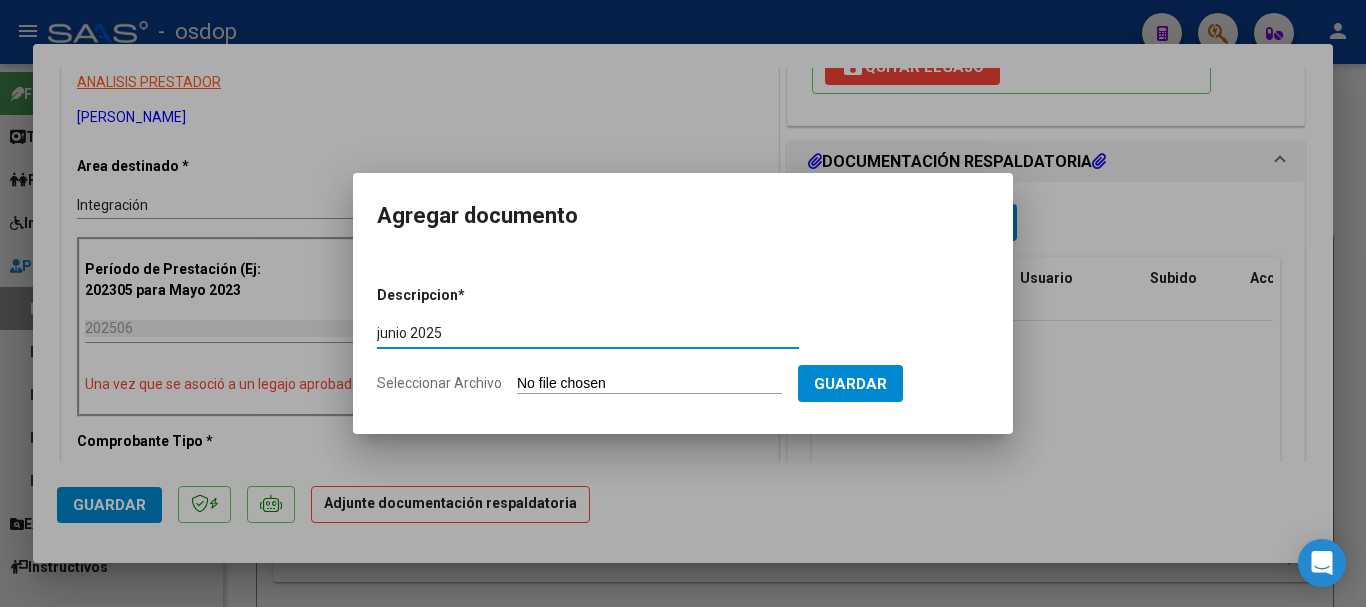 type on "junio 2025" 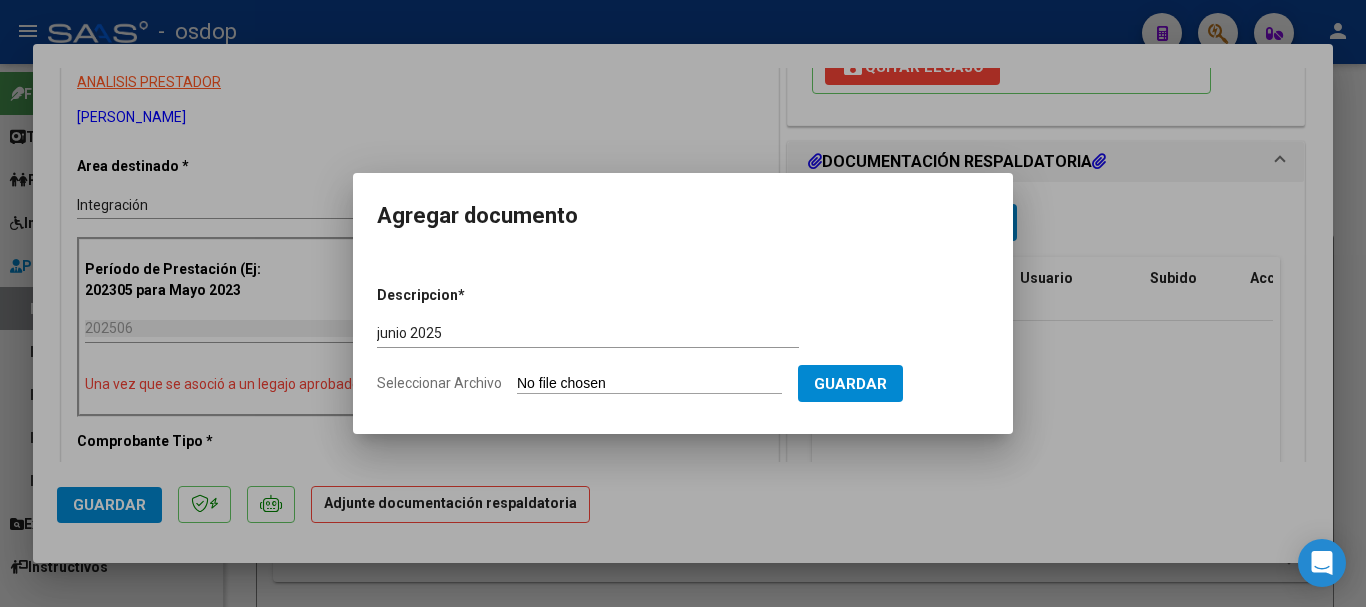 type on "C:\fakepath\[PERSON_NAME].pdf" 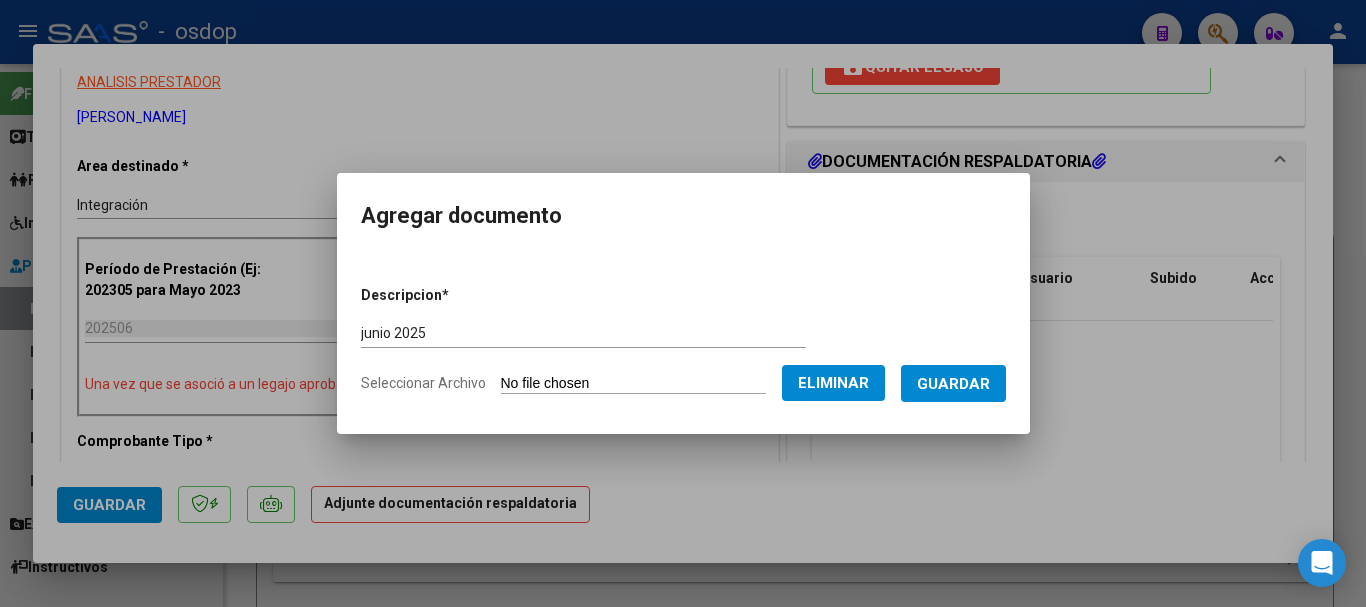 click on "Guardar" at bounding box center [953, 384] 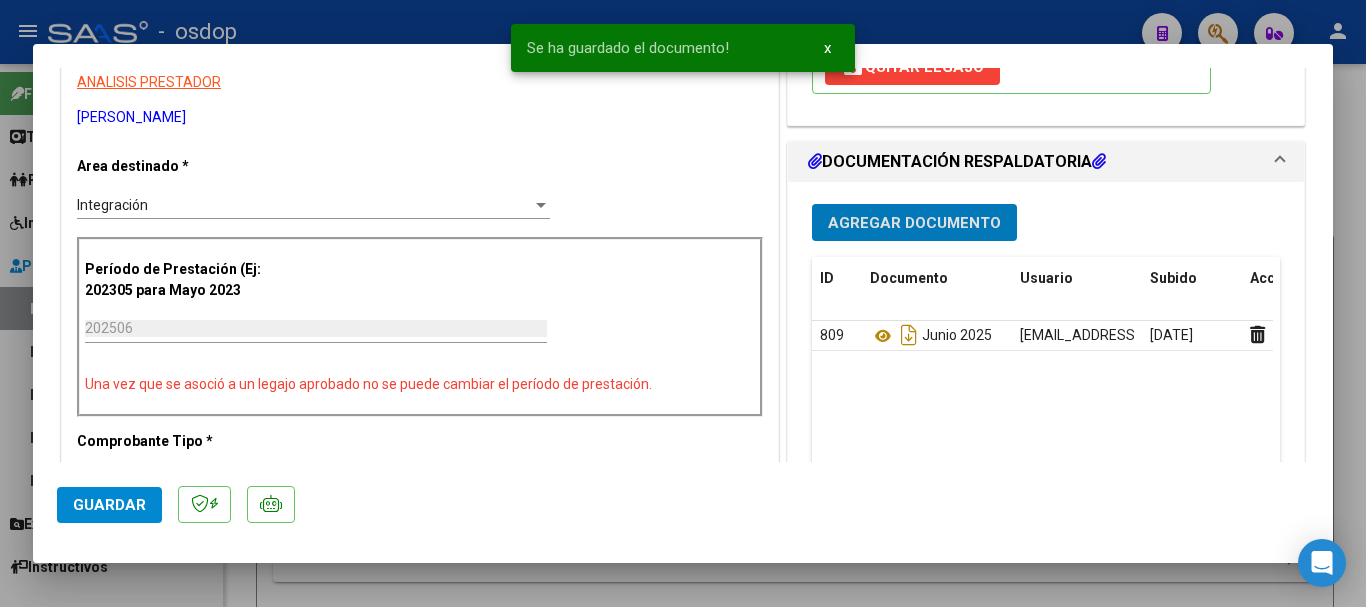 click on "Guardar" 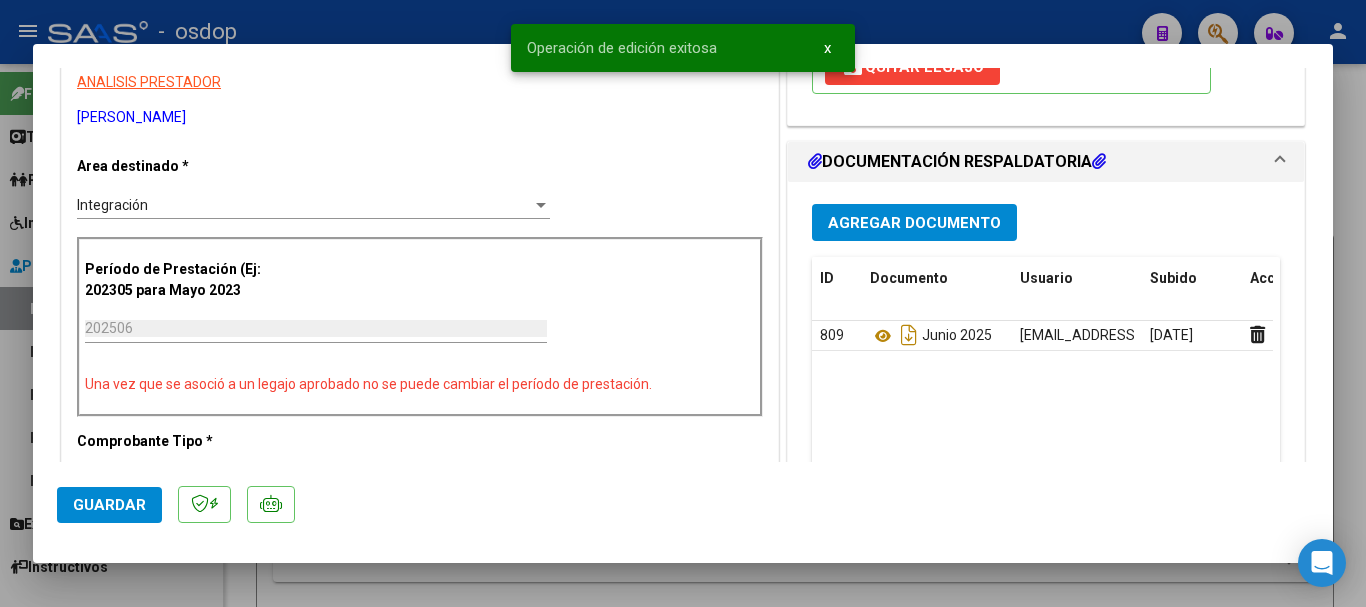 type 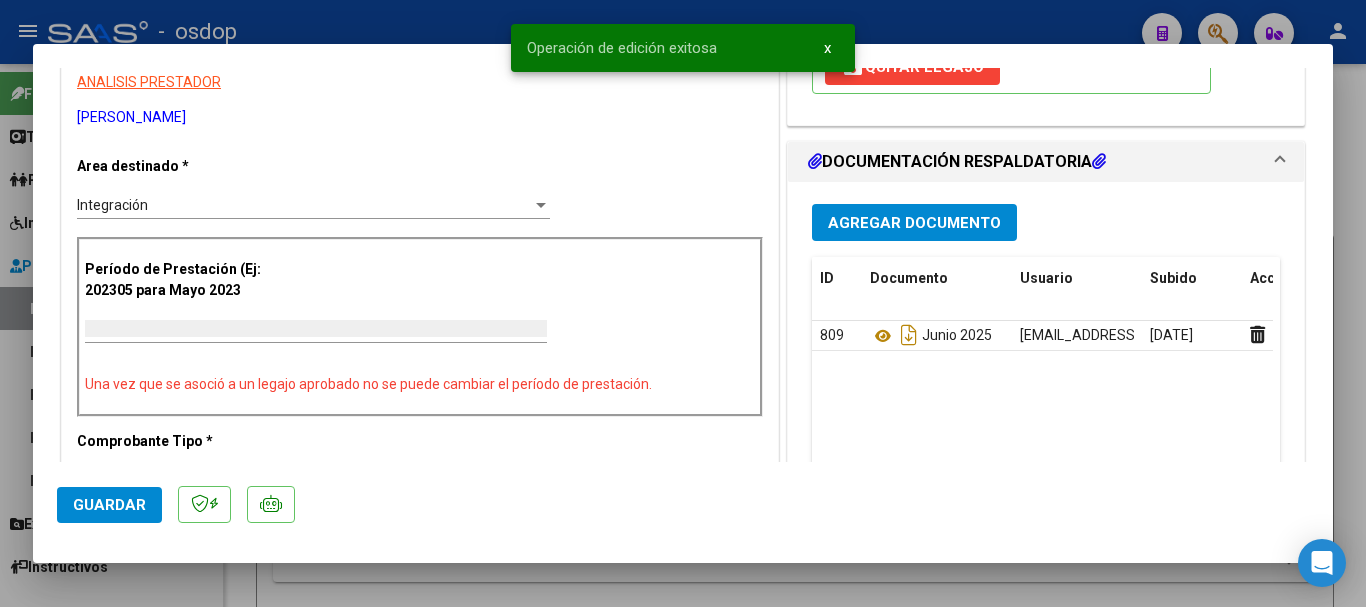 type 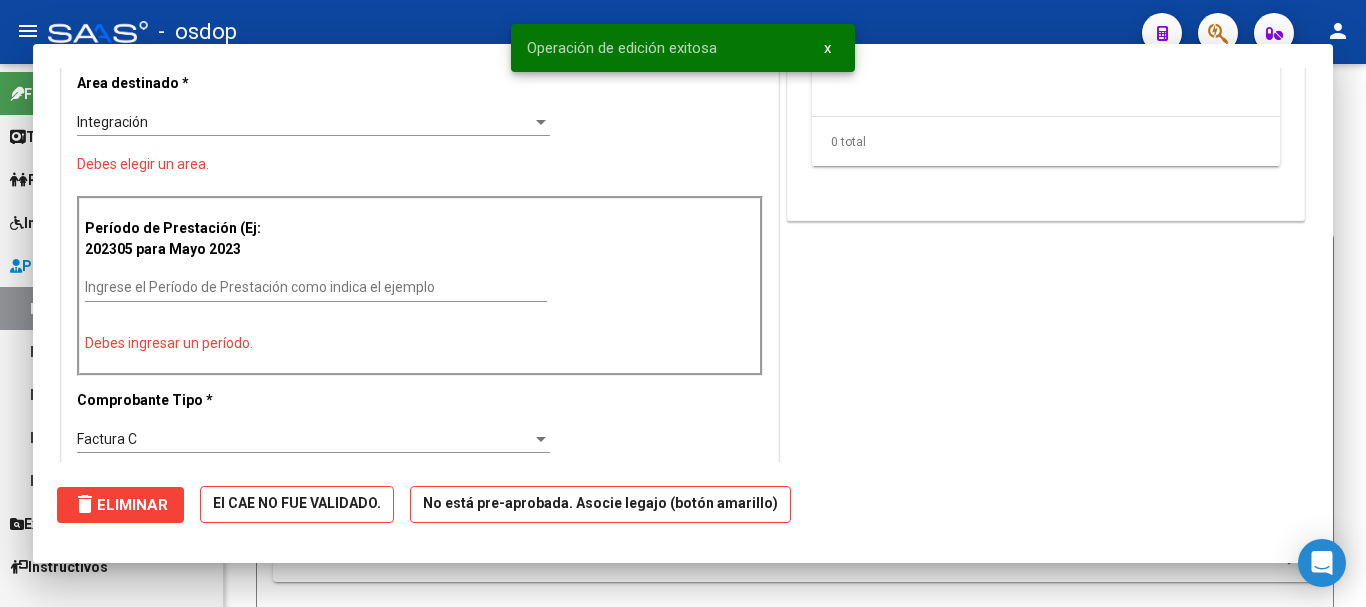 scroll, scrollTop: 317, scrollLeft: 0, axis: vertical 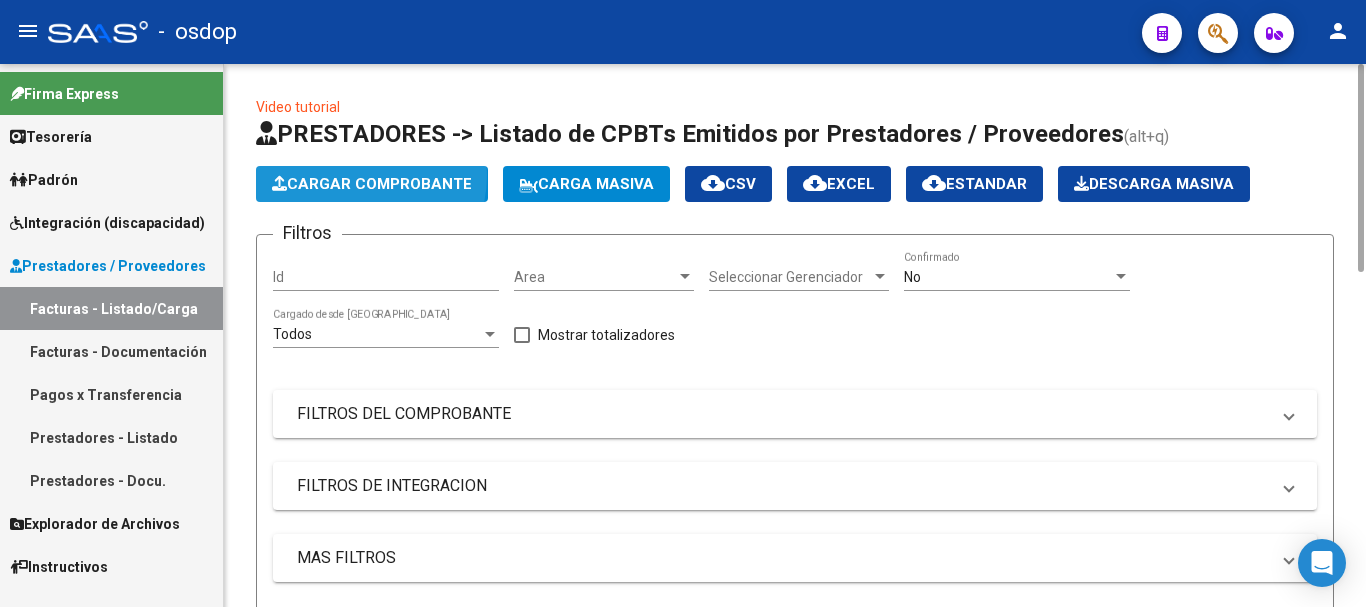 click on "Cargar Comprobante" 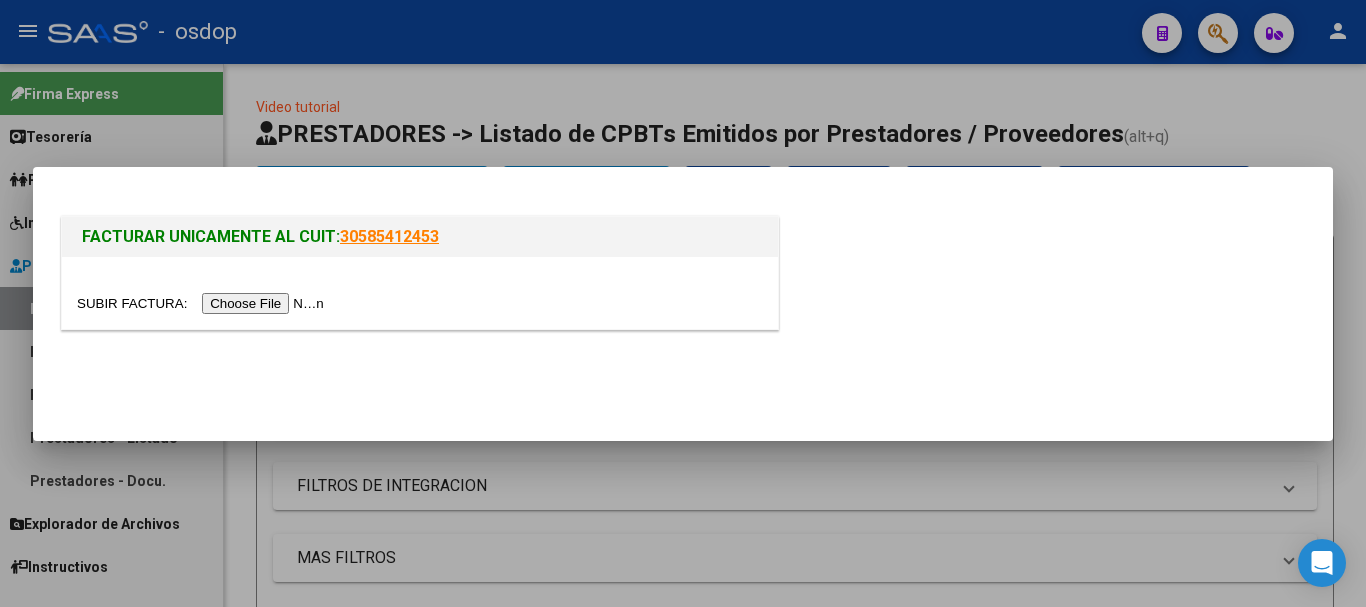 click at bounding box center (203, 303) 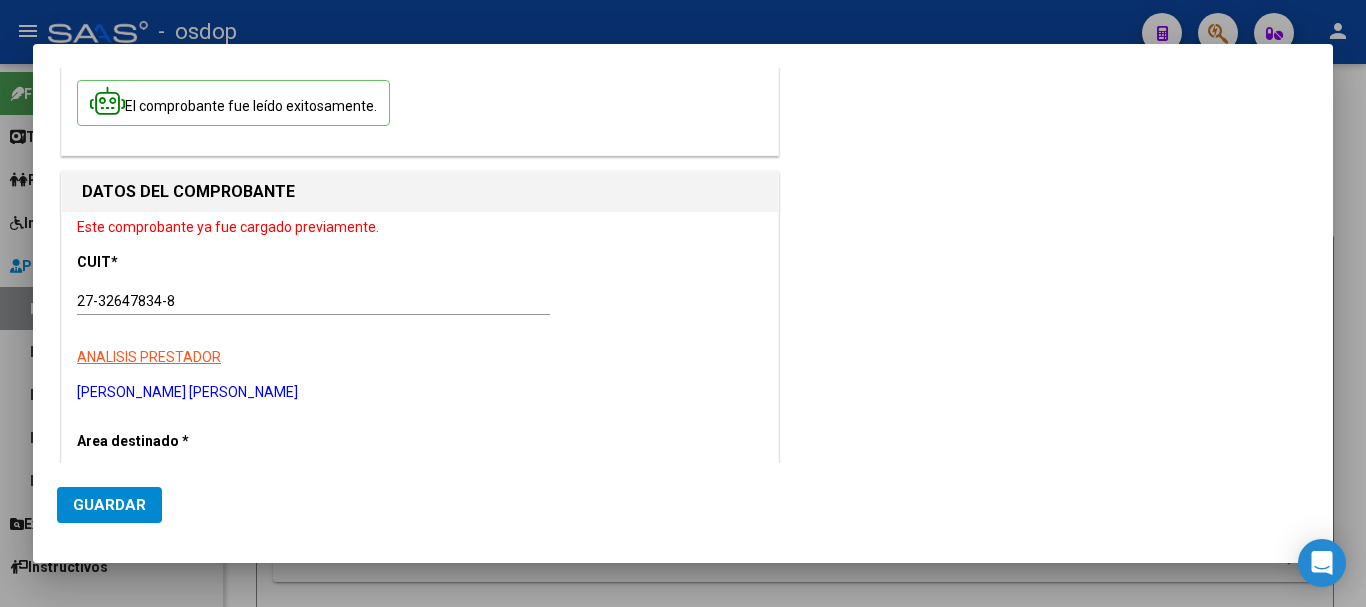 scroll, scrollTop: 0, scrollLeft: 0, axis: both 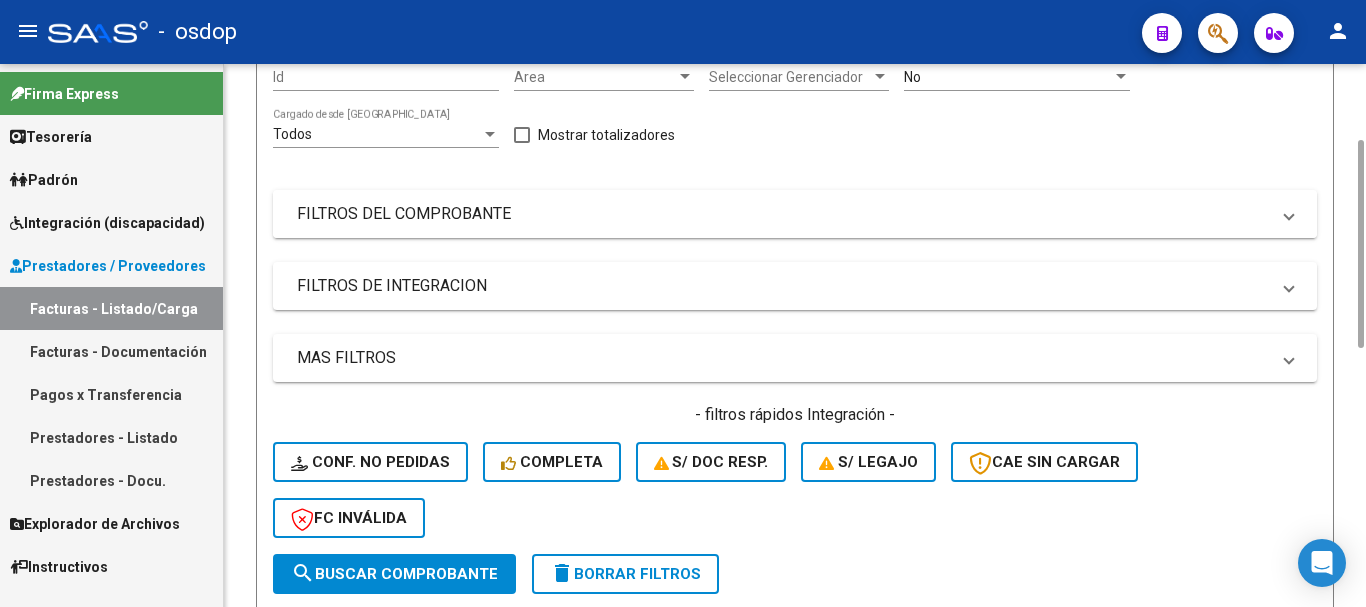 click on "FILTROS DEL COMPROBANTE" at bounding box center (783, 214) 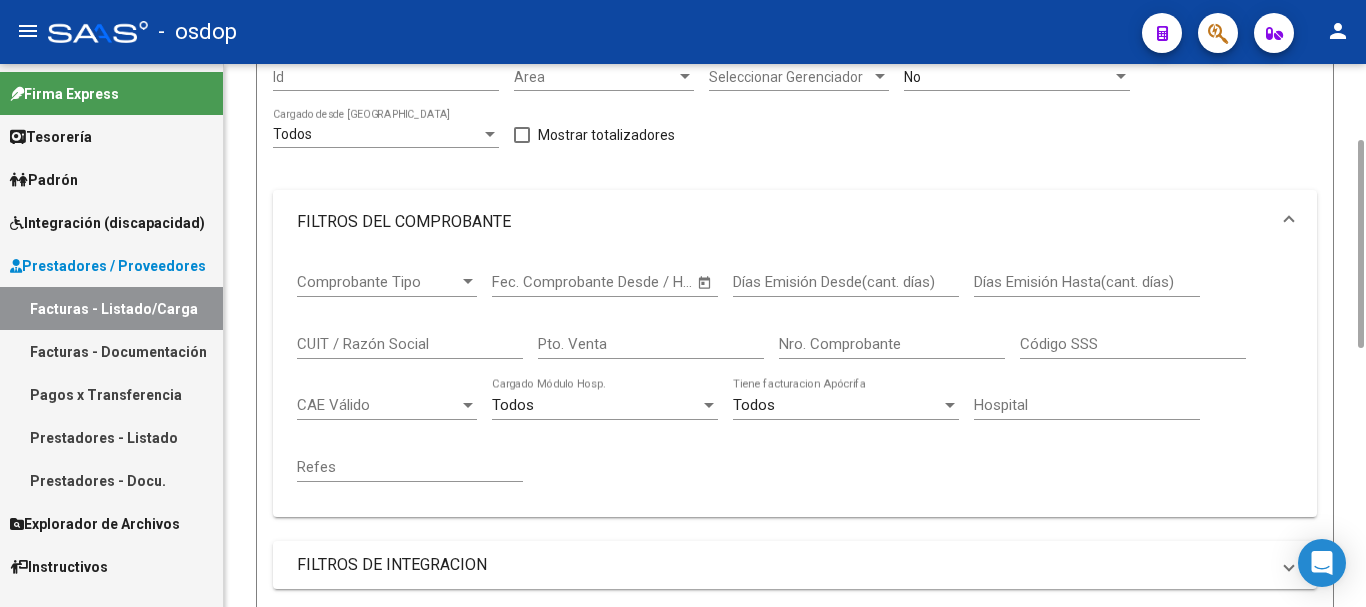 click on "CUIT / Razón Social" at bounding box center (410, 344) 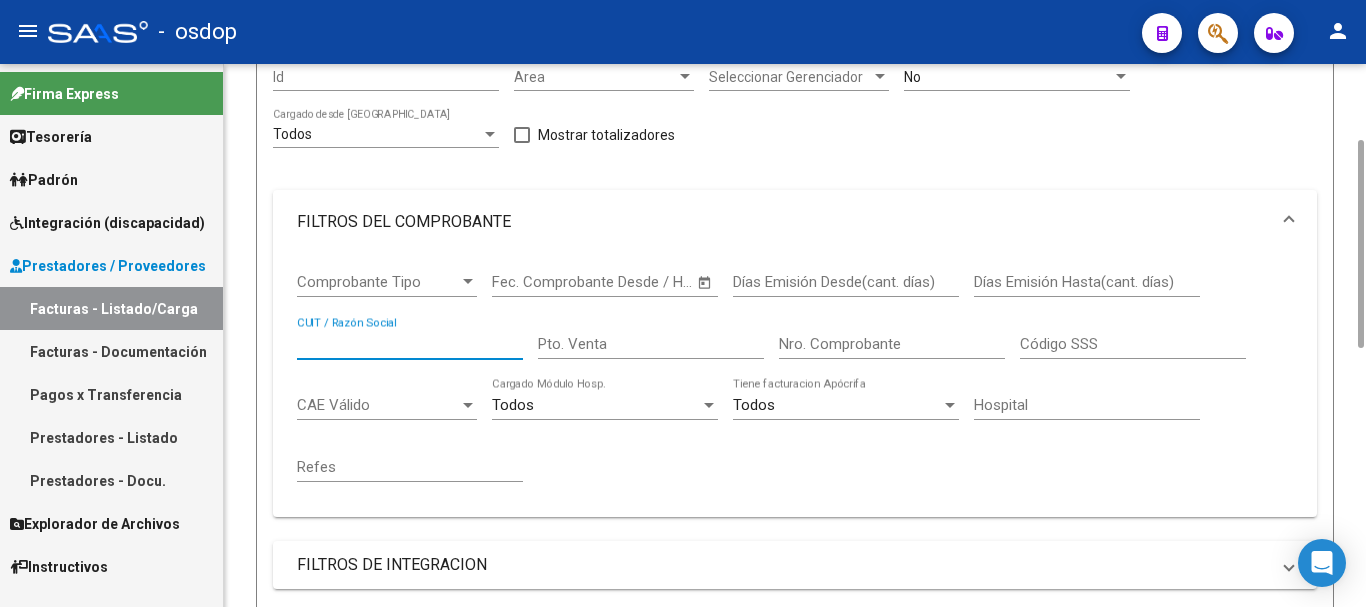 paste on "27326478348" 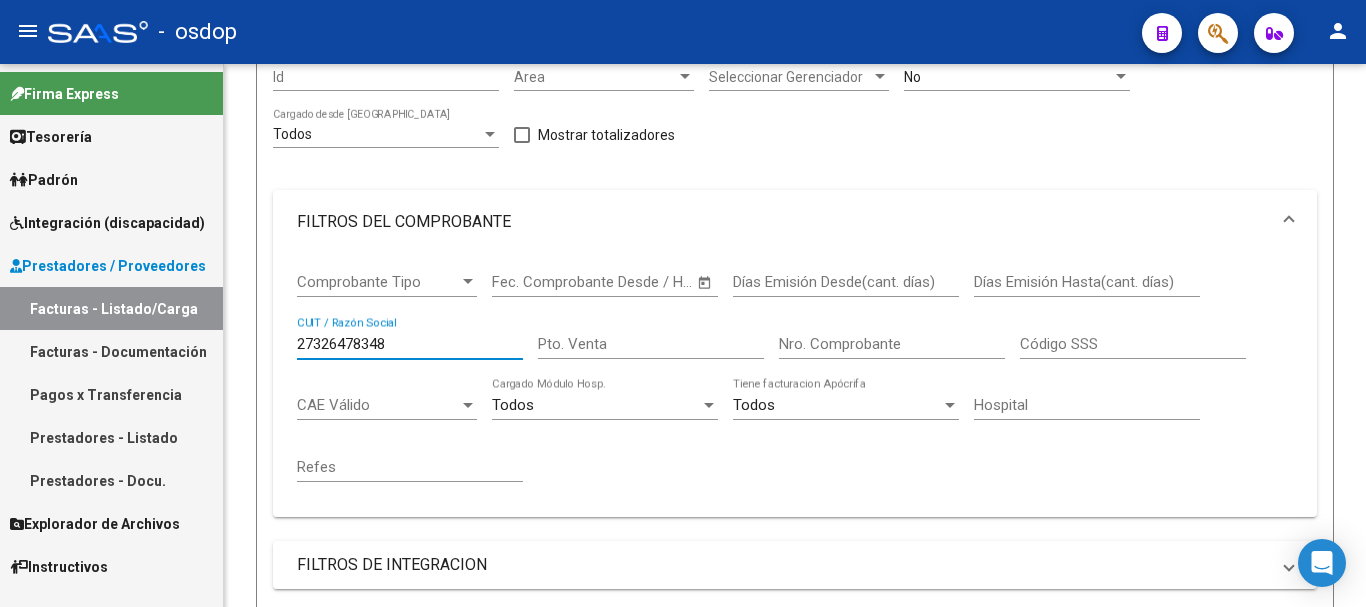 scroll, scrollTop: 800, scrollLeft: 0, axis: vertical 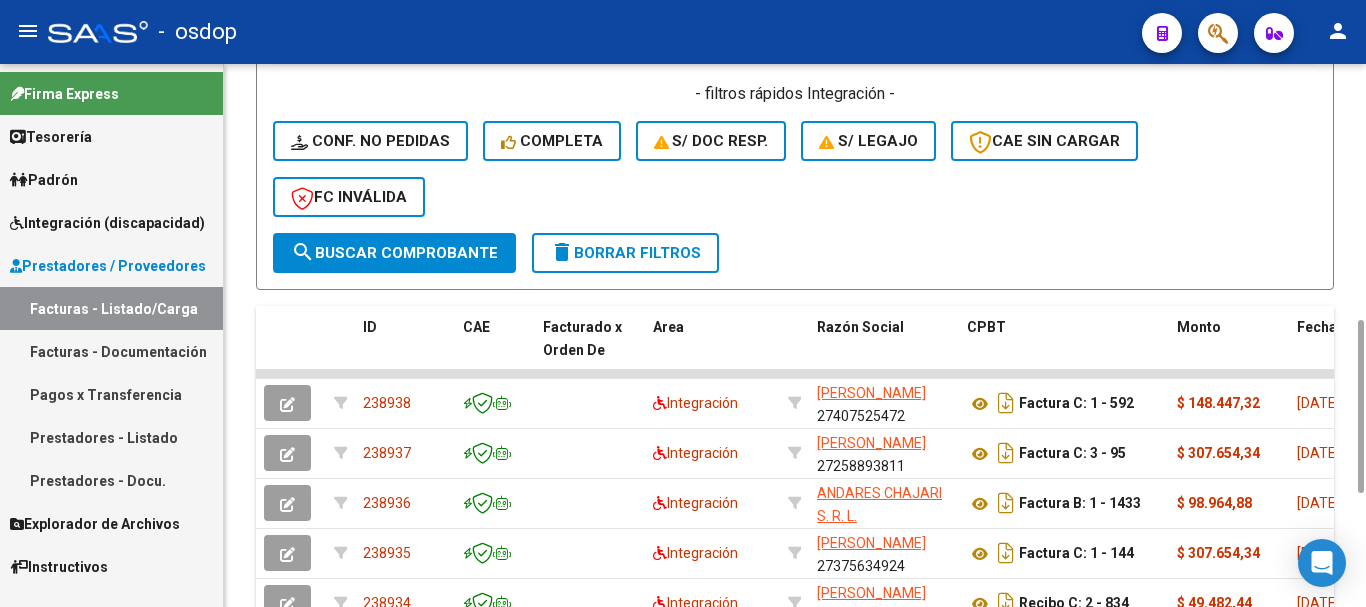 type on "27326478348" 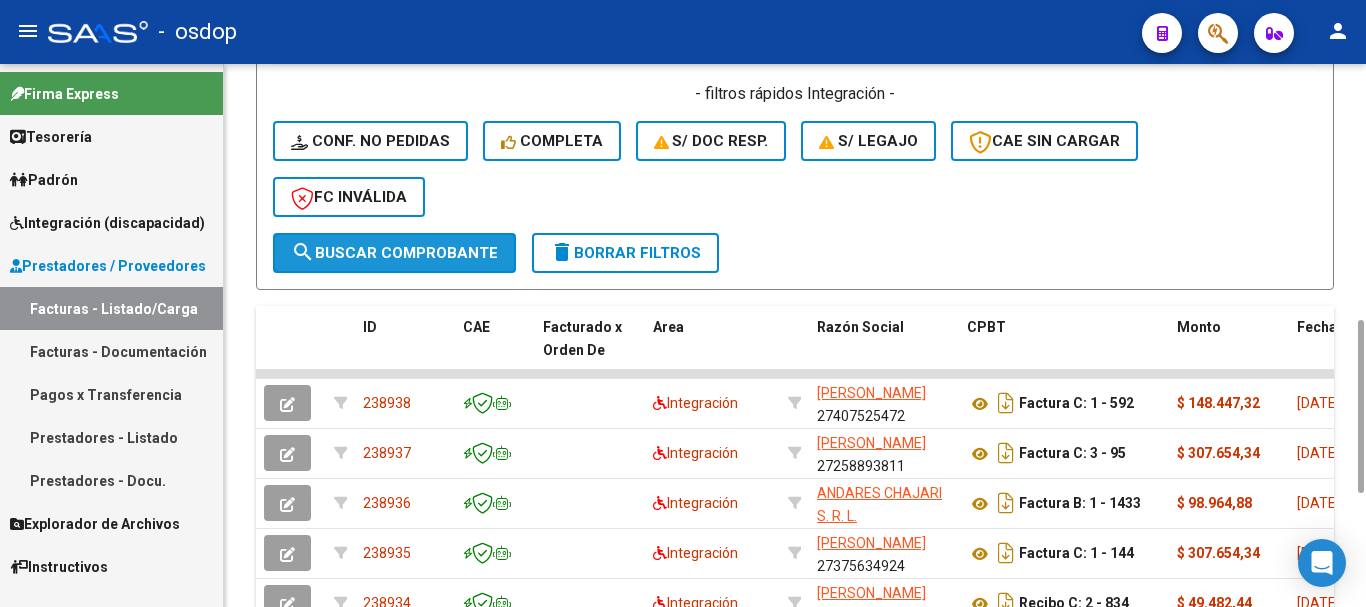 click on "search  Buscar Comprobante" 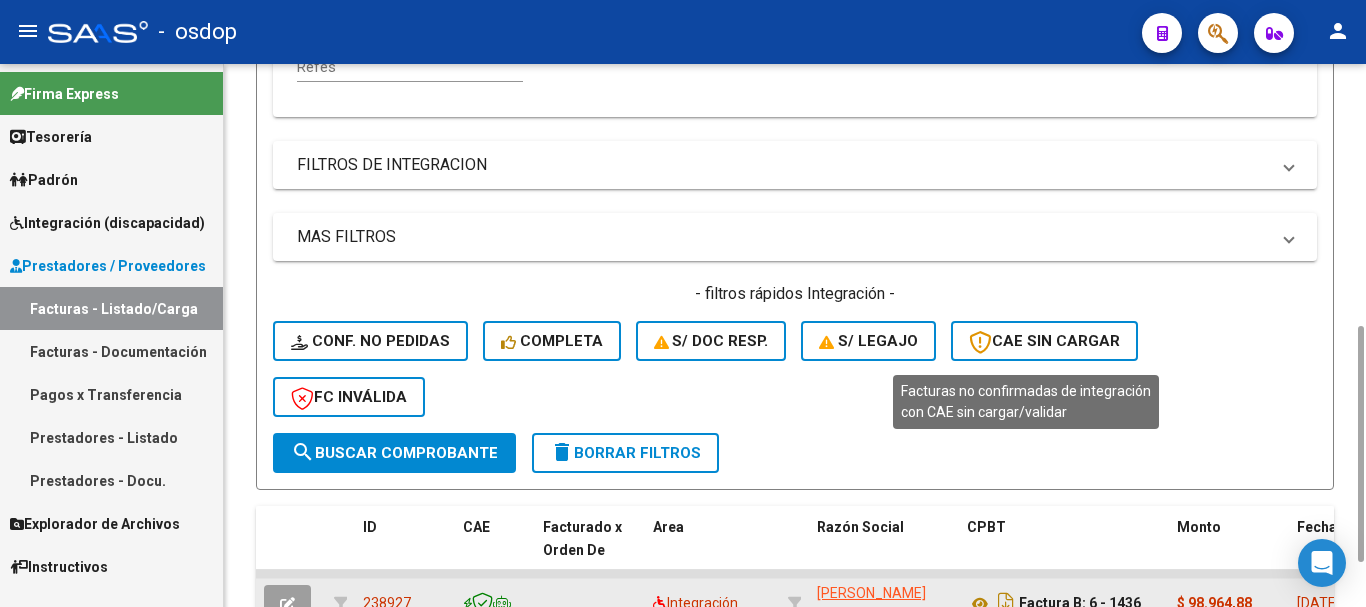 scroll, scrollTop: 703, scrollLeft: 0, axis: vertical 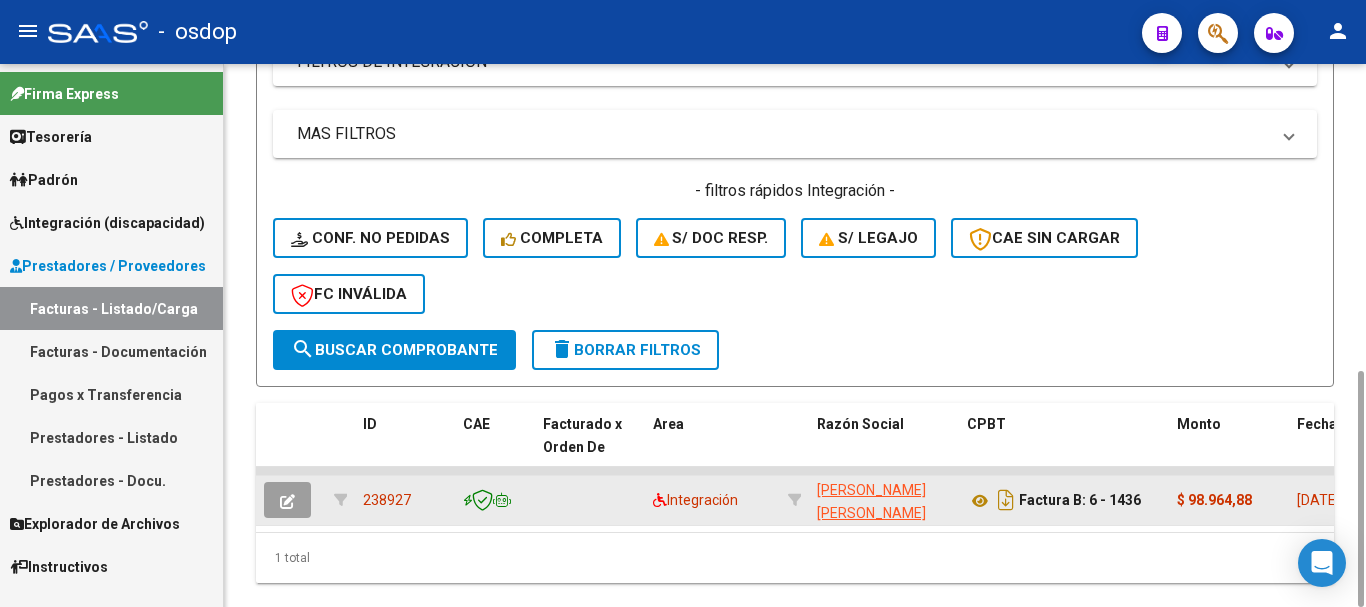 click 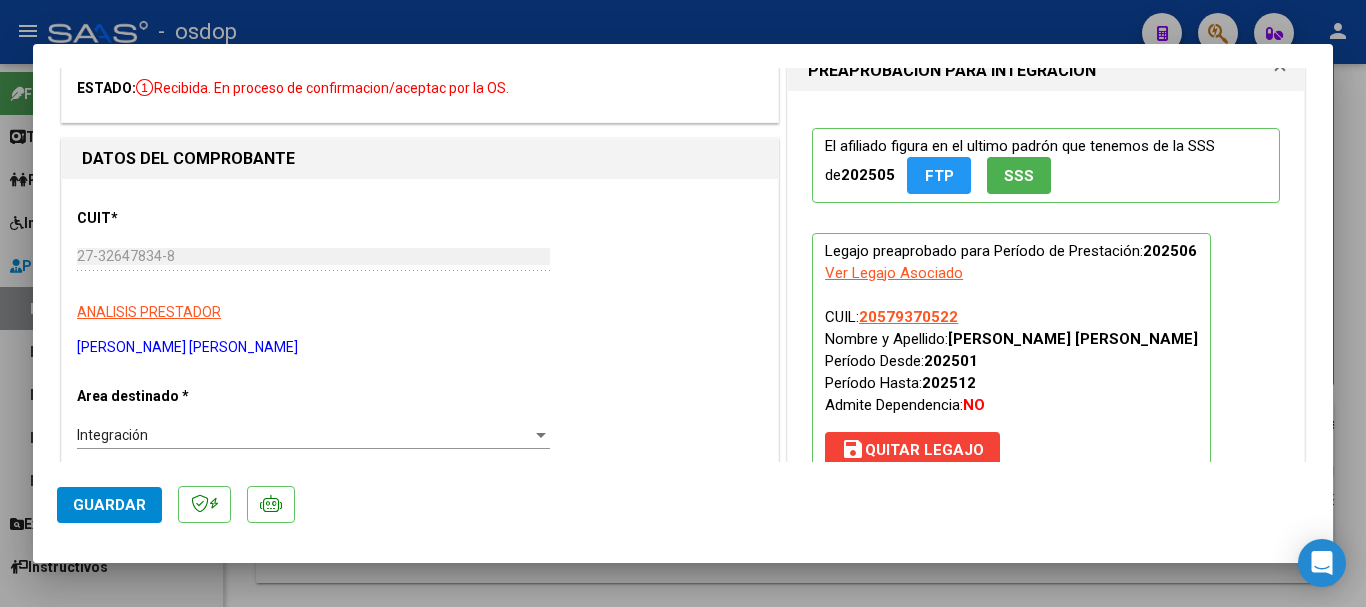 scroll, scrollTop: 0, scrollLeft: 0, axis: both 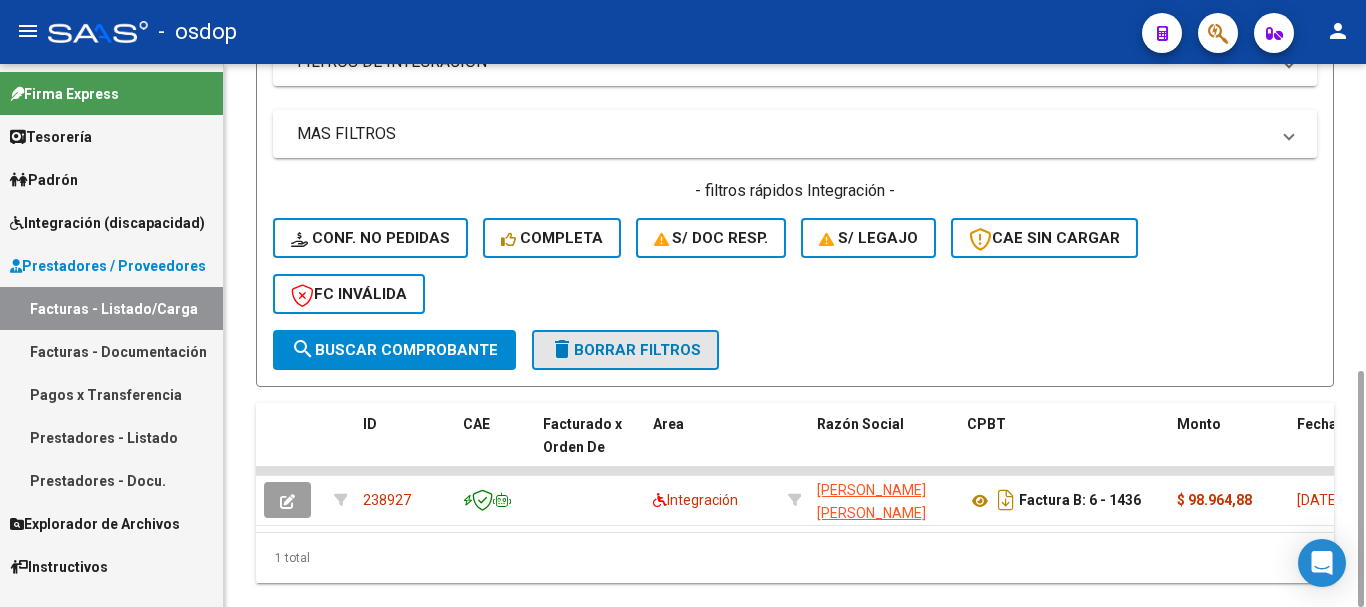click on "delete  Borrar Filtros" 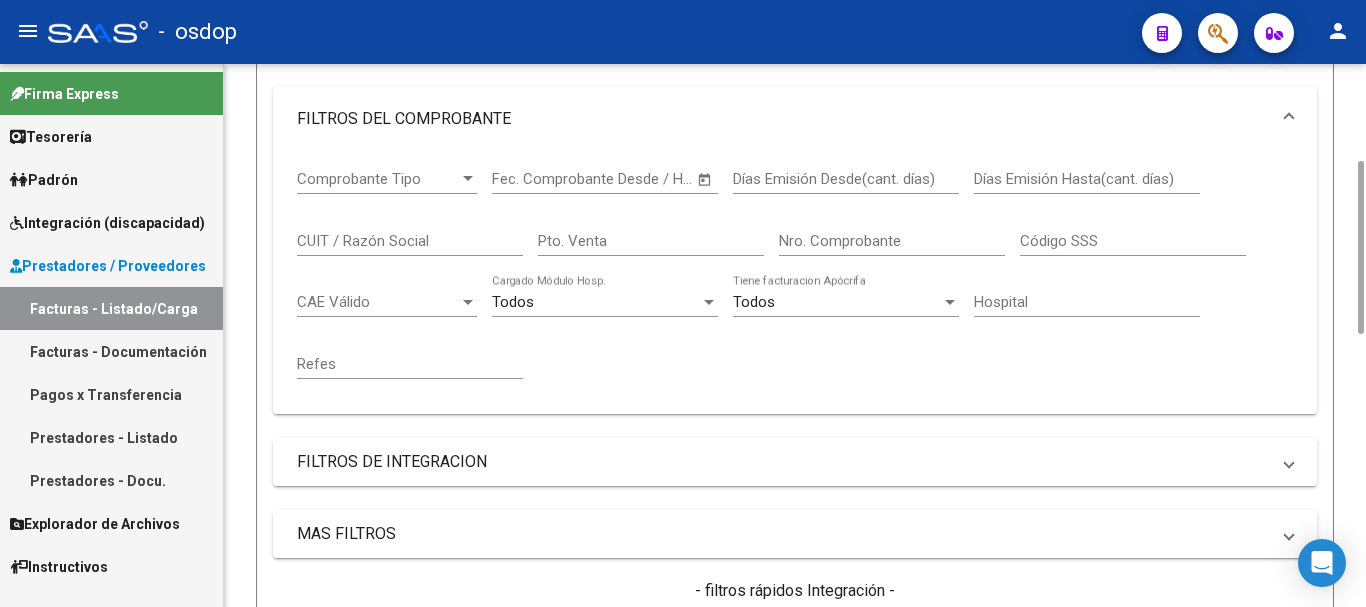 scroll, scrollTop: 103, scrollLeft: 0, axis: vertical 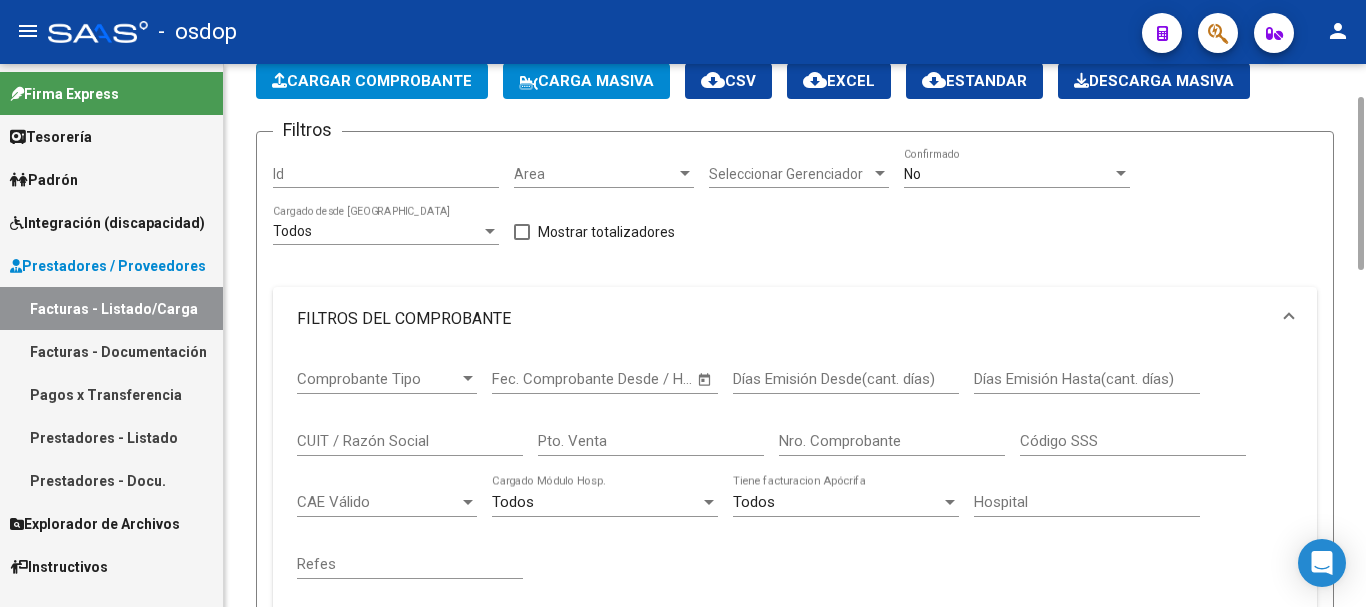 click on "Id" at bounding box center (386, 174) 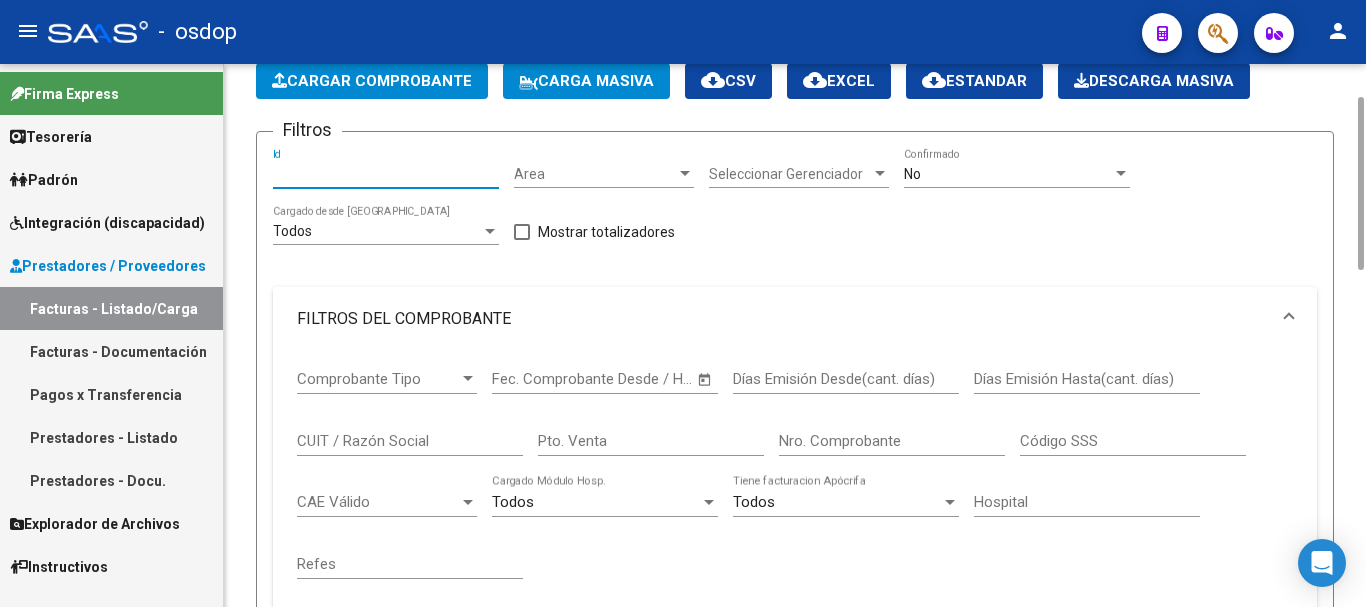 click on "Id" at bounding box center [386, 174] 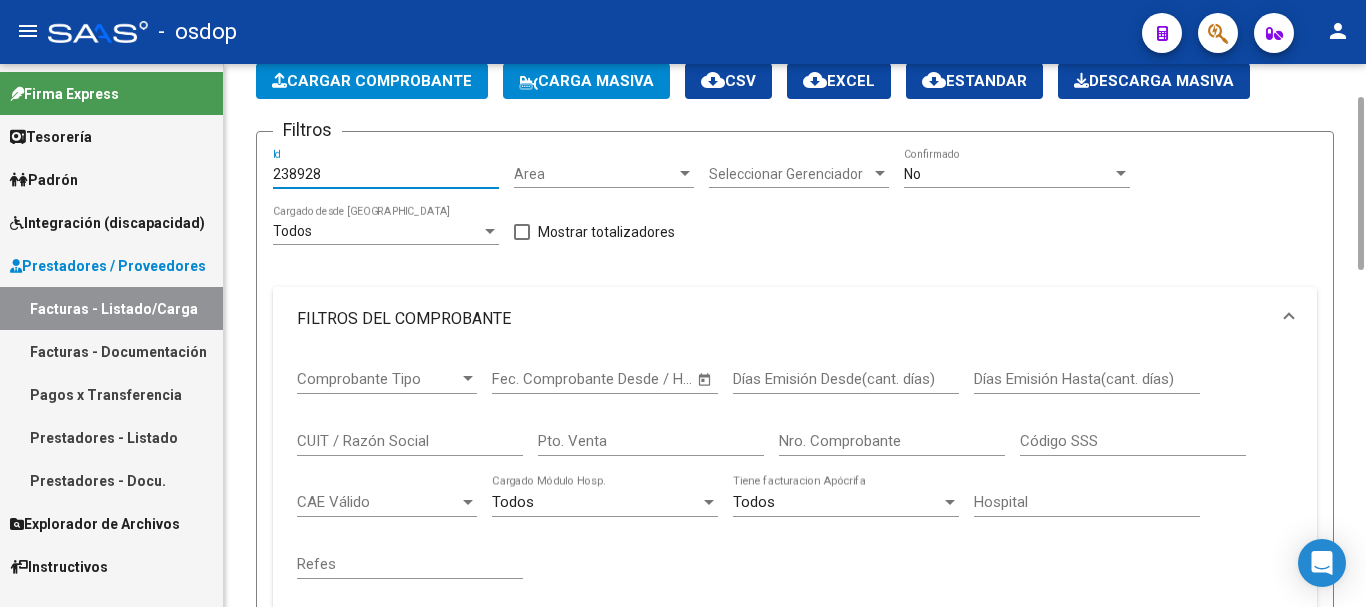 type on "238928" 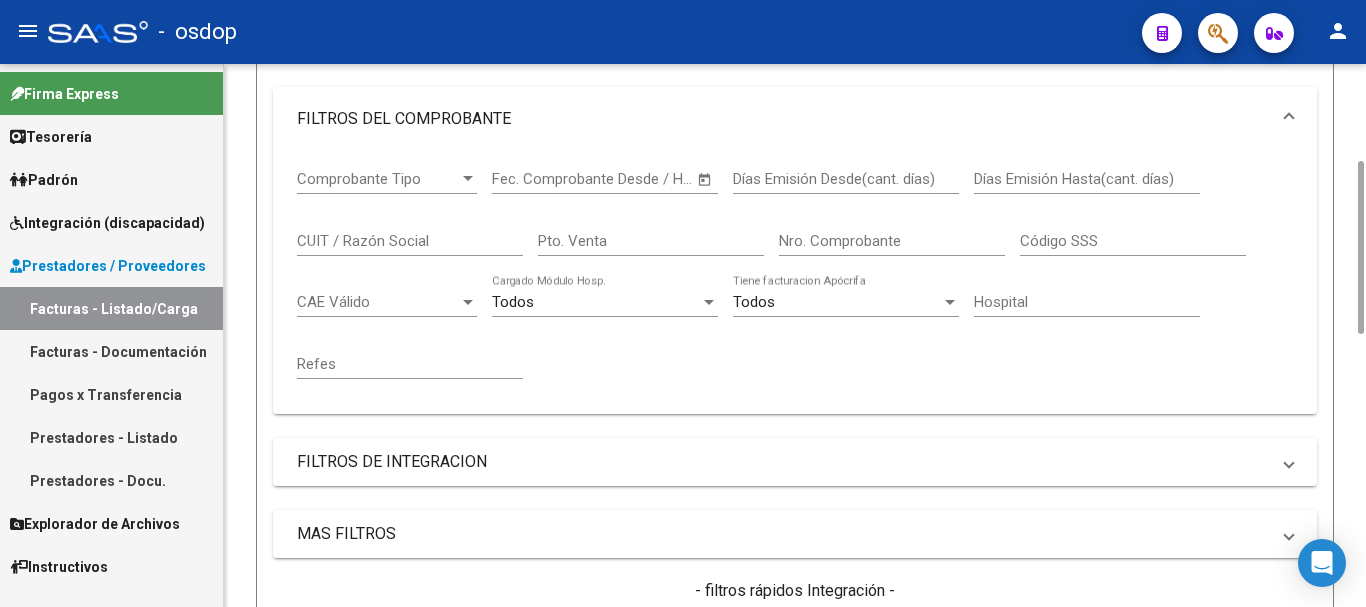scroll, scrollTop: 703, scrollLeft: 0, axis: vertical 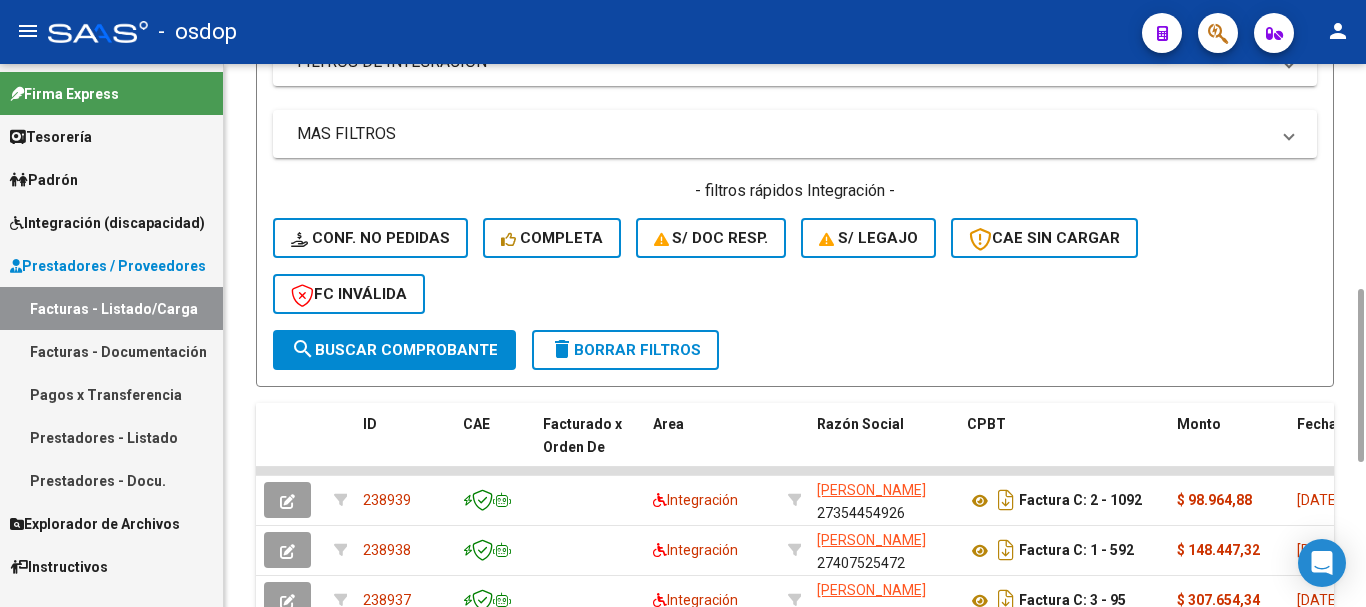 click on "search  Buscar Comprobante" 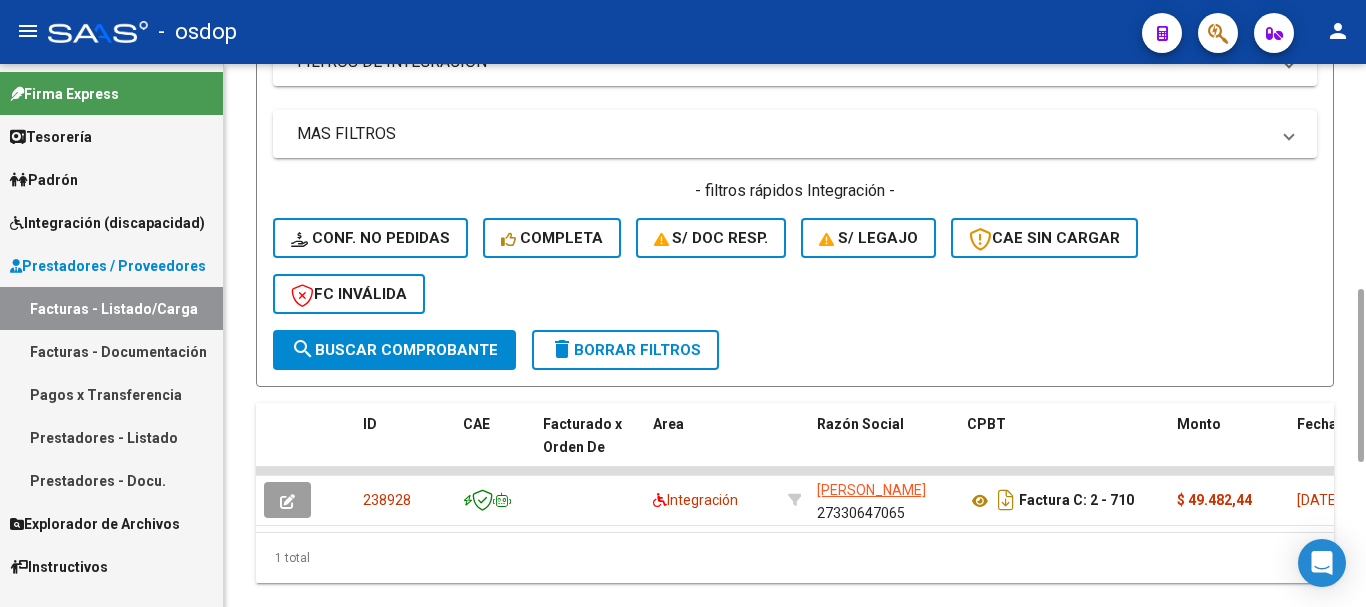 click on "Filtros 238928 Id Area Area Seleccionar Gerenciador Seleccionar Gerenciador No  Confirmado Todos  Cargado desde Masivo   Mostrar totalizadores   FILTROS DEL COMPROBANTE  Comprobante Tipo Comprobante Tipo Start date – Fec. Comprobante Desde / Hasta Días Emisión Desde(cant. días) Días Emisión Hasta(cant. días) CUIT / Razón Social Pto. Venta Nro. Comprobante Código SSS CAE Válido CAE Válido Todos  Cargado Módulo Hosp. Todos  Tiene facturacion Apócrifa Hospital Refes  FILTROS DE INTEGRACION  Todos  Cargado en Para Enviar SSS Período De Prestación Campos del Archivo de Rendición Devuelto x SSS (dr_envio) Todos  Rendido x SSS (dr_envio) Tipo de Registro Tipo de Registro Período Presentación Período [PERSON_NAME] del Legajo Asociado (preaprobación) Afiliado Legajo (cuil/nombre) Todos  Solo facturas preaprobadas  MAS FILTROS  Todos  Con Doc. Respaldatoria Todos  Con Trazabilidad Todos  Asociado a Expediente Sur Auditoría Auditoría Auditoría Id Start date – Start date – Start date" 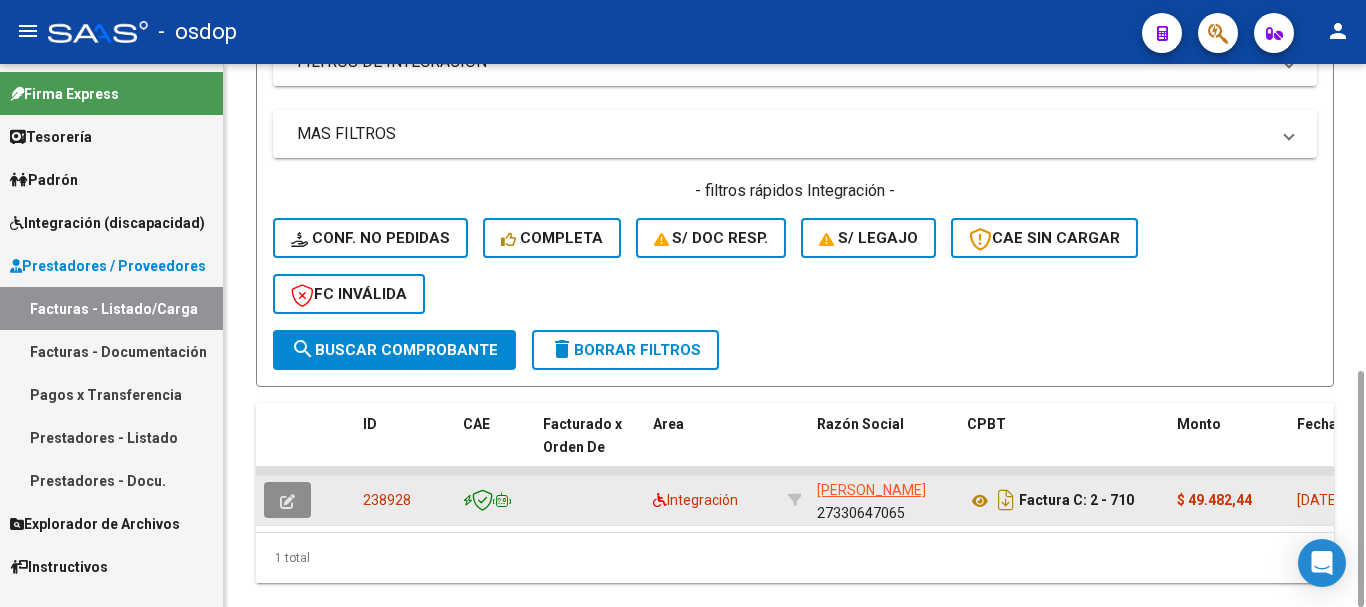 click 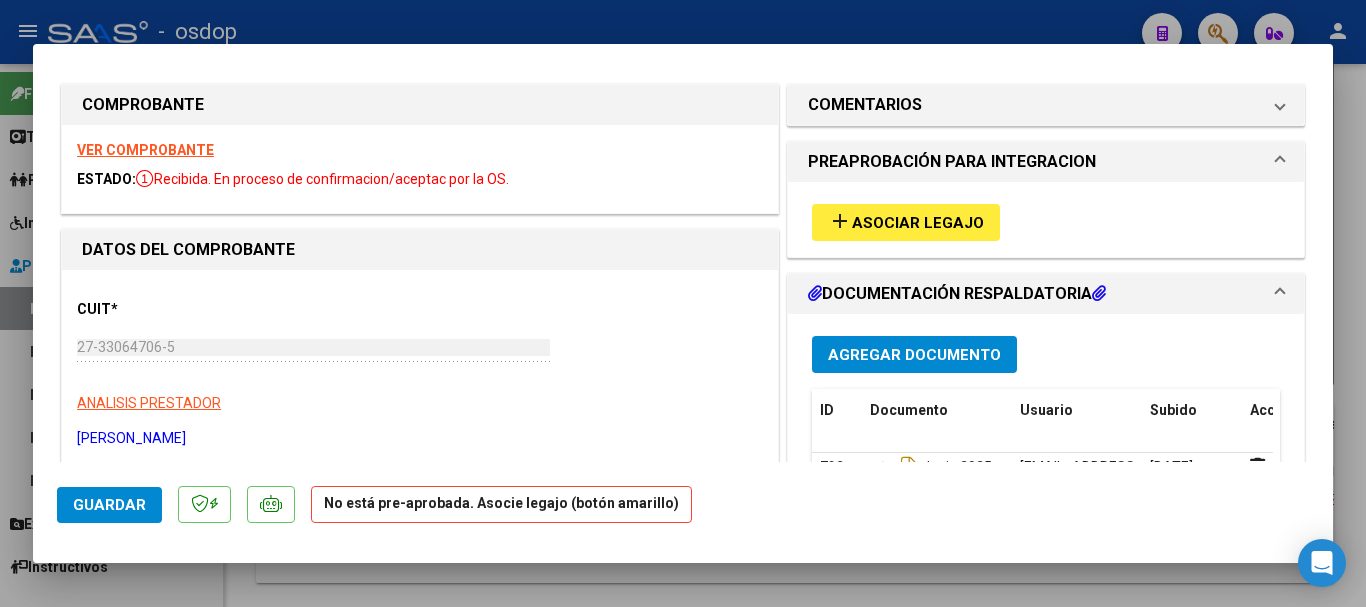 scroll, scrollTop: 0, scrollLeft: 0, axis: both 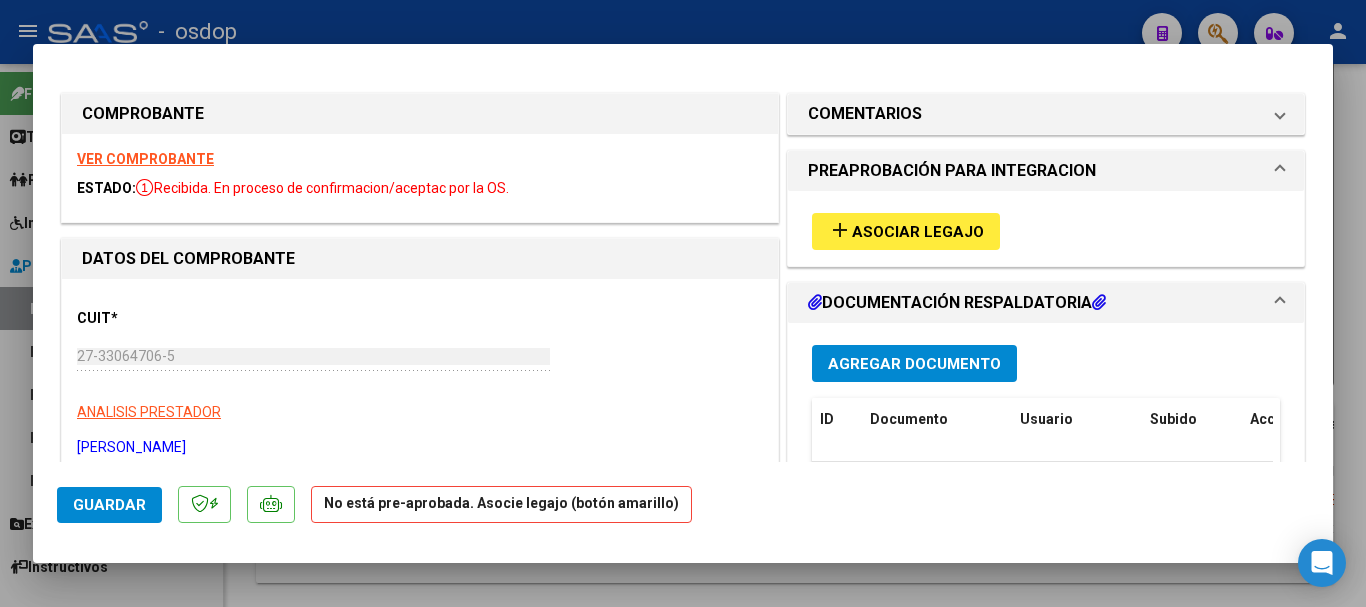 type 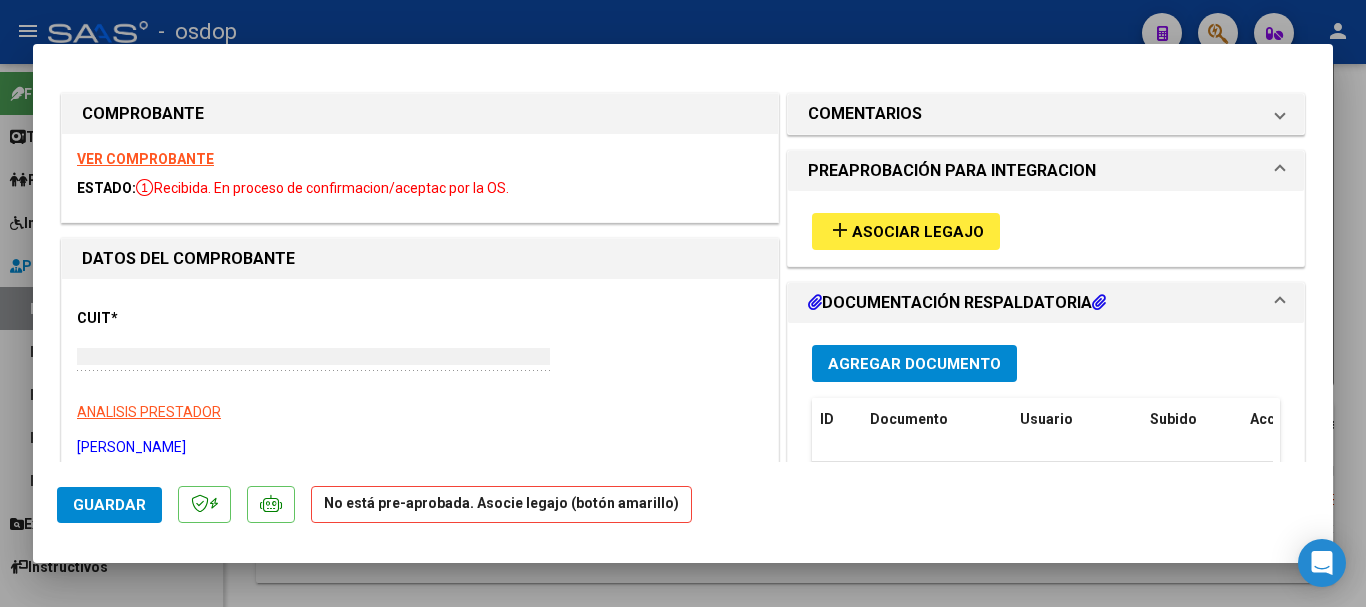 type 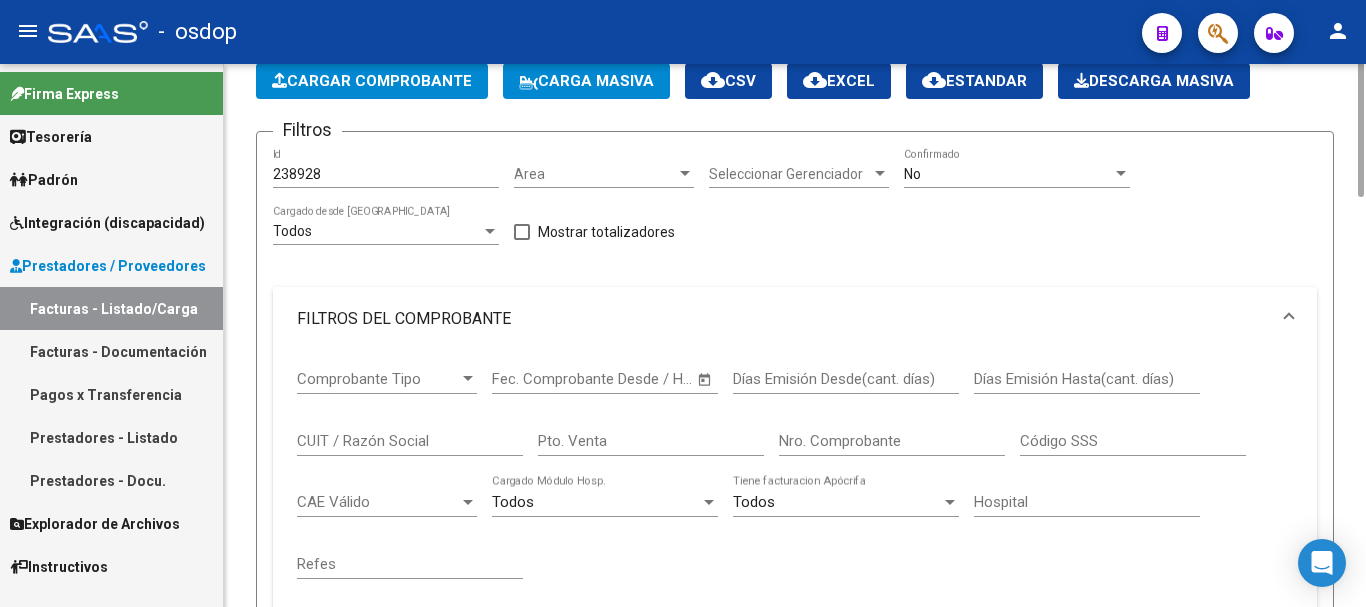 scroll, scrollTop: 0, scrollLeft: 0, axis: both 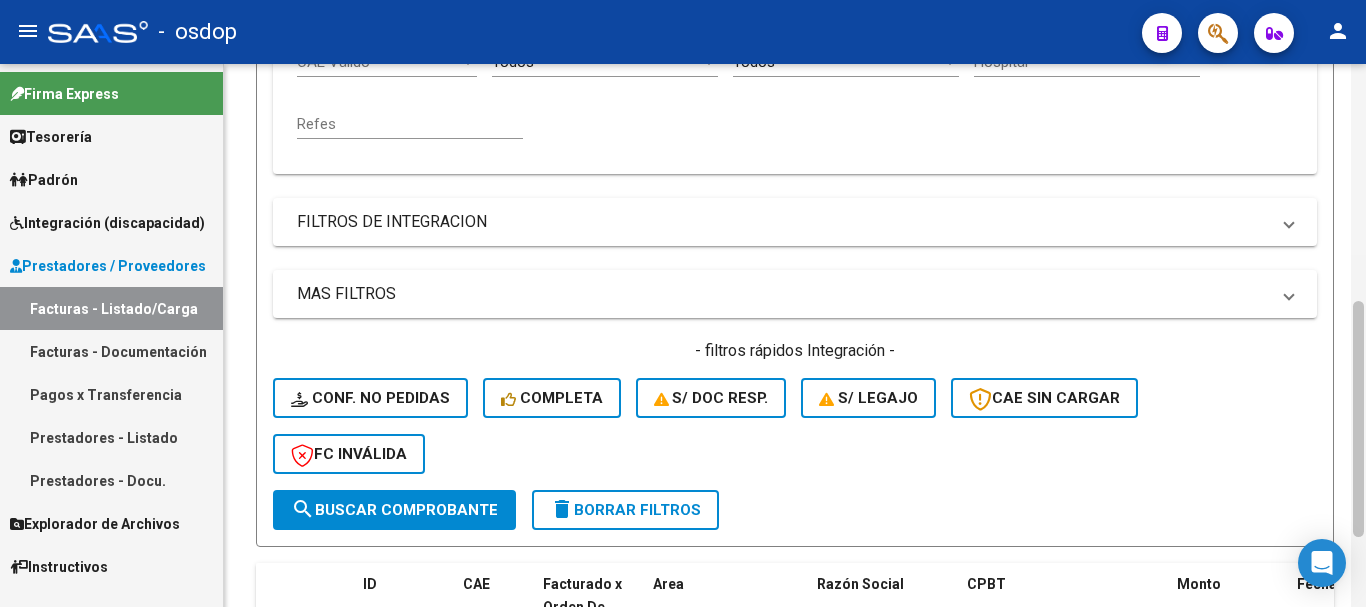 drag, startPoint x: 1365, startPoint y: 191, endPoint x: 1364, endPoint y: 295, distance: 104.00481 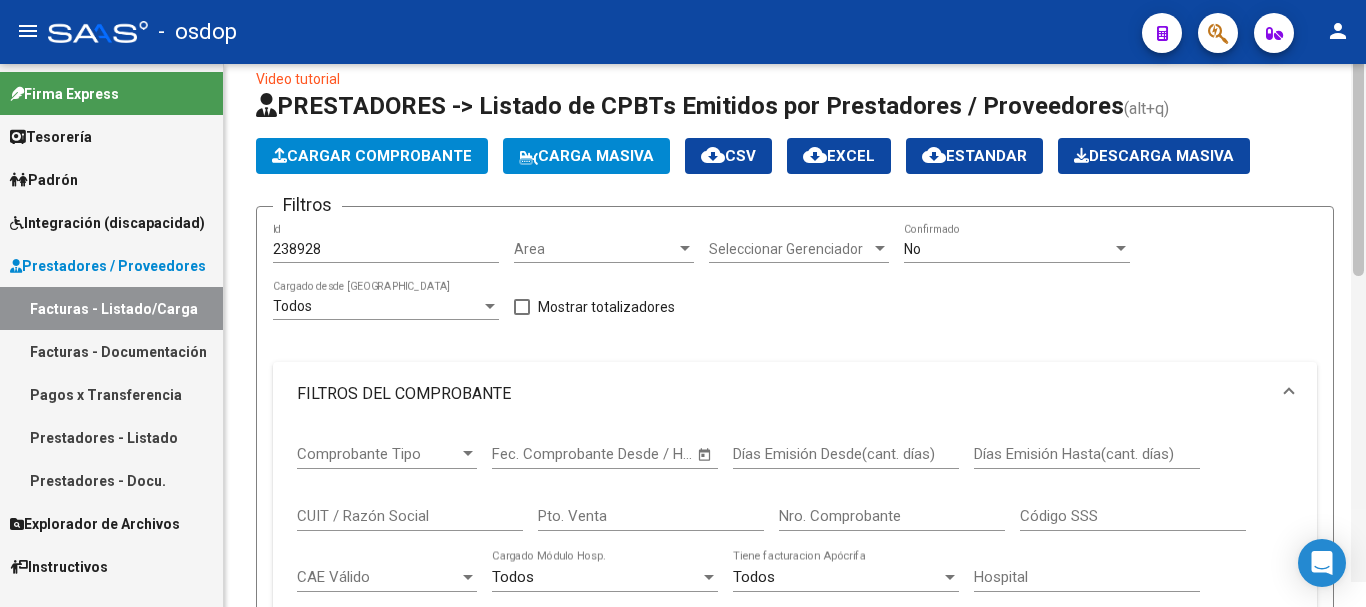 scroll, scrollTop: 0, scrollLeft: 0, axis: both 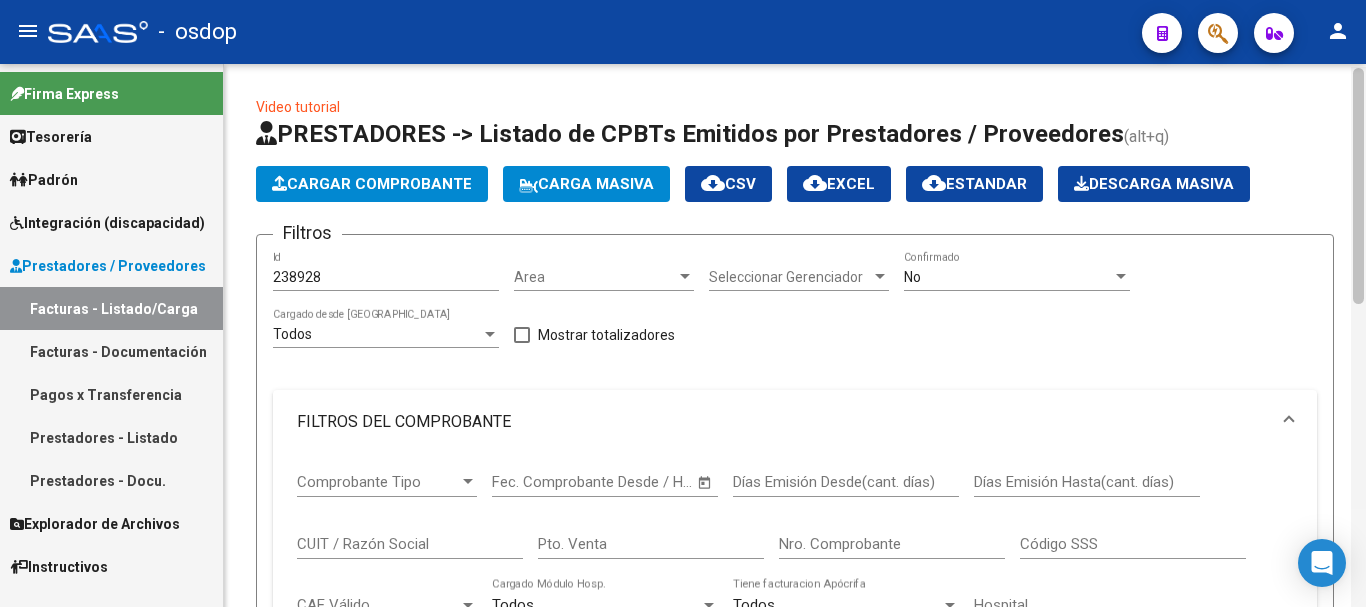 drag, startPoint x: 1355, startPoint y: 330, endPoint x: 1365, endPoint y: 81, distance: 249.20073 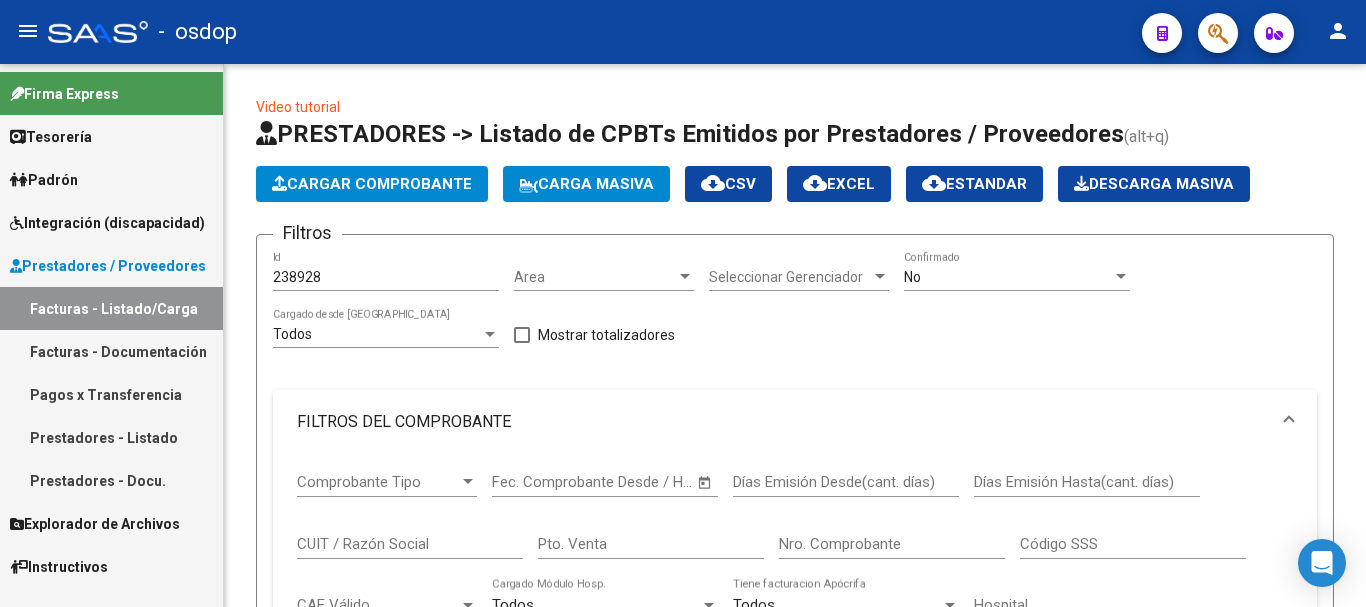 scroll, scrollTop: 703, scrollLeft: 0, axis: vertical 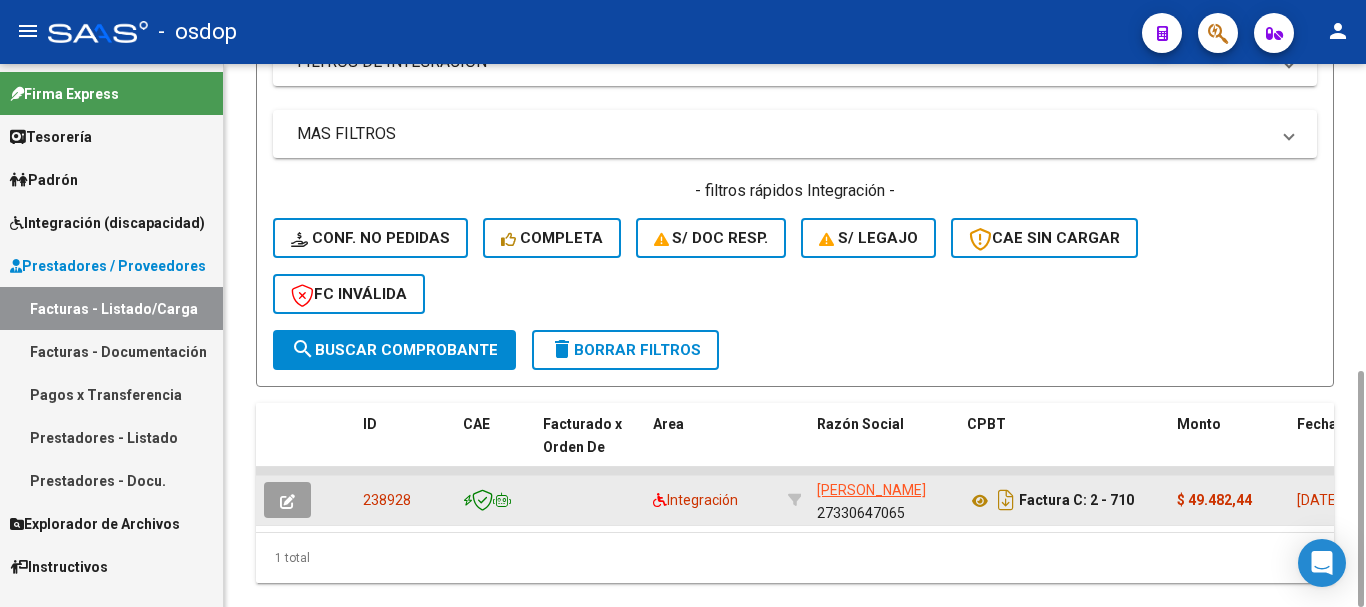 click 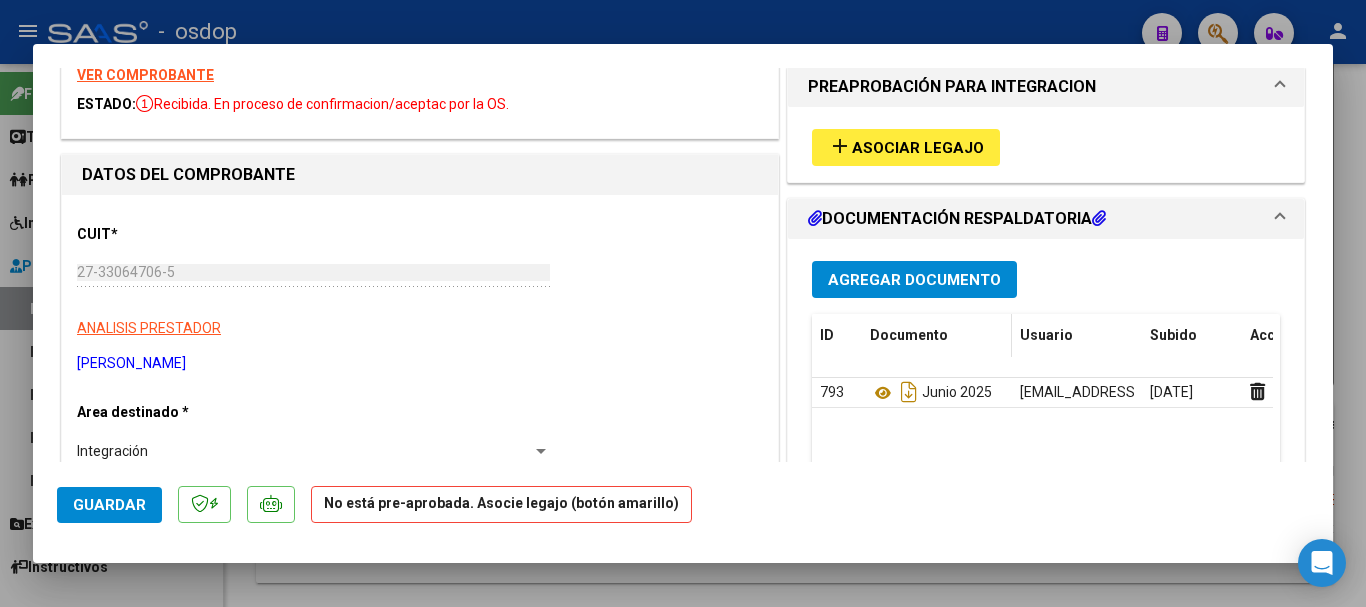 scroll, scrollTop: 0, scrollLeft: 0, axis: both 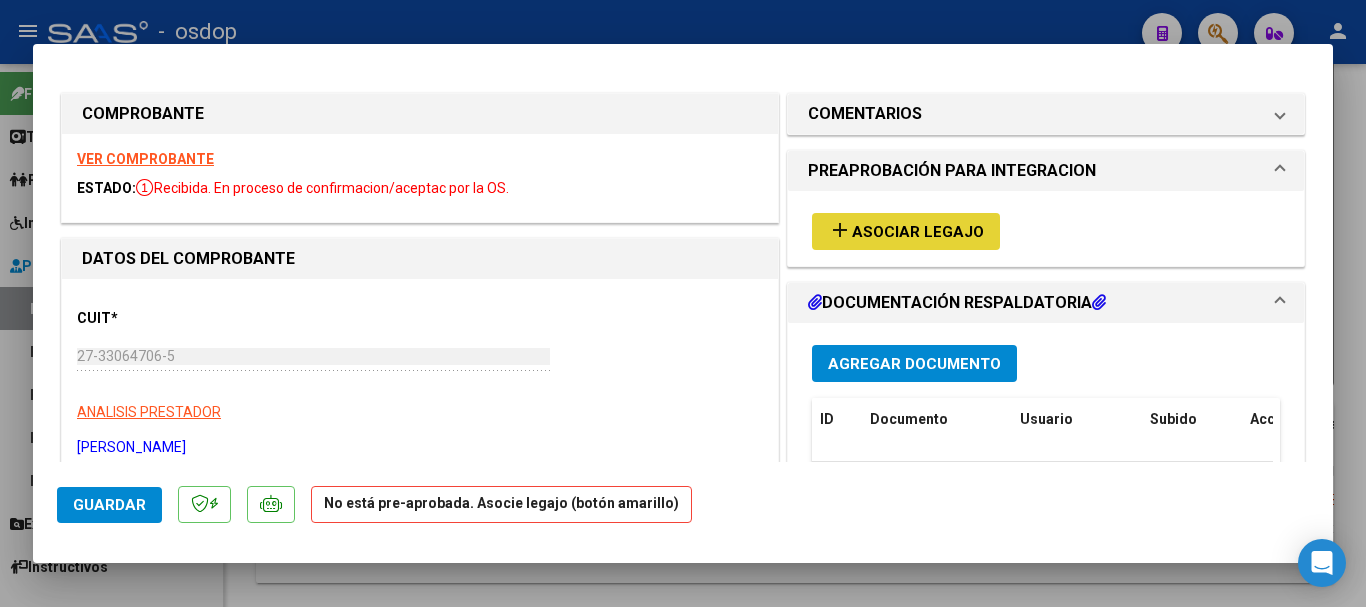 click on "Asociar Legajo" at bounding box center (918, 232) 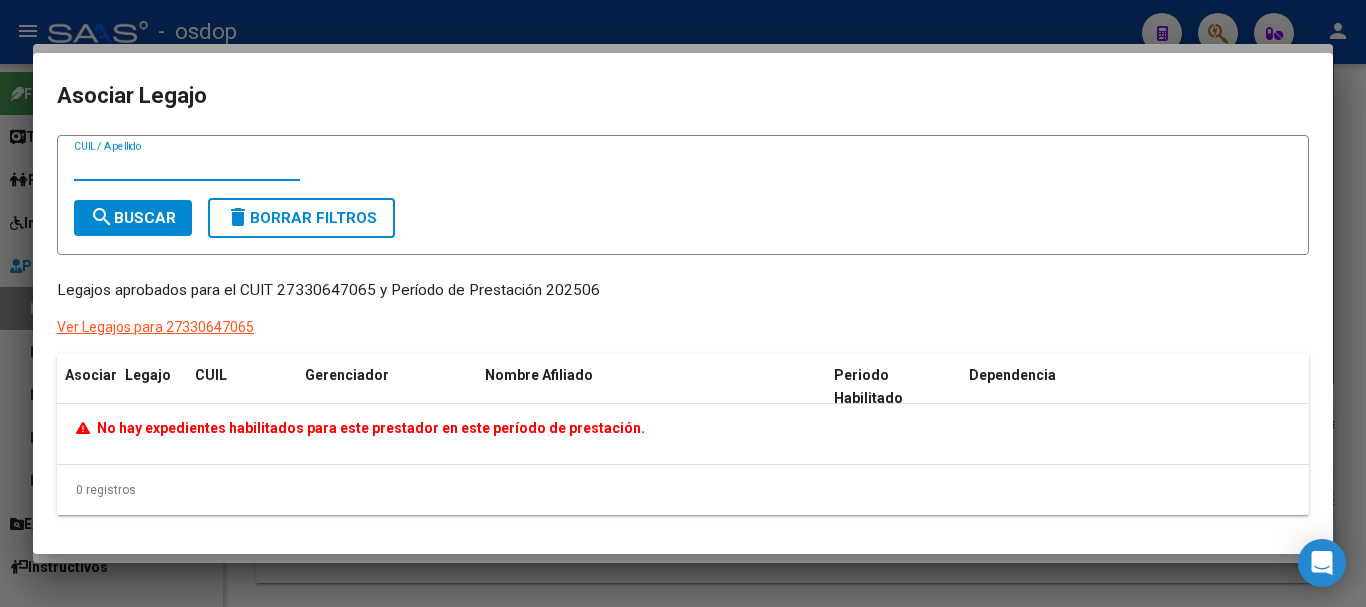 type 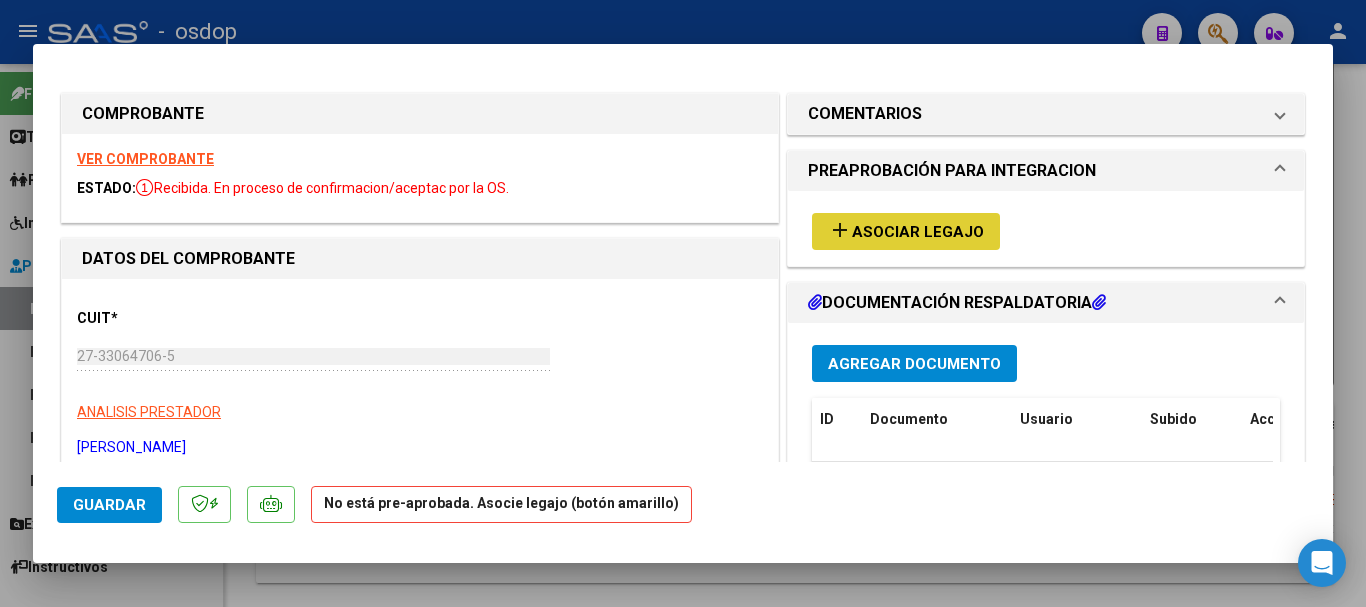 type 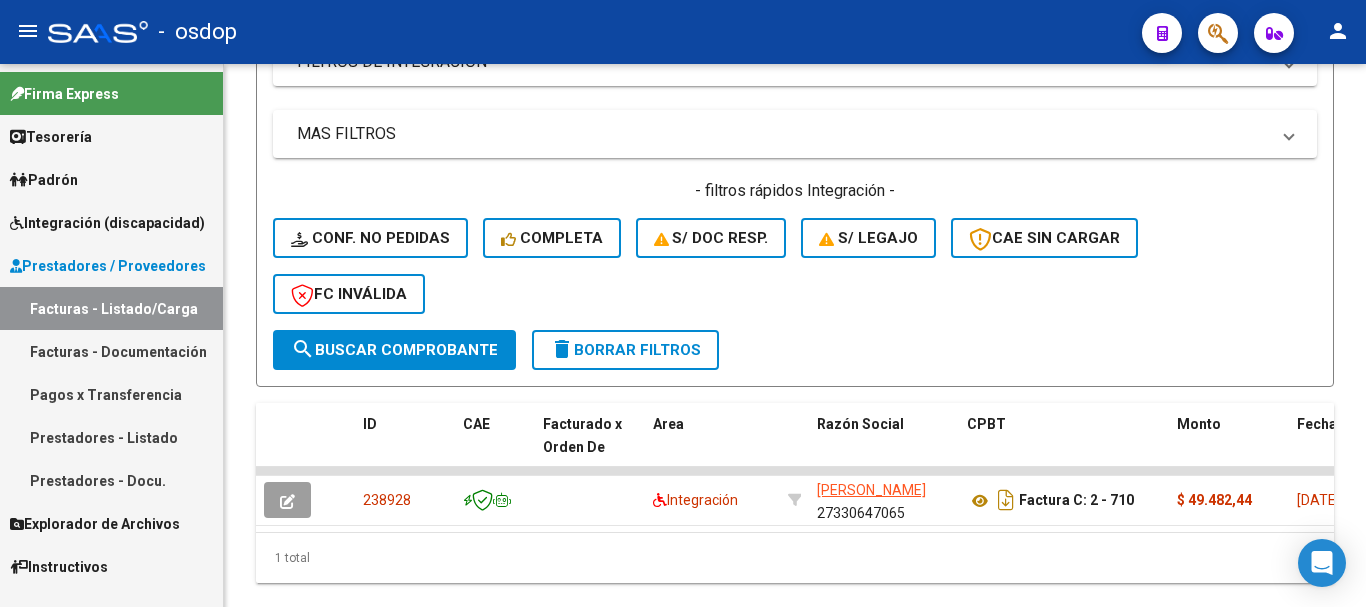 click on "Integración (discapacidad)" at bounding box center [107, 223] 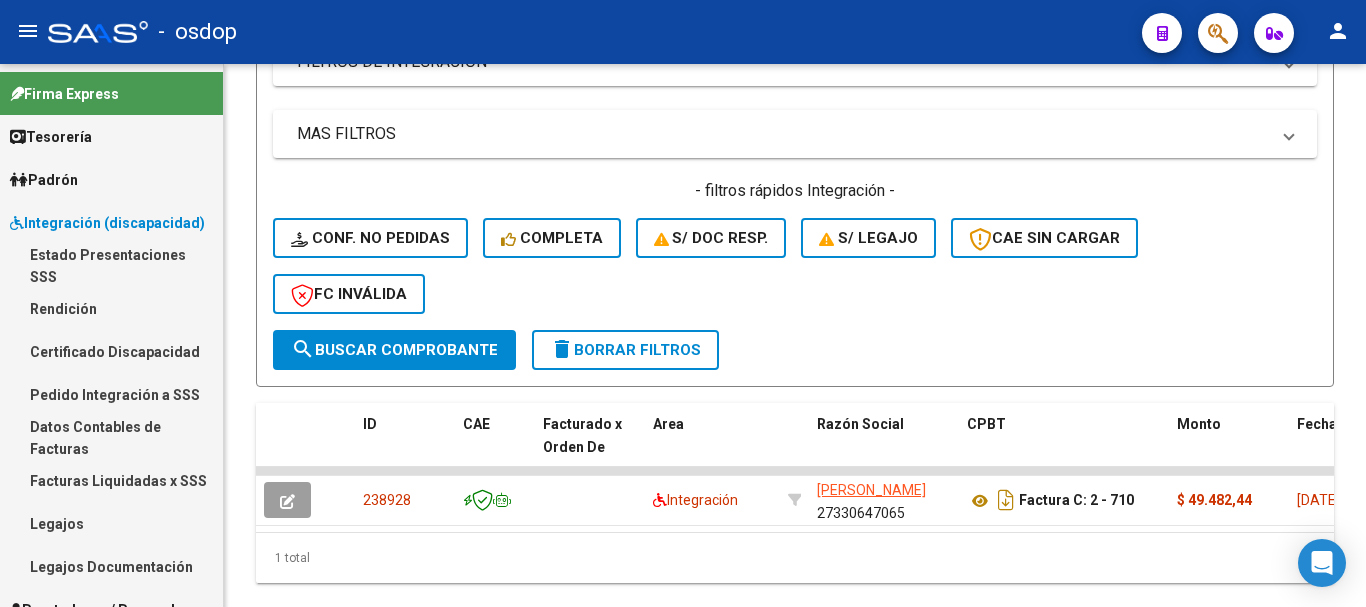 click on "Legajos" at bounding box center [111, 523] 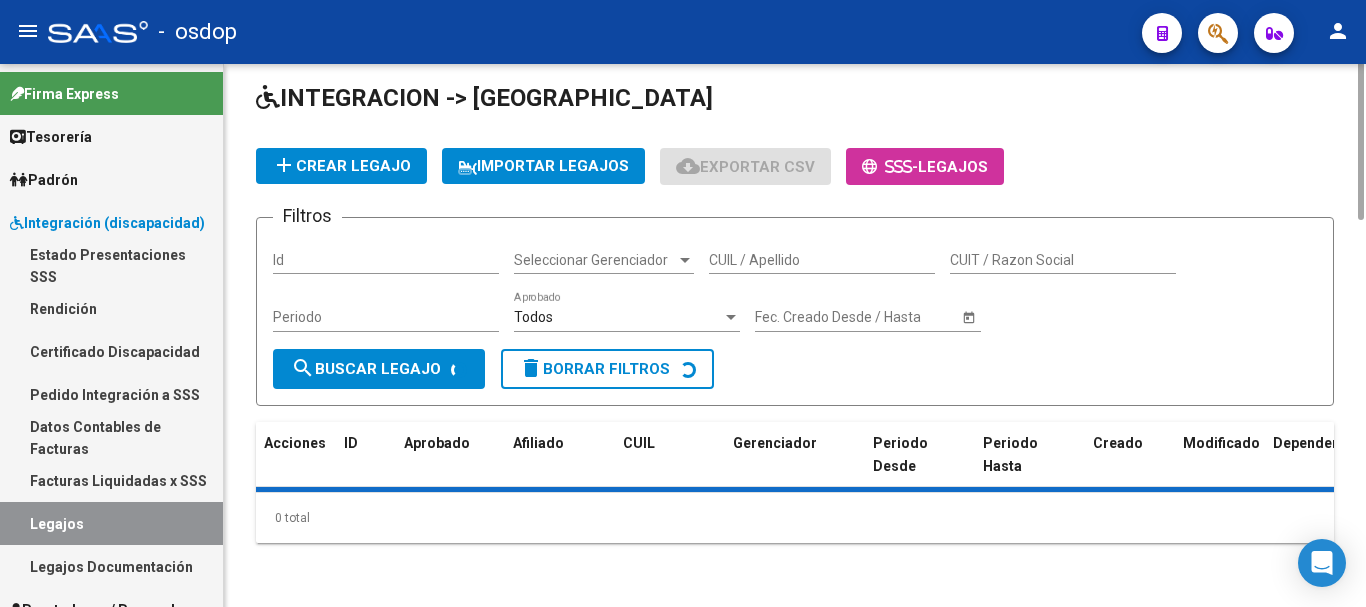 scroll, scrollTop: 0, scrollLeft: 0, axis: both 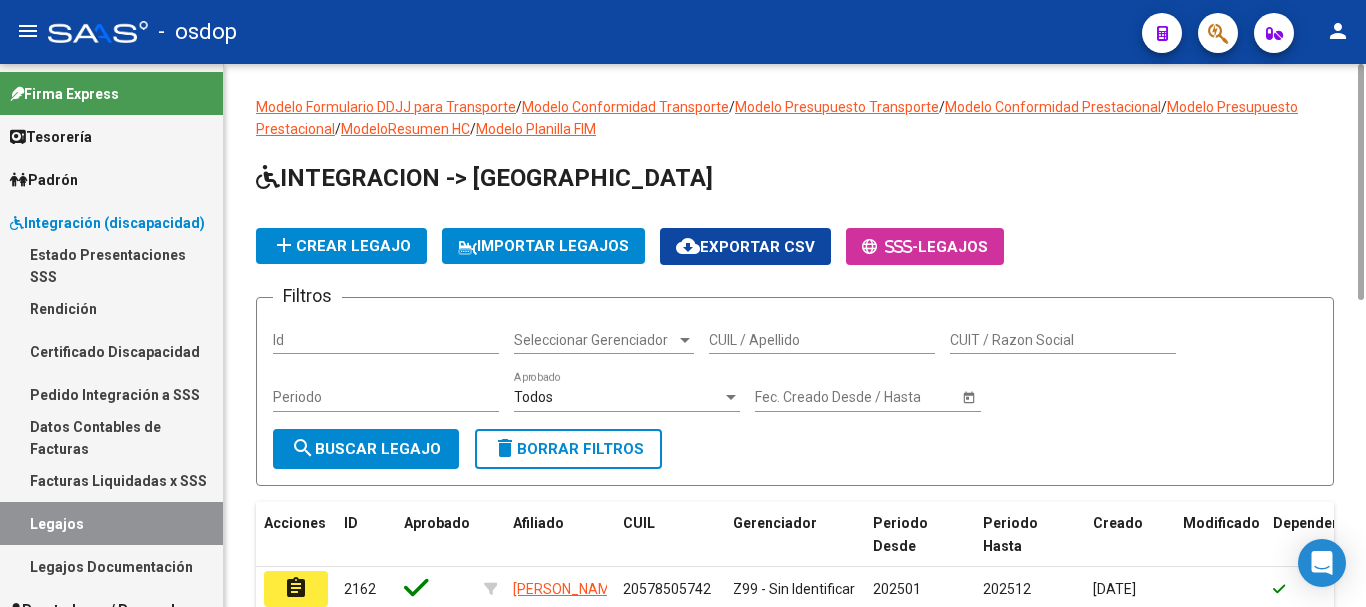 click on "Id" at bounding box center (386, 340) 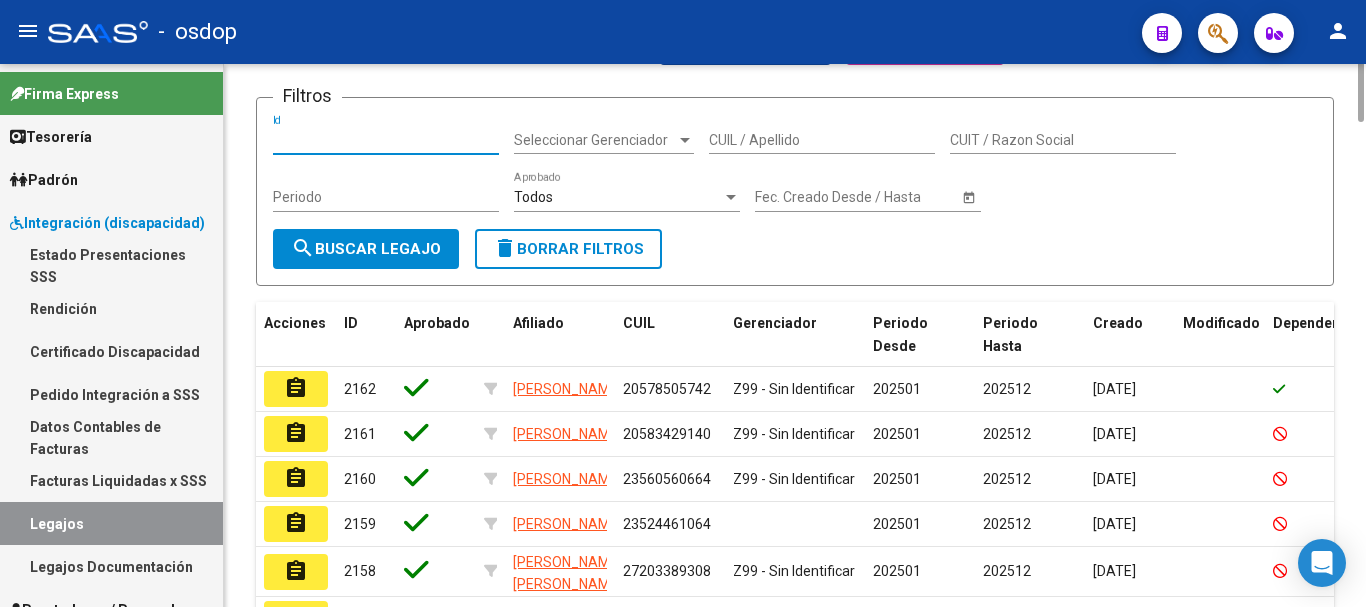 scroll, scrollTop: 0, scrollLeft: 0, axis: both 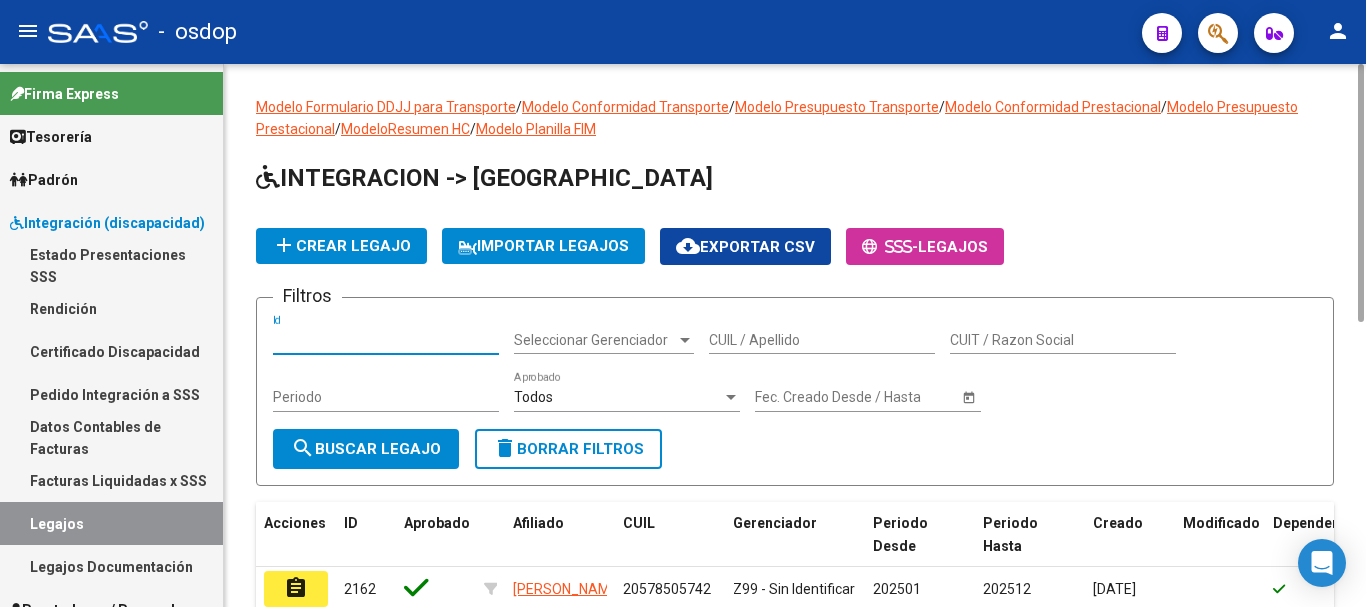 click on "Id" at bounding box center (386, 340) 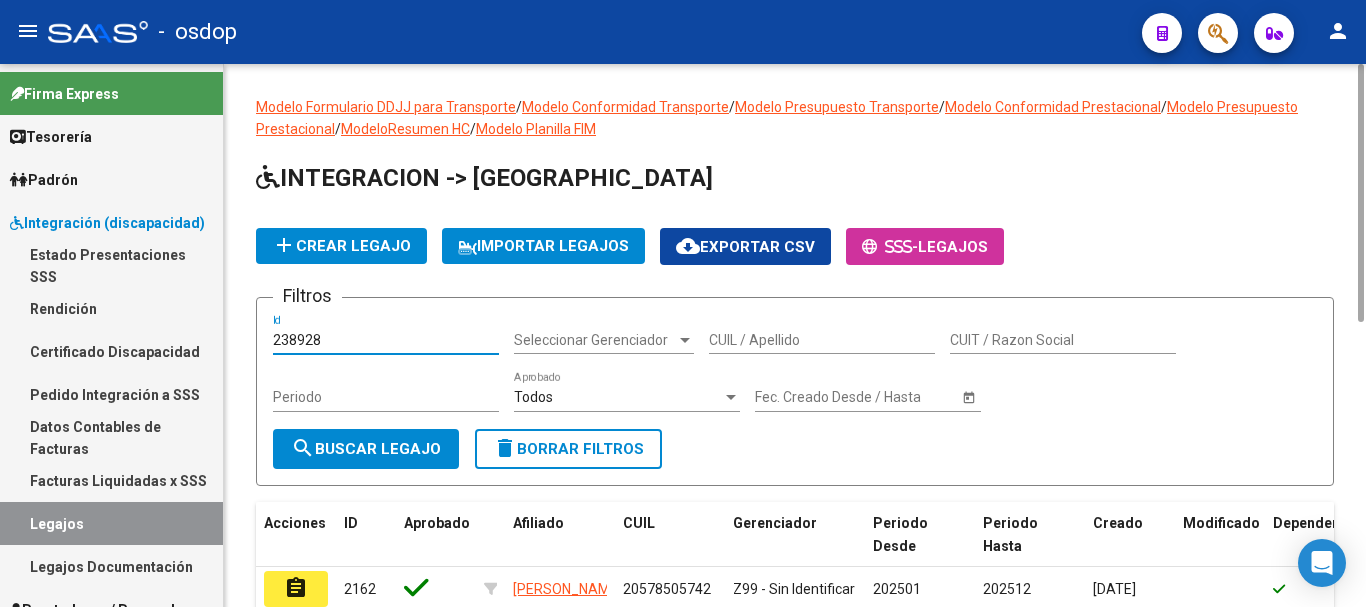 type on "238928" 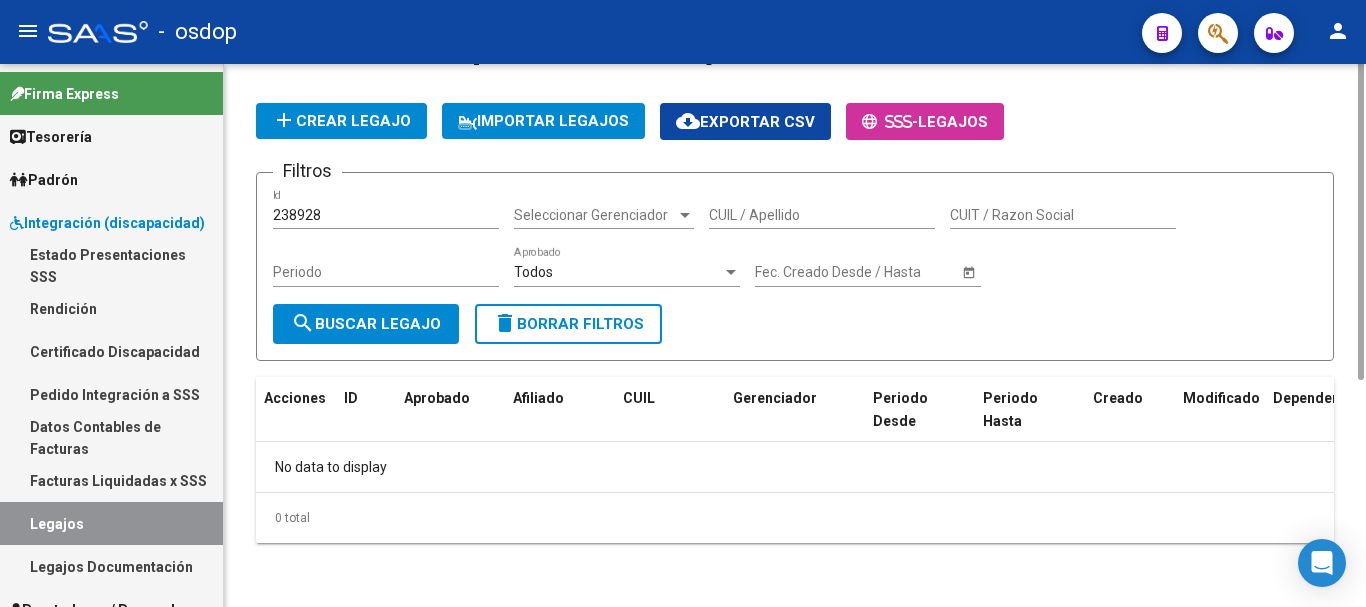scroll, scrollTop: 0, scrollLeft: 0, axis: both 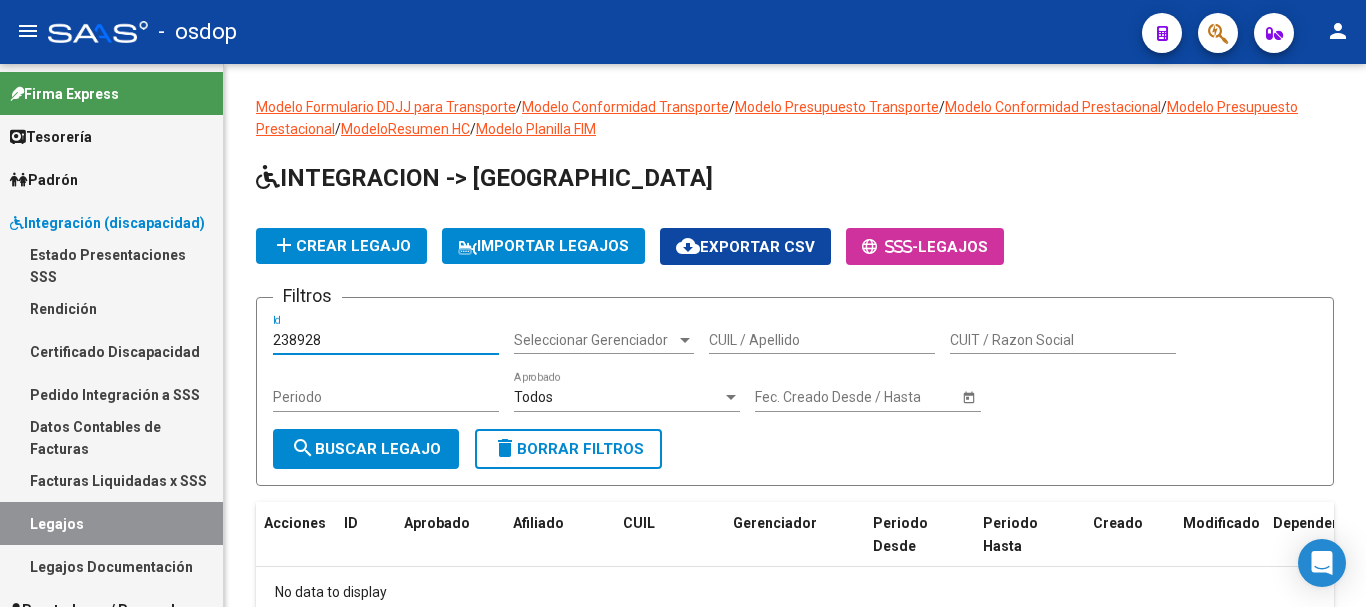 drag, startPoint x: 333, startPoint y: 347, endPoint x: 81, endPoint y: 340, distance: 252.0972 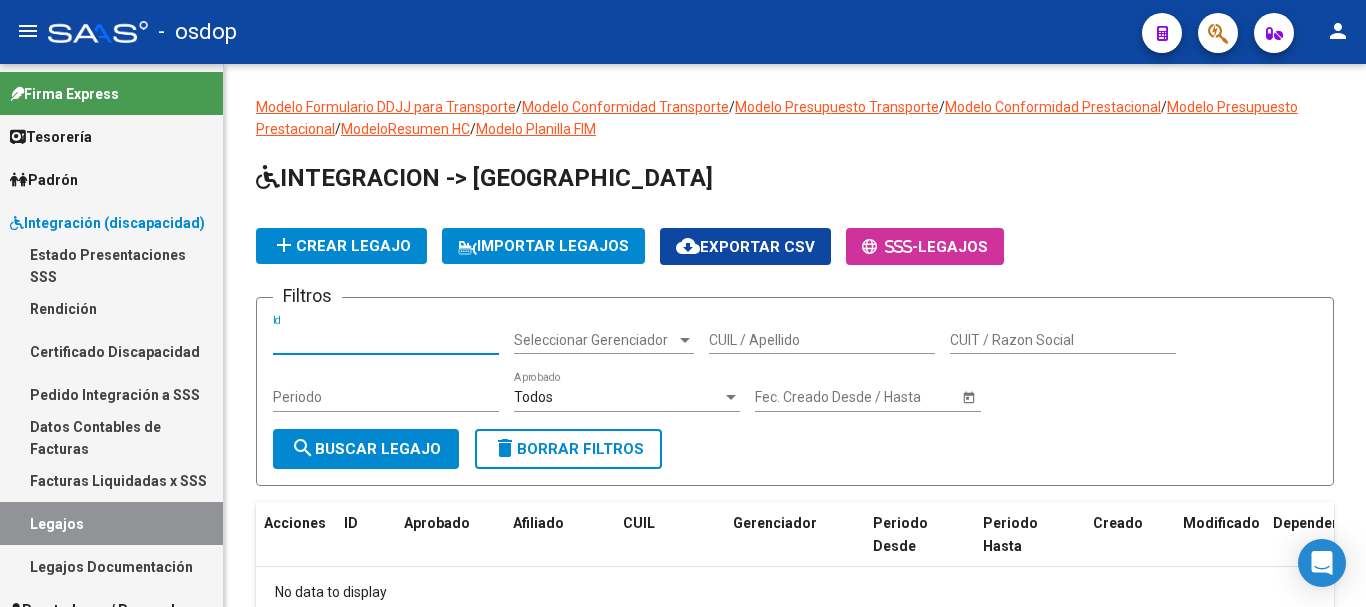 type 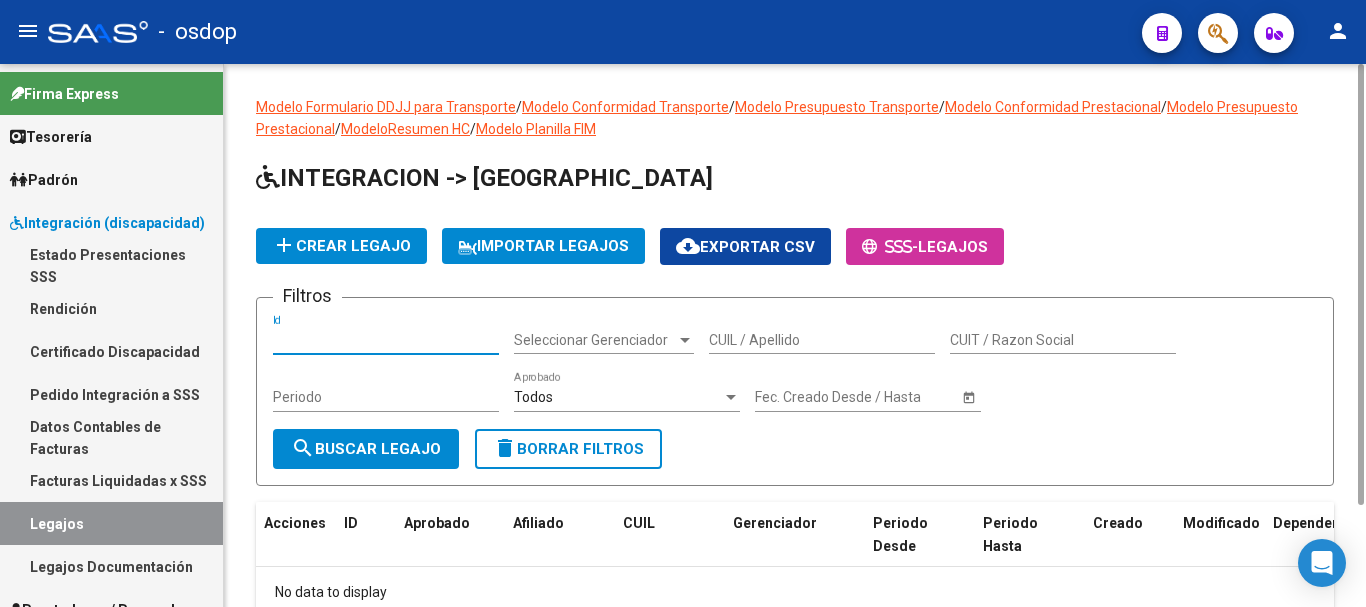 click on "CUIL / Apellido" at bounding box center [822, 340] 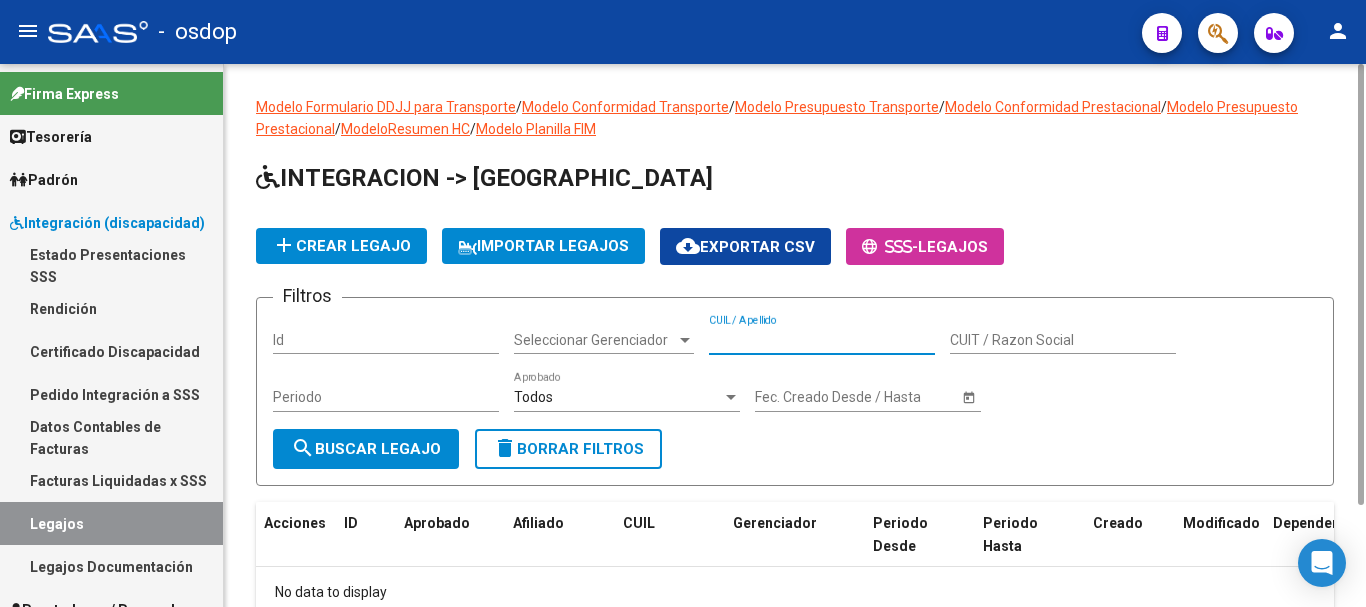 paste on "20579370522" 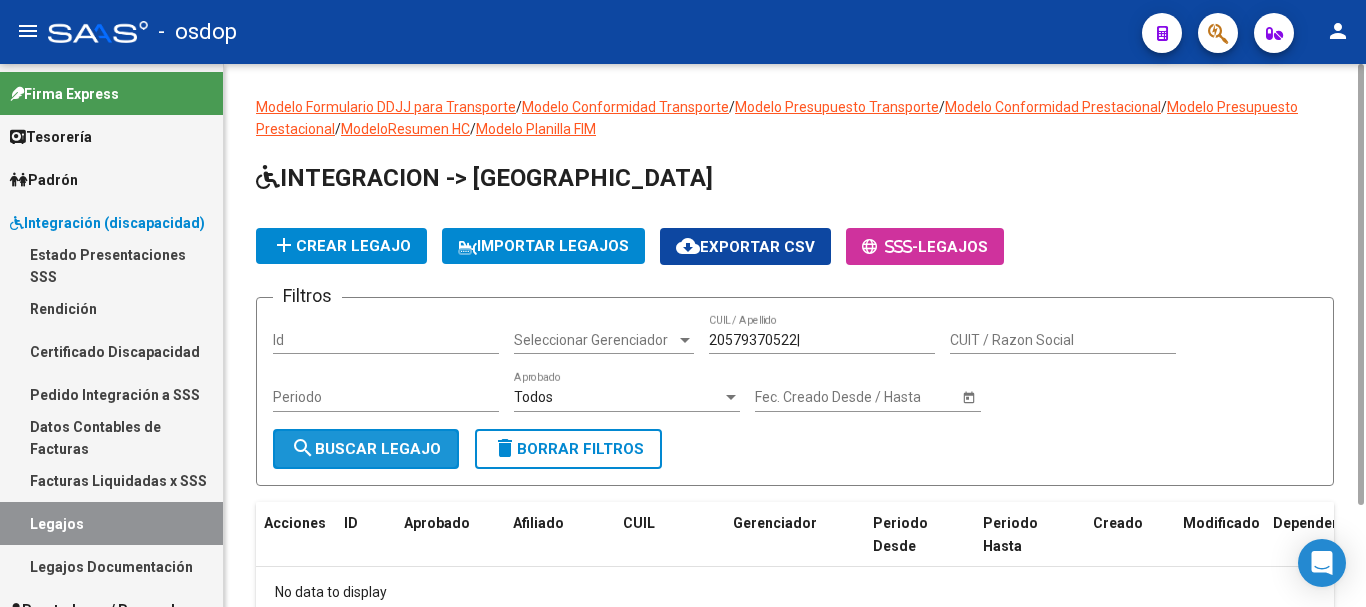 click on "search  Buscar Legajo" 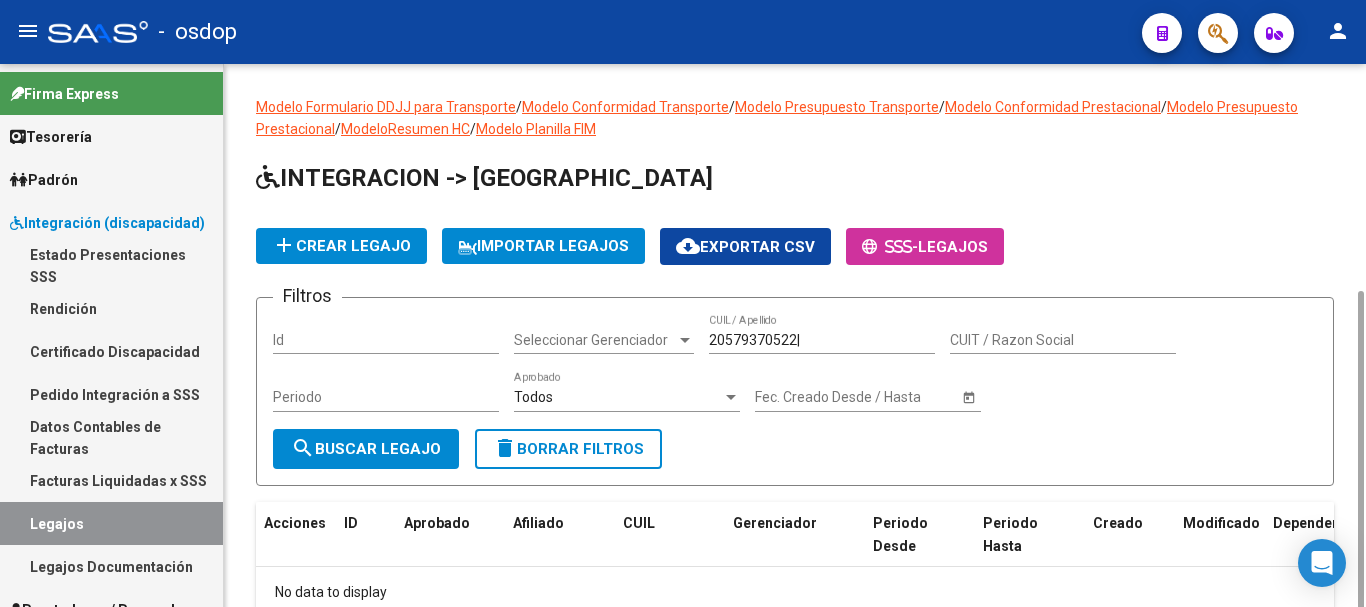 scroll, scrollTop: 125, scrollLeft: 0, axis: vertical 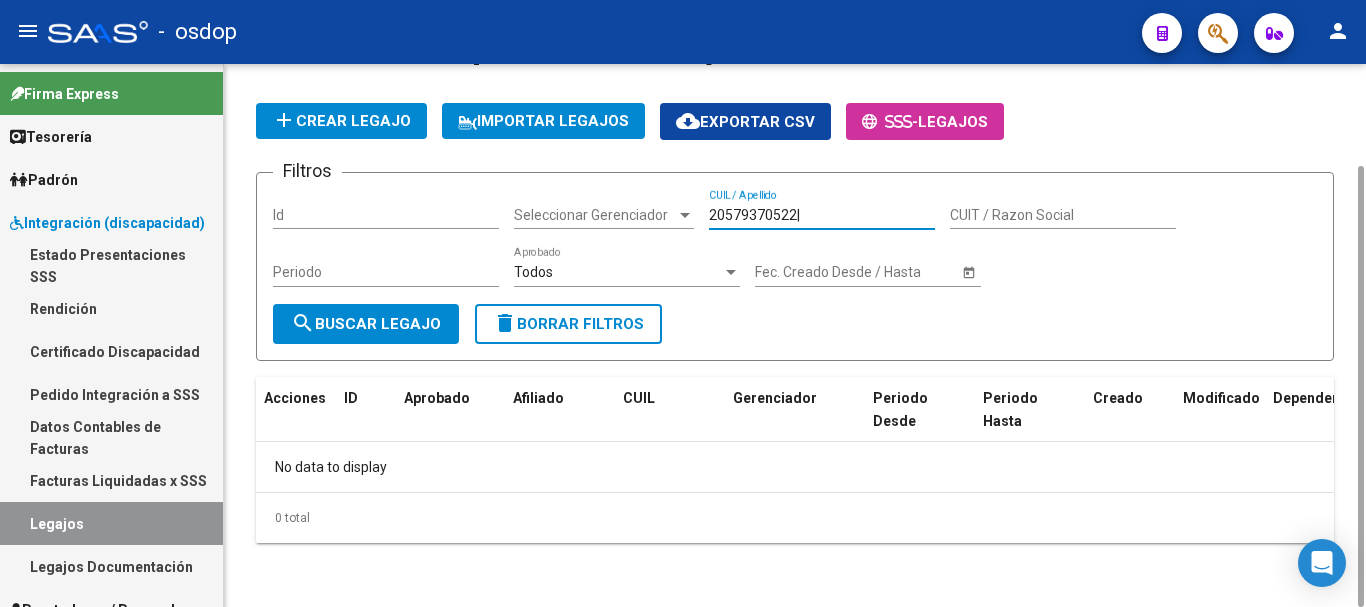 click on "20579370522|" at bounding box center (822, 215) 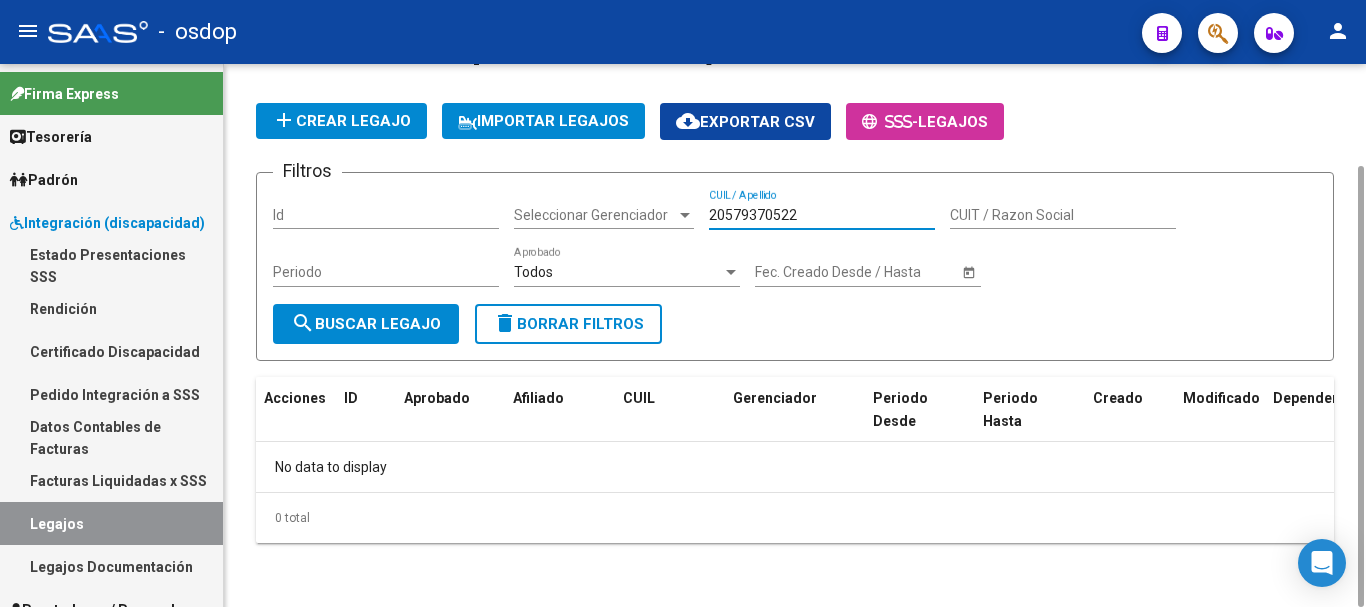 type on "20579370522" 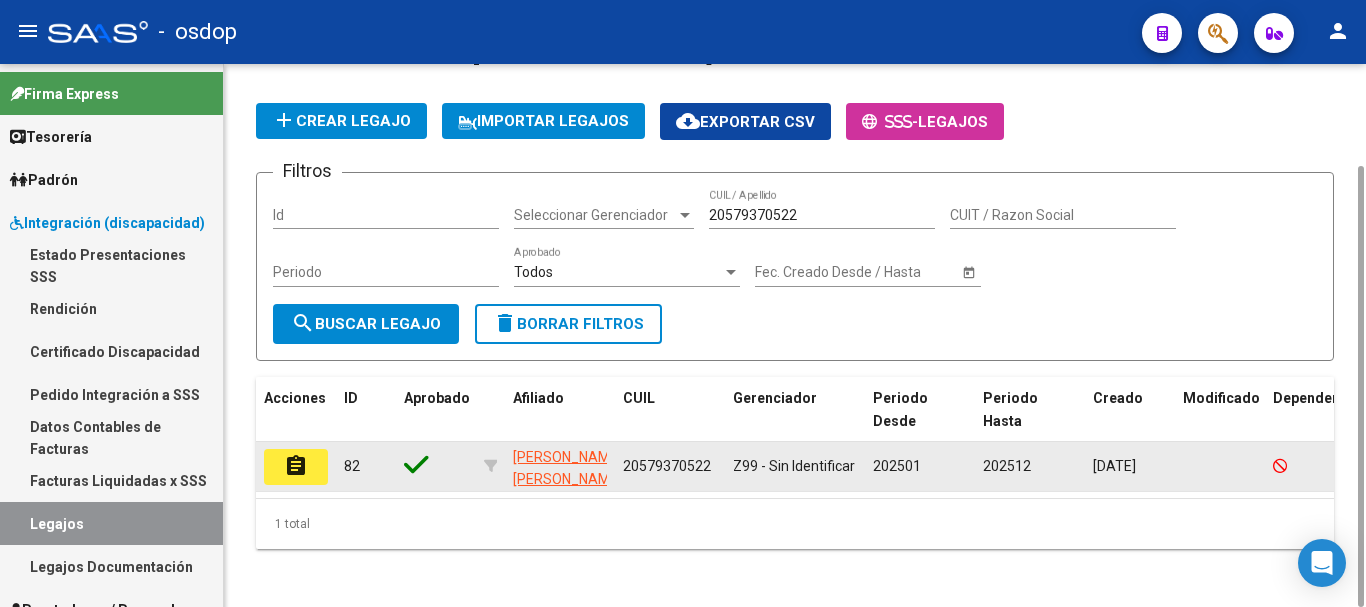 click on "assignment" 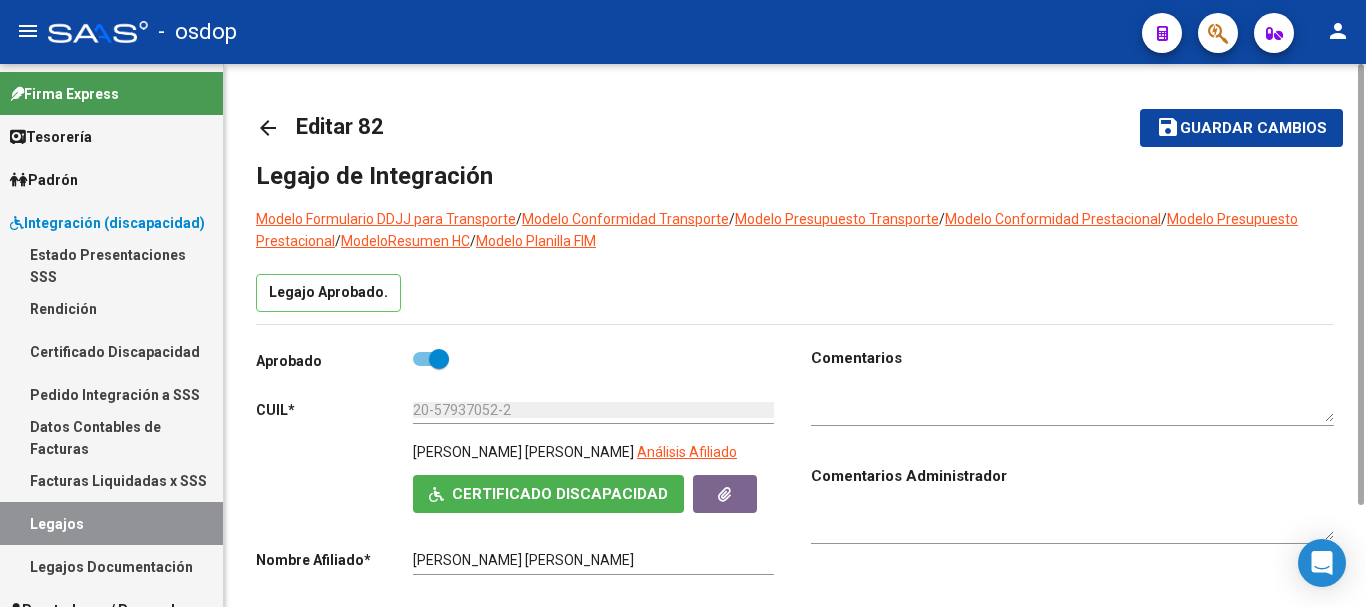scroll, scrollTop: 600, scrollLeft: 0, axis: vertical 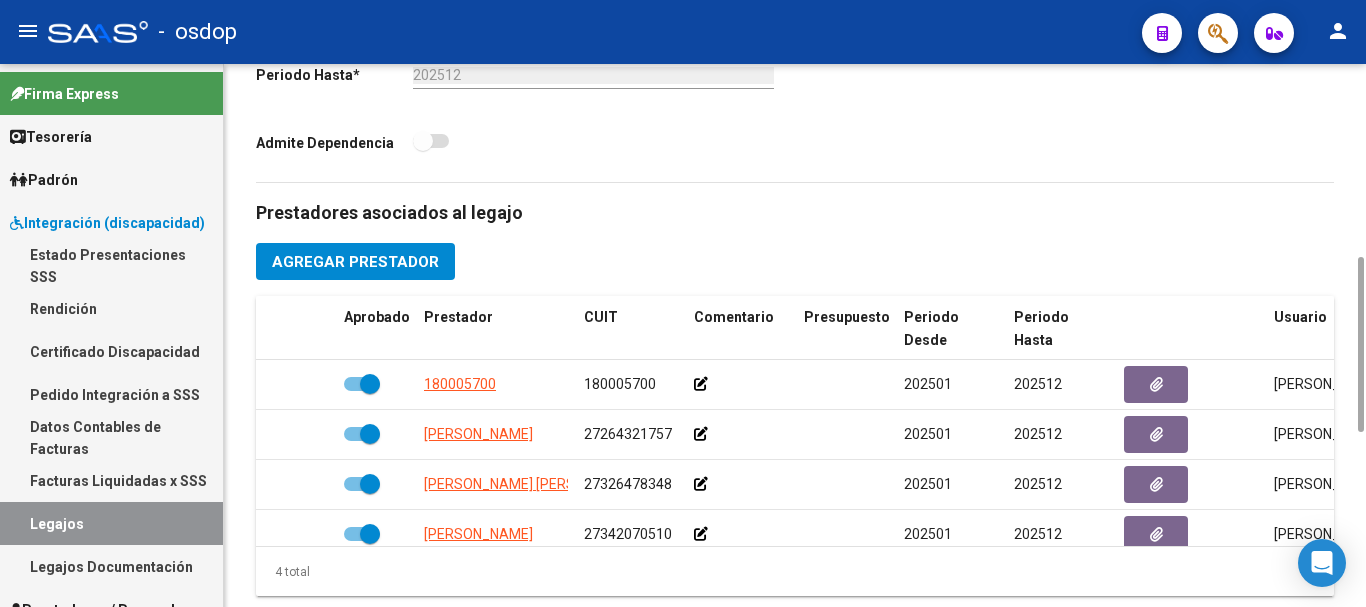 type on "[PERSON_NAME] [PERSON_NAME]" 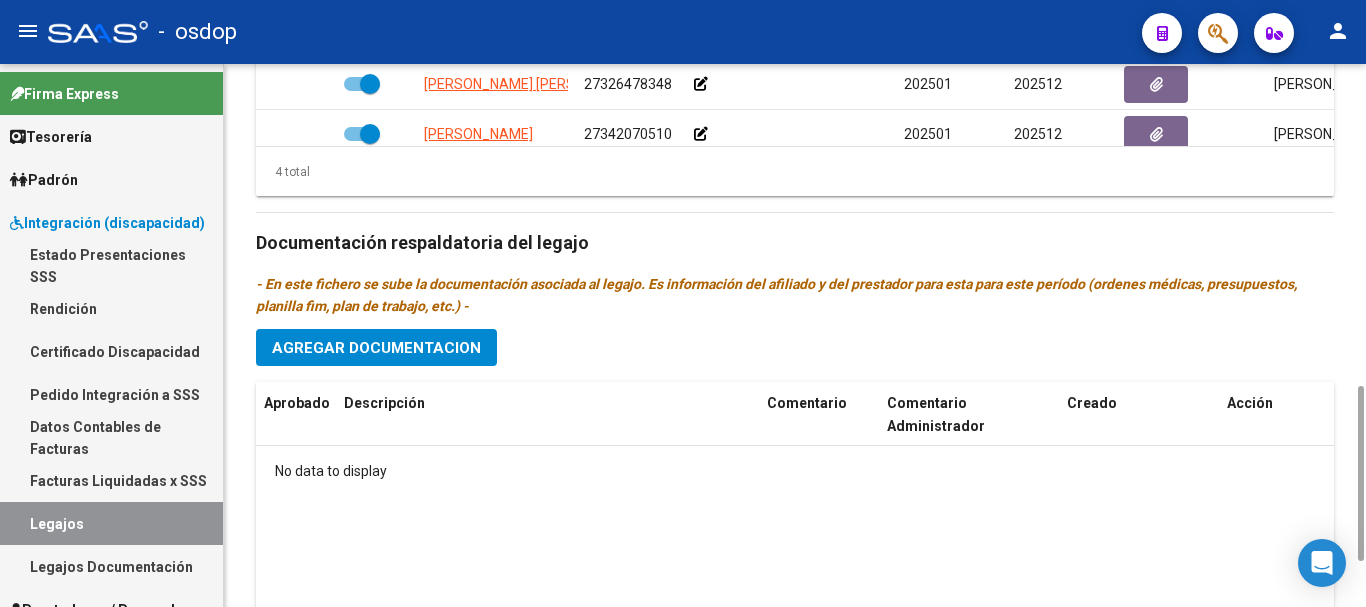 scroll, scrollTop: 800, scrollLeft: 0, axis: vertical 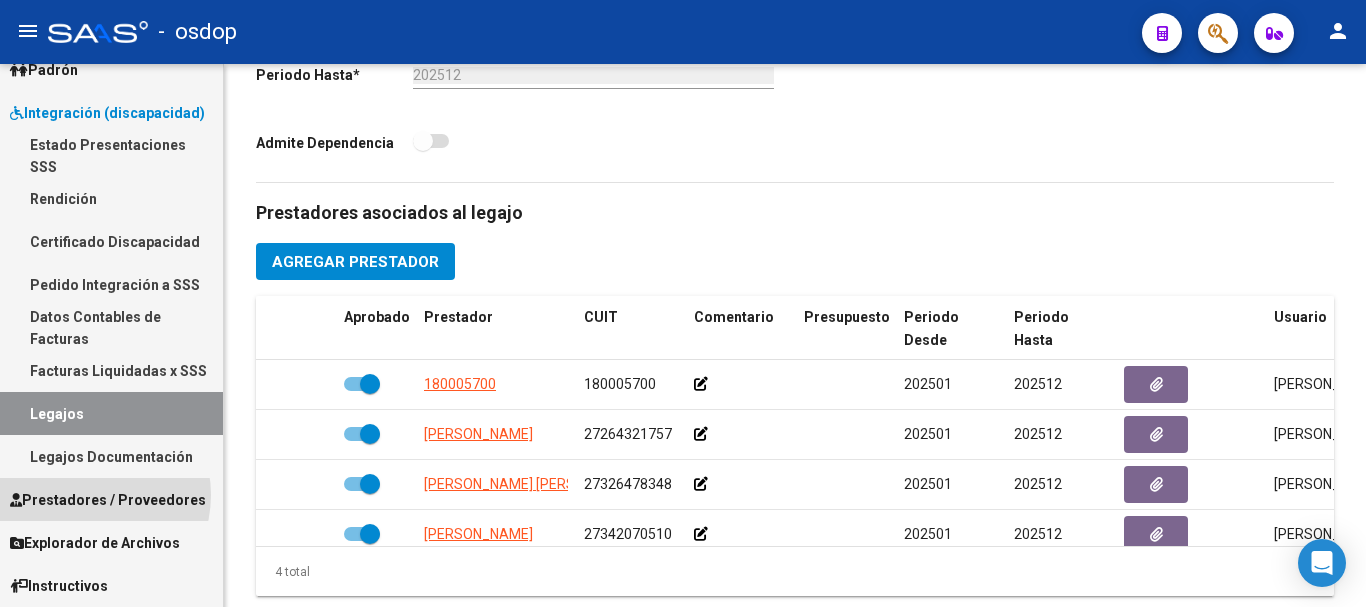 click on "Prestadores / Proveedores" at bounding box center [108, 500] 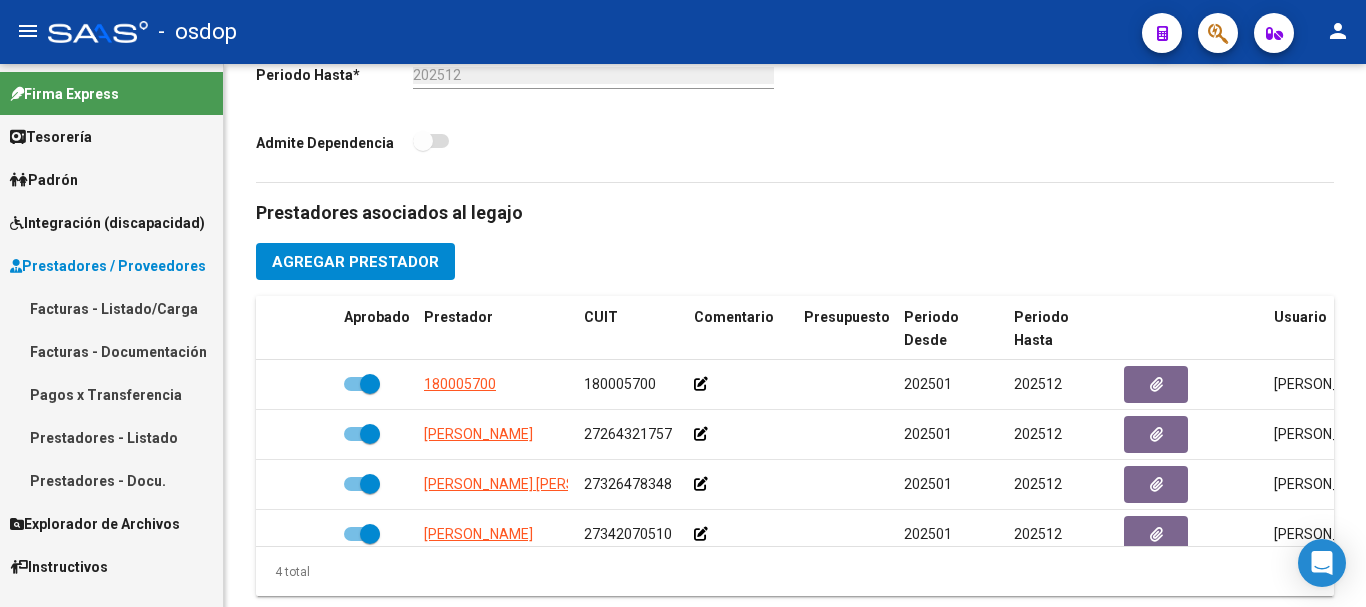scroll, scrollTop: 0, scrollLeft: 0, axis: both 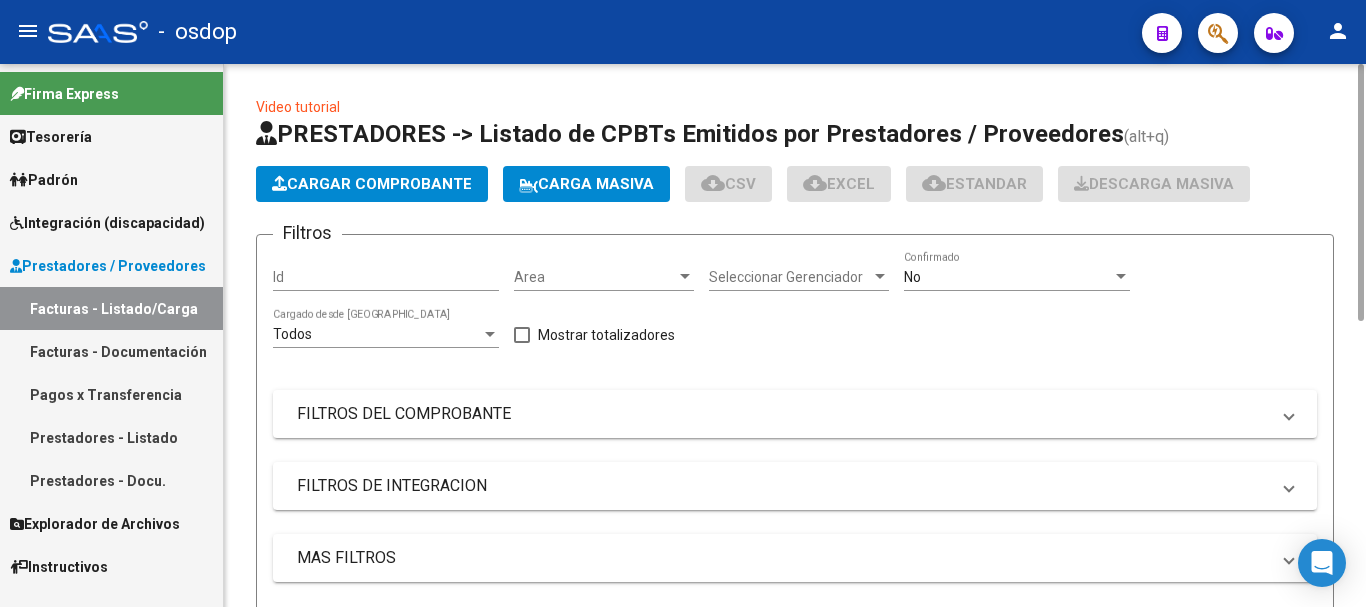 click on "Id" 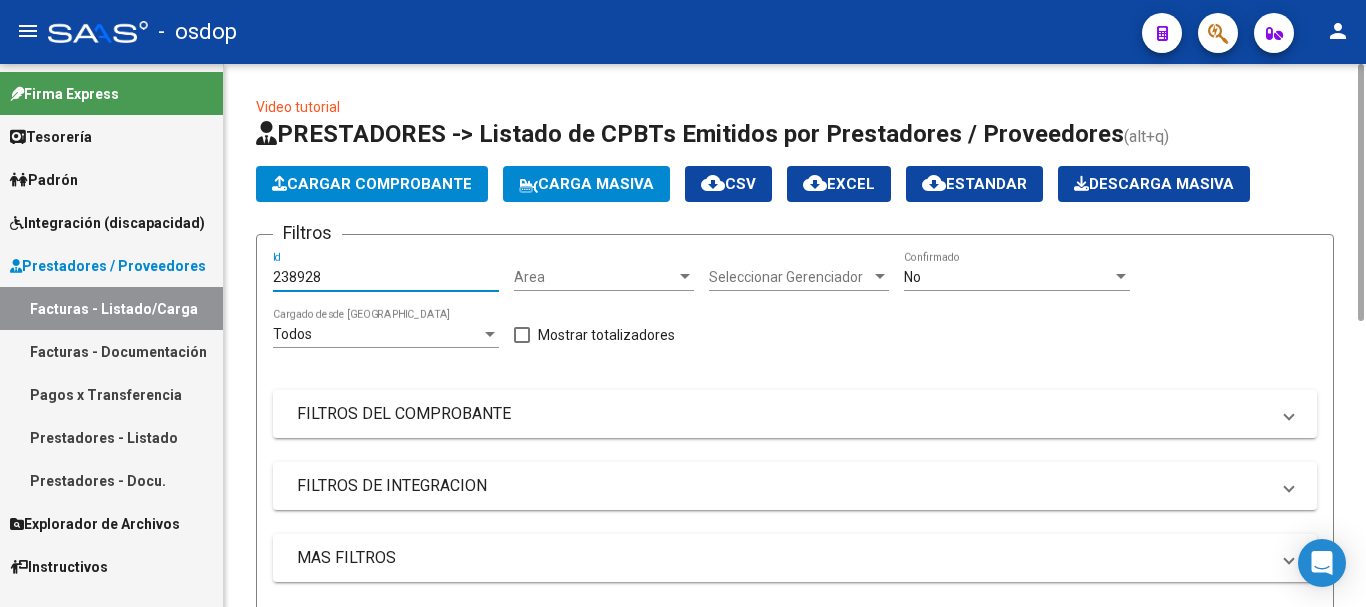 scroll, scrollTop: 400, scrollLeft: 0, axis: vertical 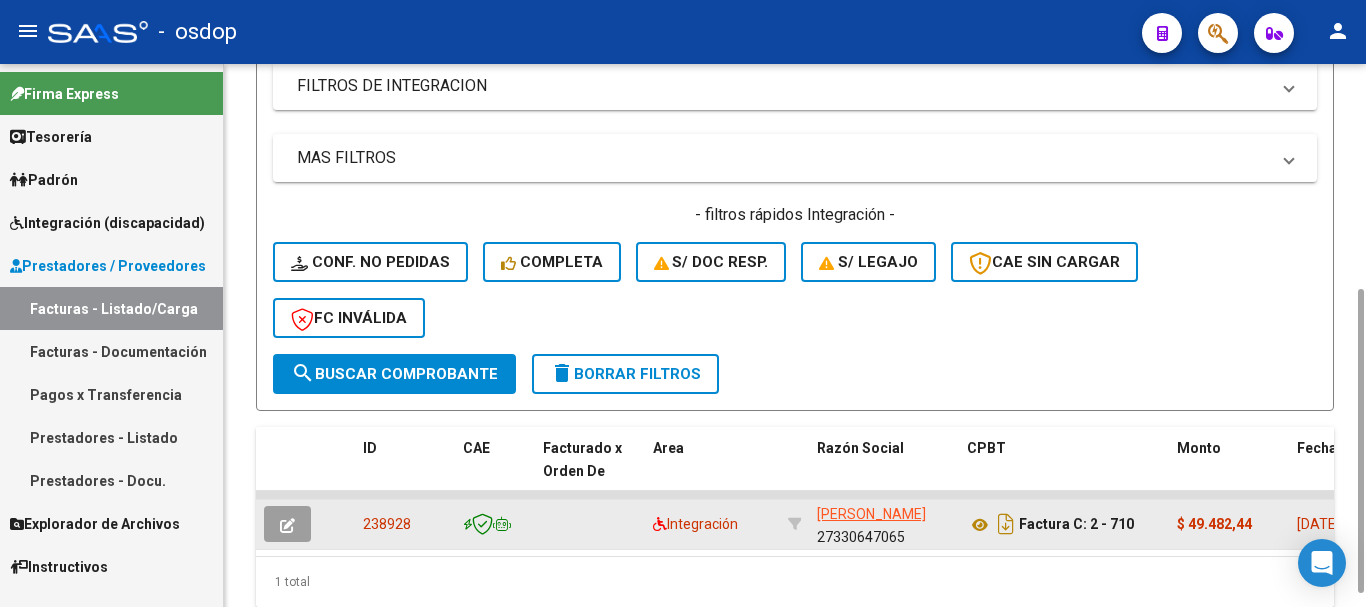 type on "238928" 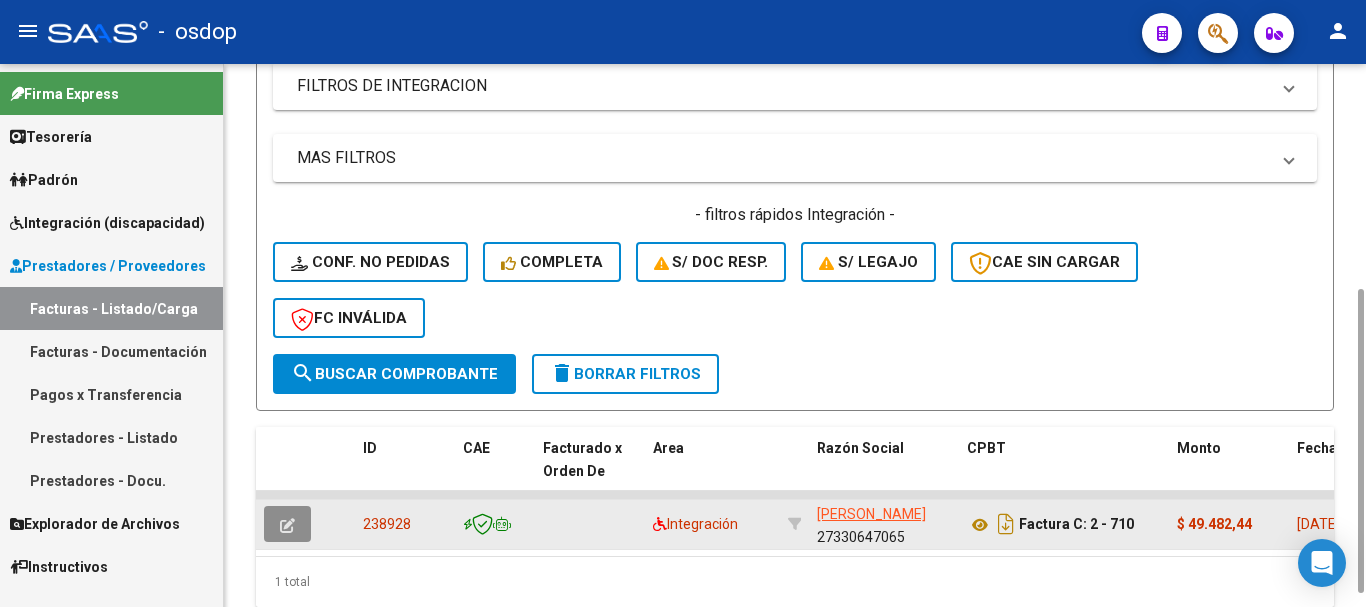 click 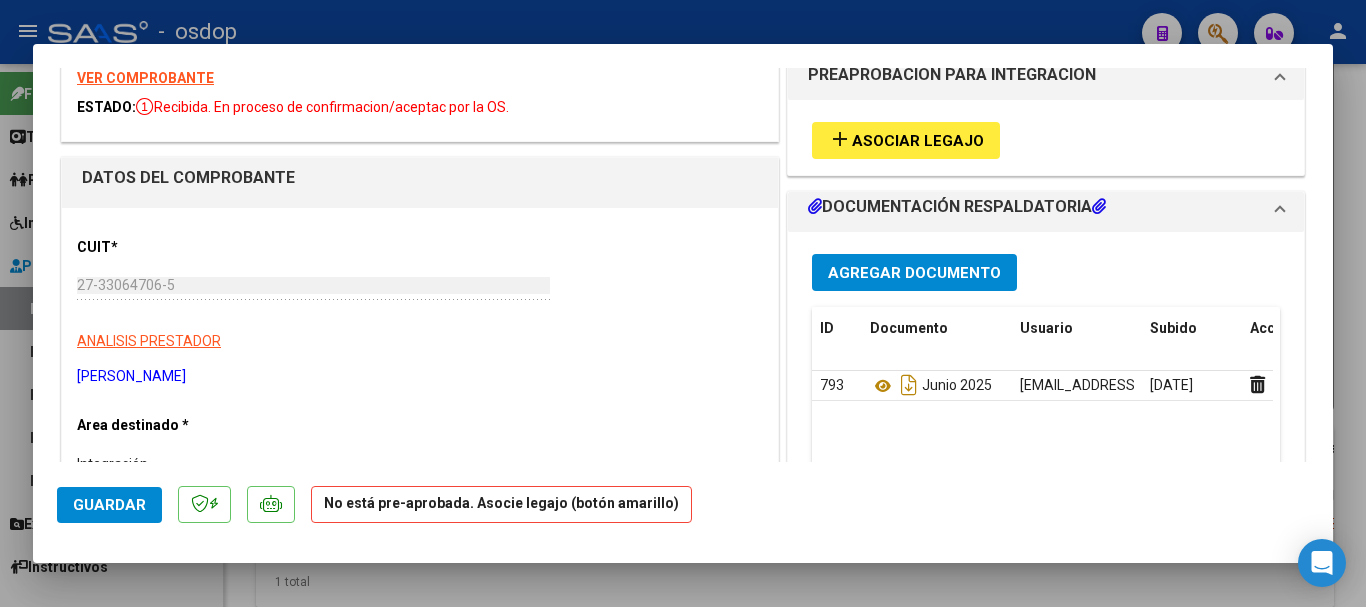 scroll, scrollTop: 100, scrollLeft: 0, axis: vertical 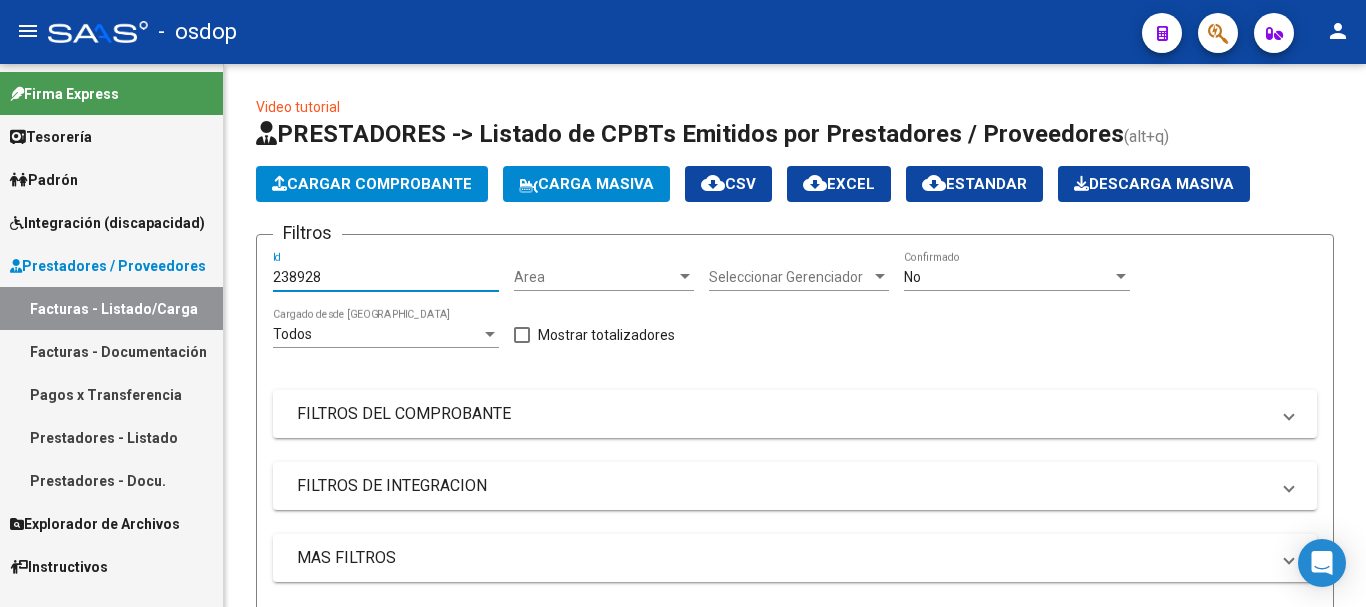 drag, startPoint x: 341, startPoint y: 283, endPoint x: 128, endPoint y: 281, distance: 213.00938 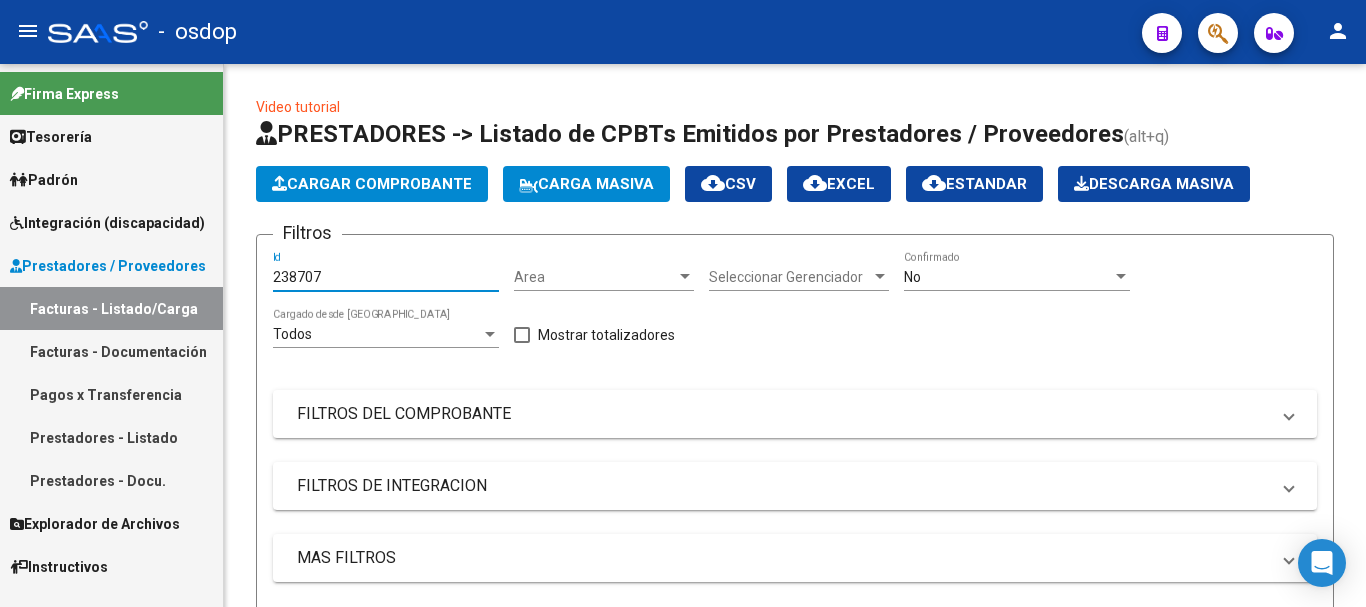 type on "238707" 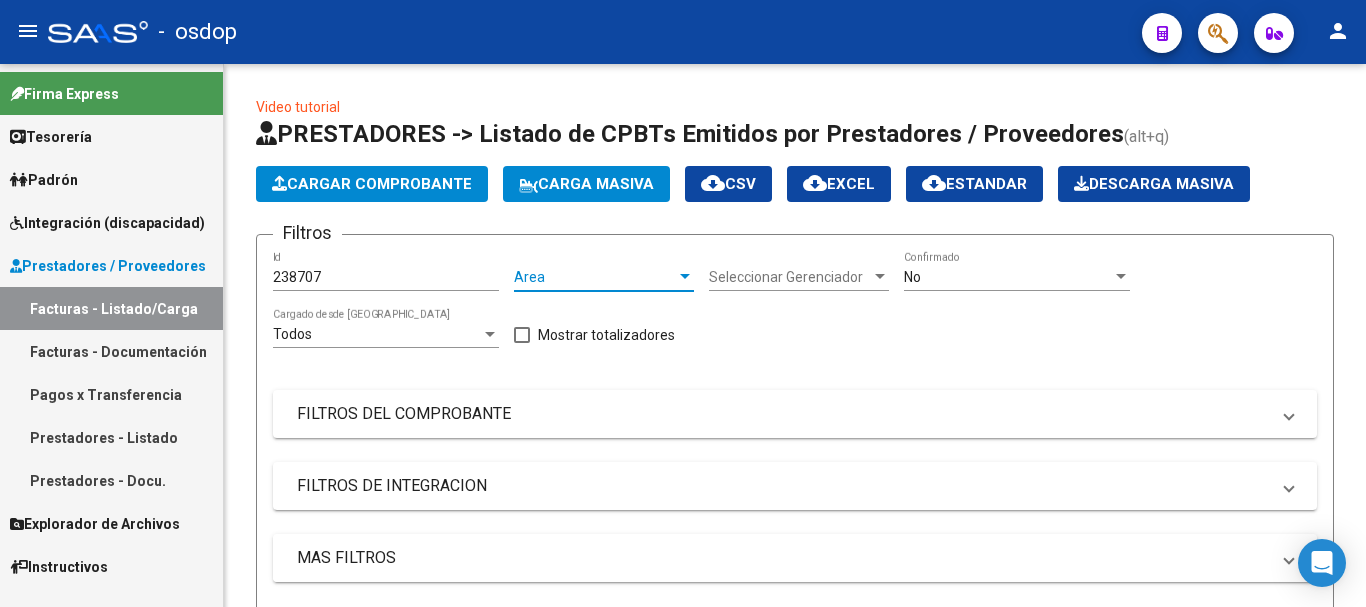 scroll, scrollTop: 424, scrollLeft: 0, axis: vertical 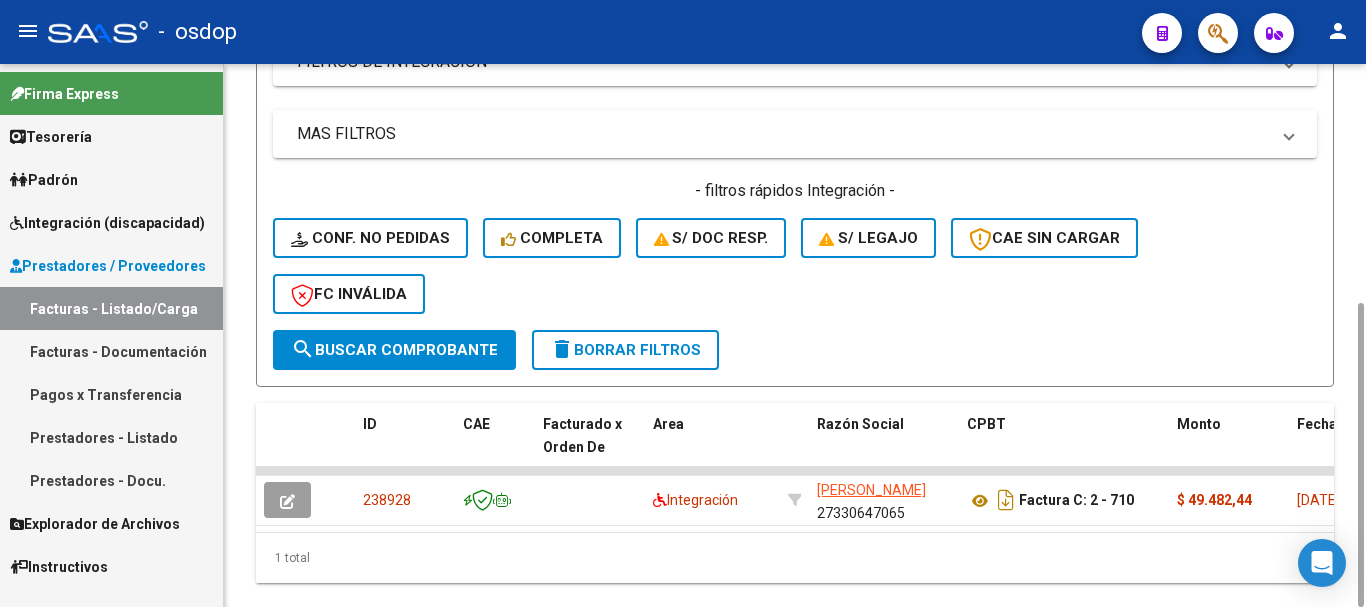 click on "search  Buscar Comprobante" 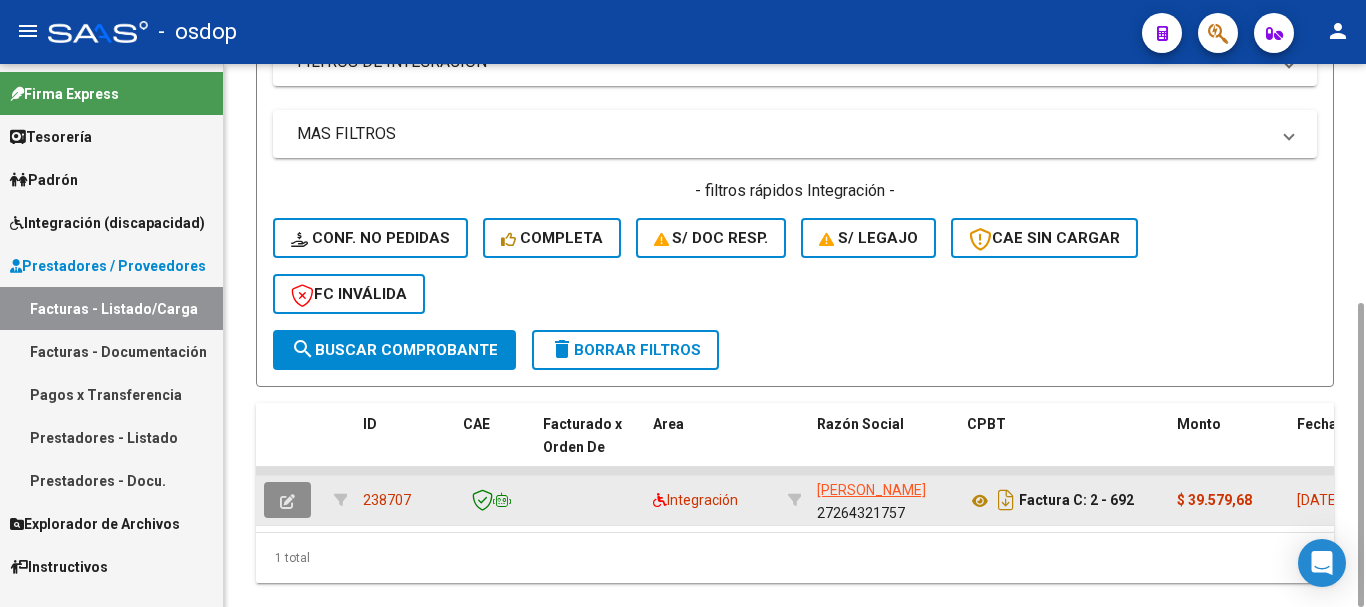 click 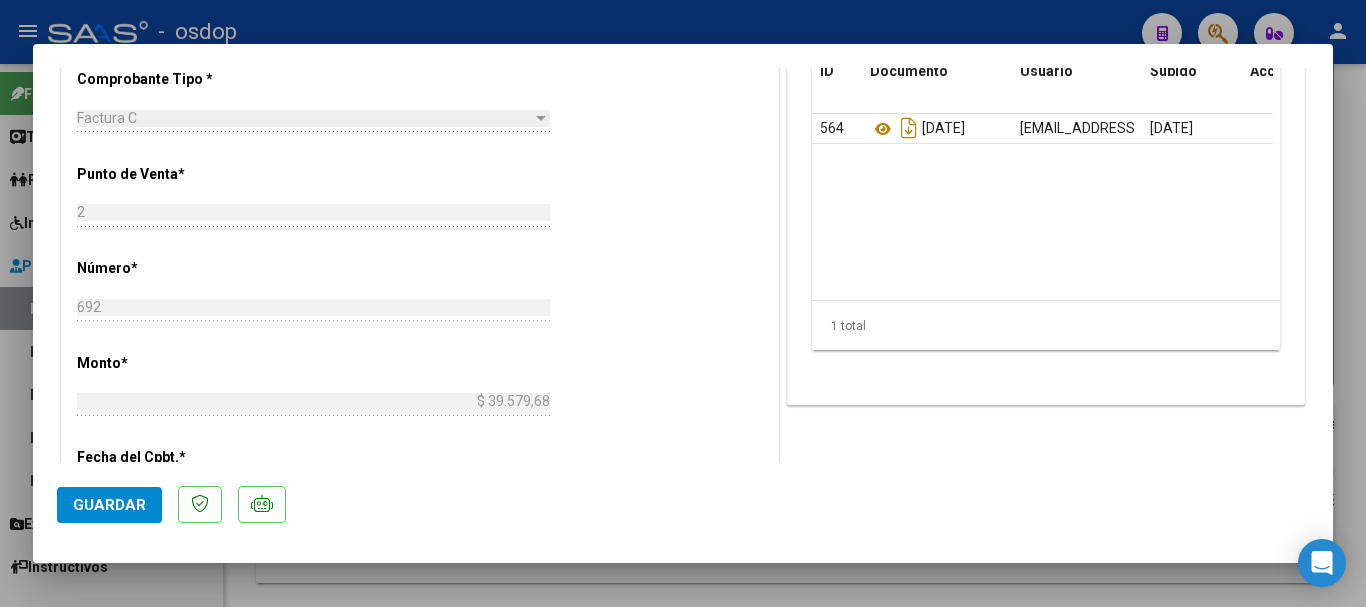scroll, scrollTop: 900, scrollLeft: 0, axis: vertical 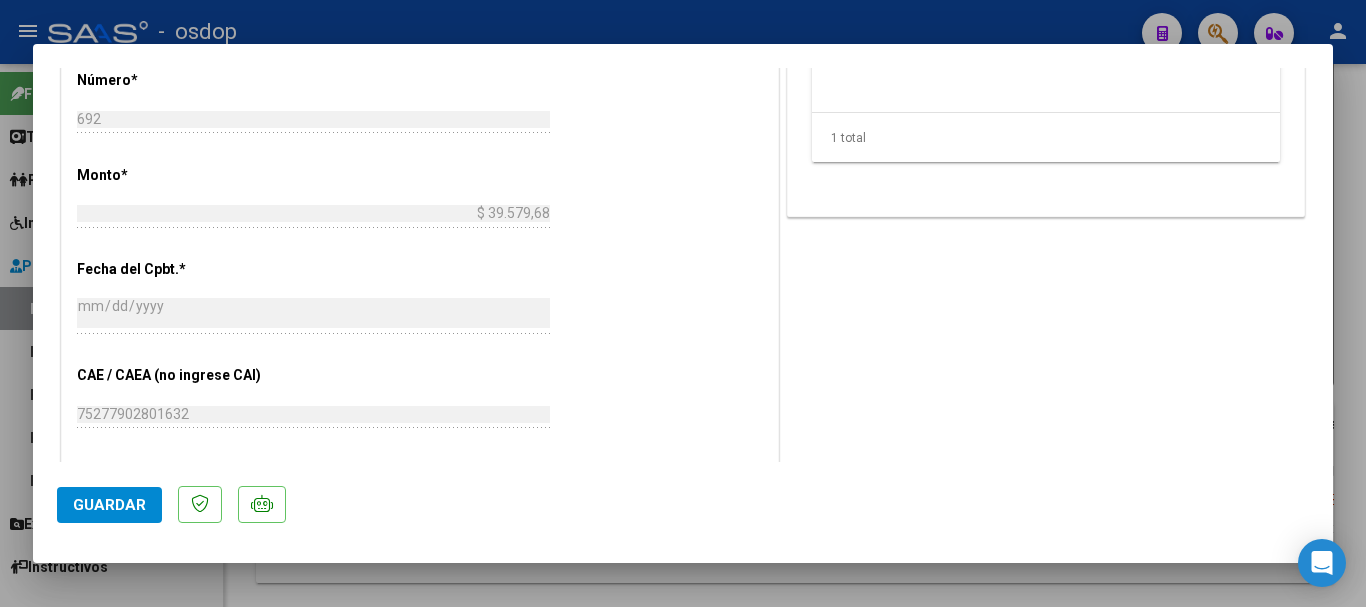 type 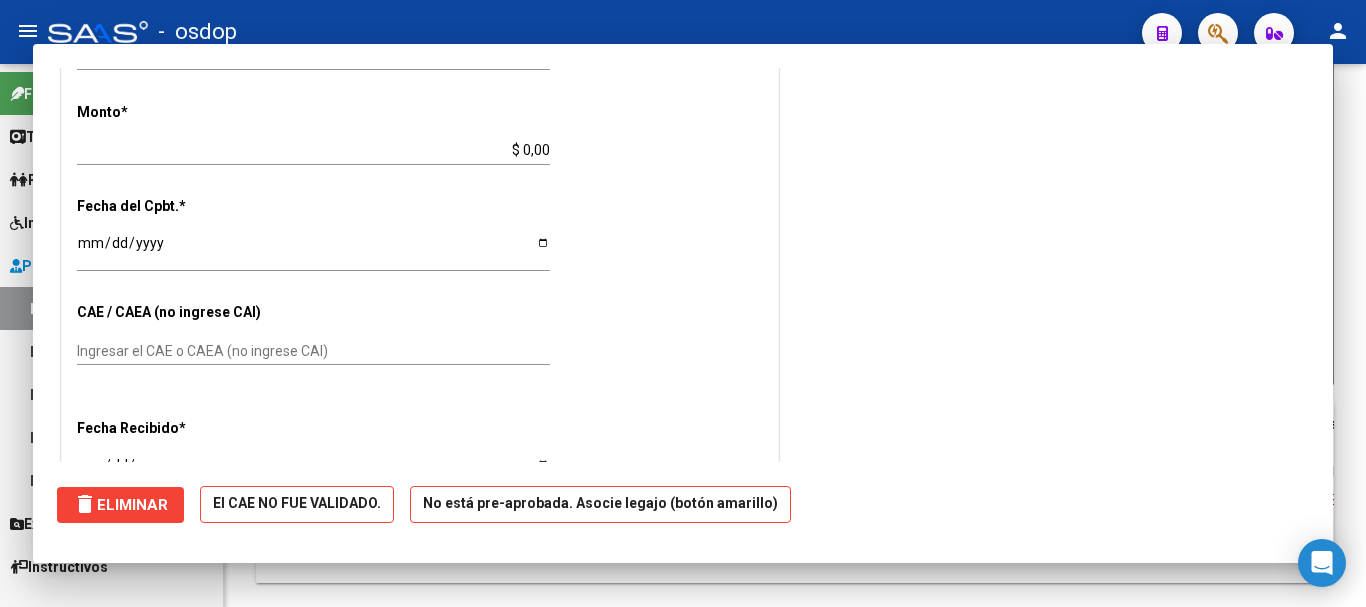scroll, scrollTop: 837, scrollLeft: 0, axis: vertical 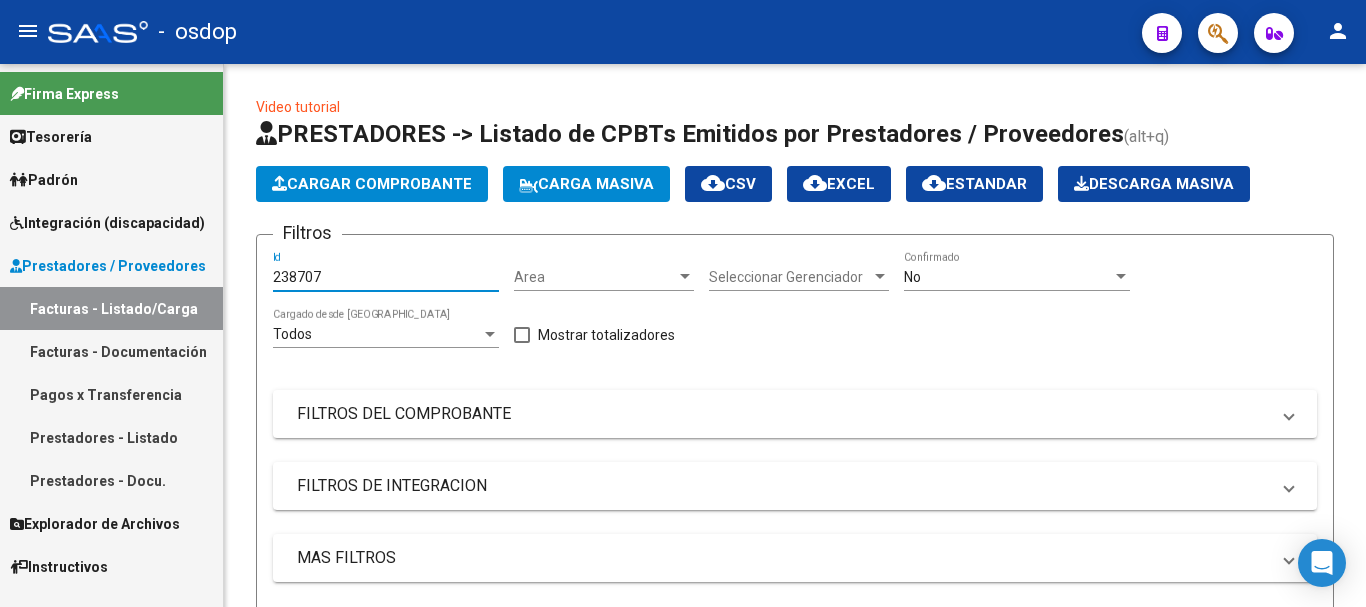 drag, startPoint x: 327, startPoint y: 274, endPoint x: 160, endPoint y: 279, distance: 167.07483 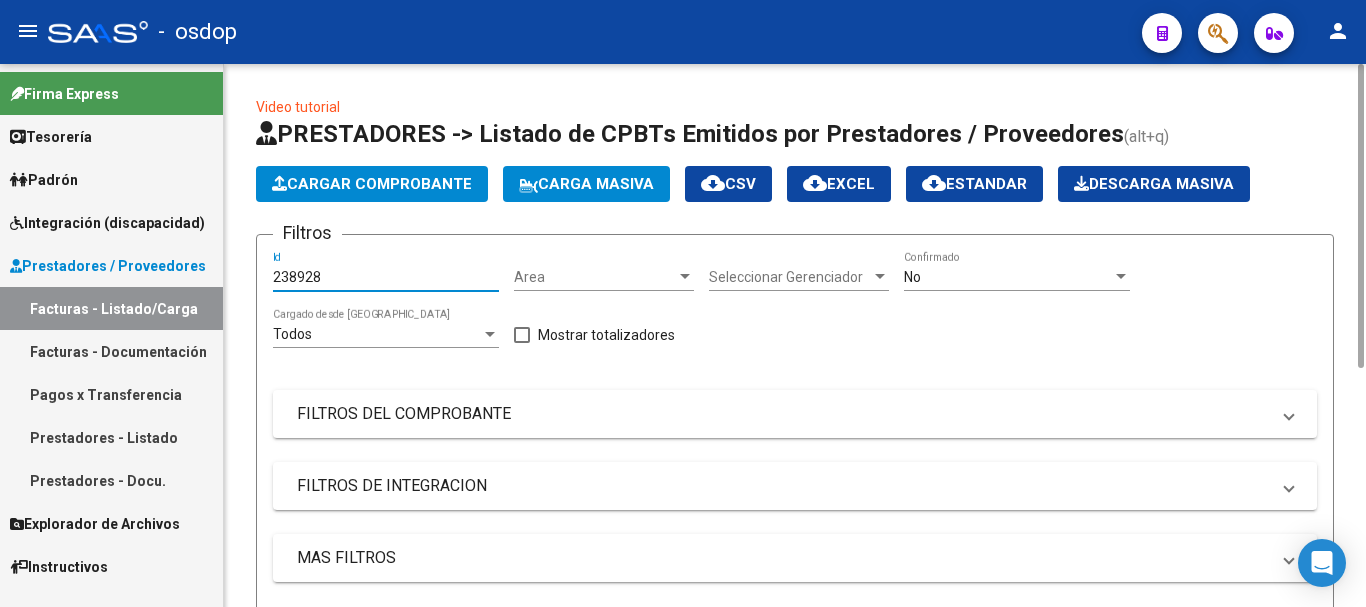 scroll, scrollTop: 424, scrollLeft: 0, axis: vertical 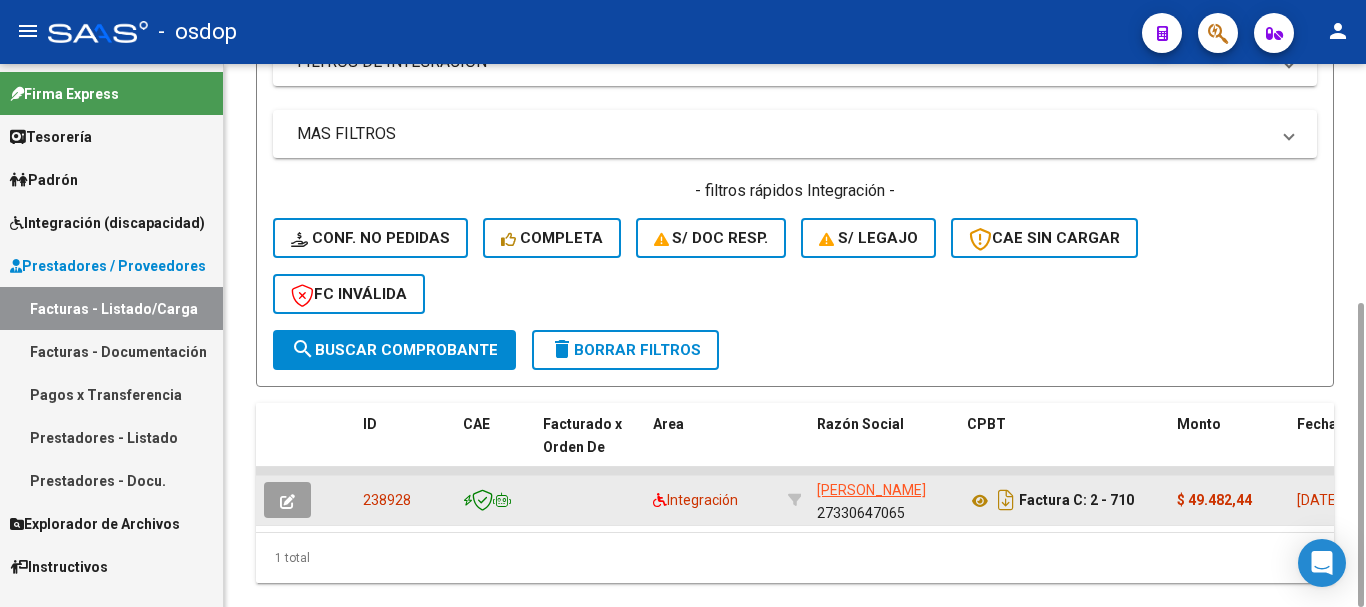 type on "238928" 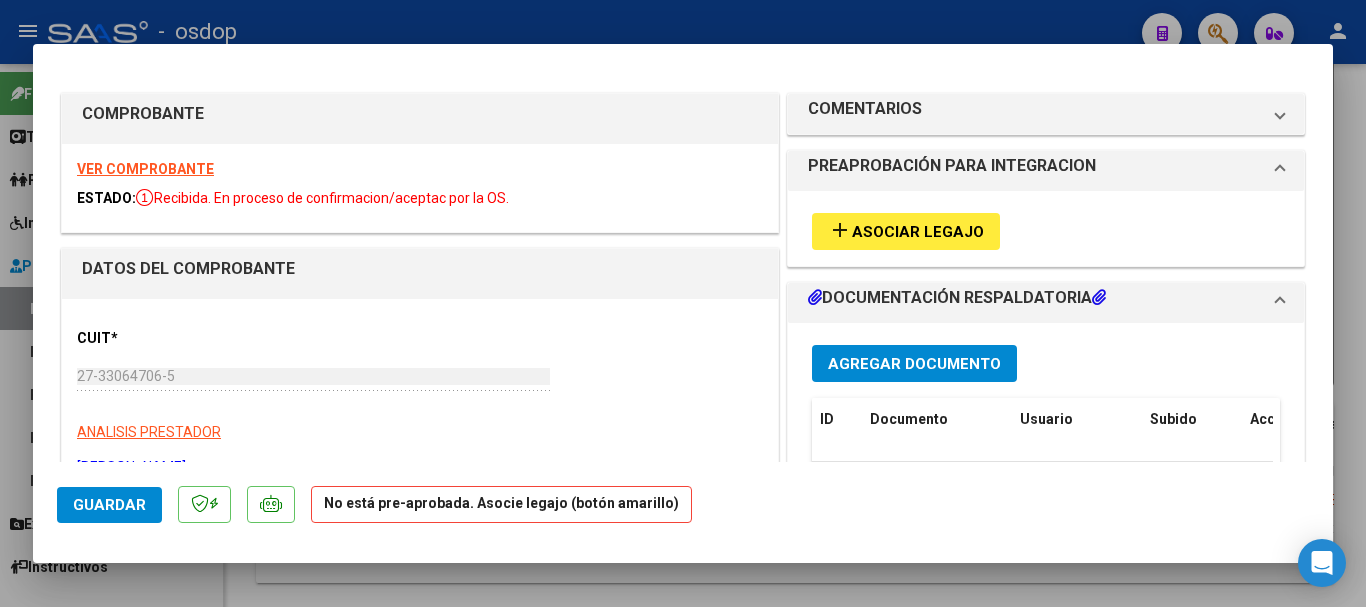 click on "Asociar Legajo" at bounding box center (918, 232) 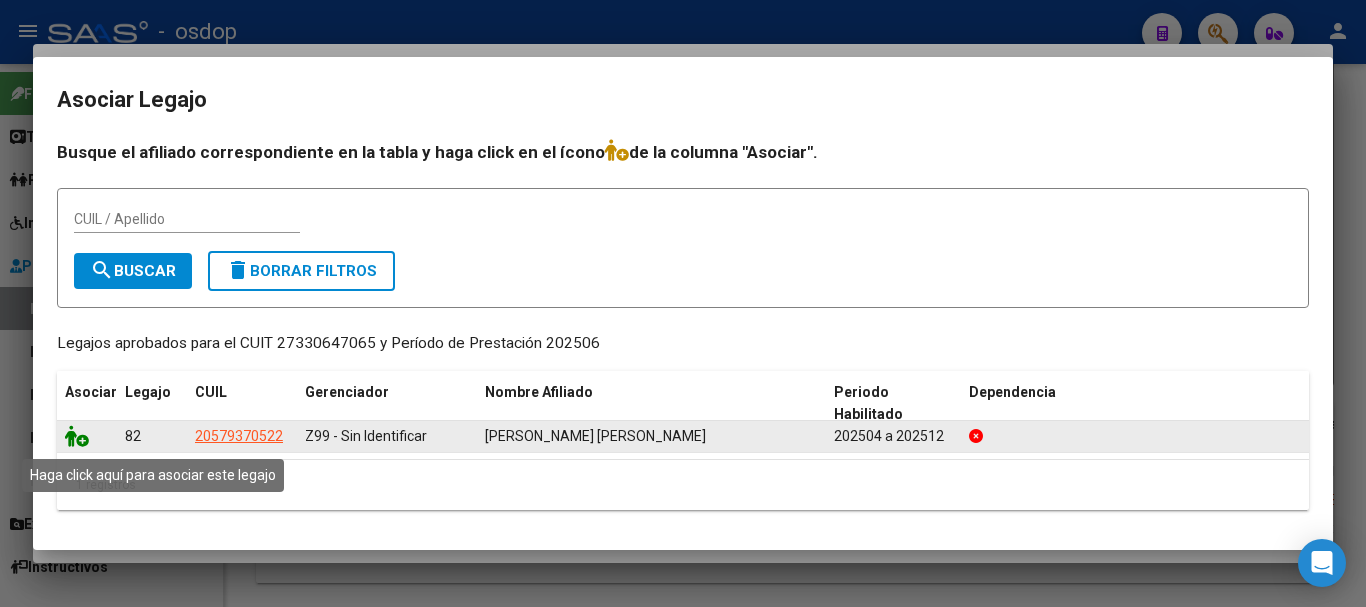 click 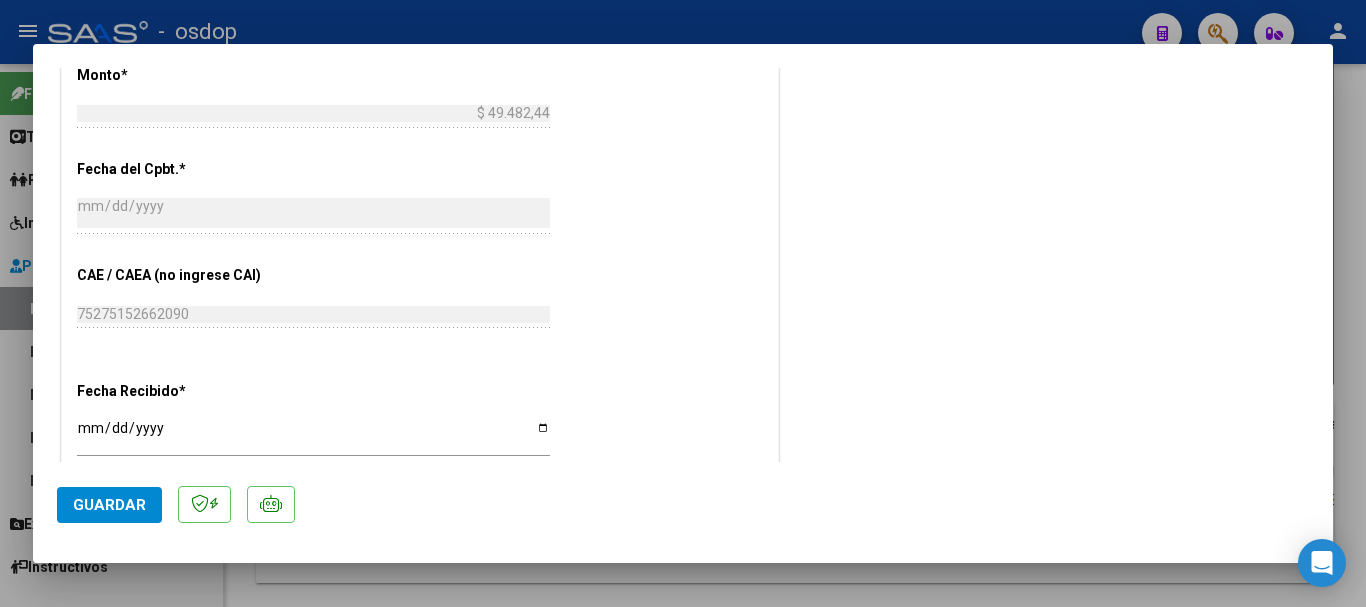 scroll, scrollTop: 1347, scrollLeft: 0, axis: vertical 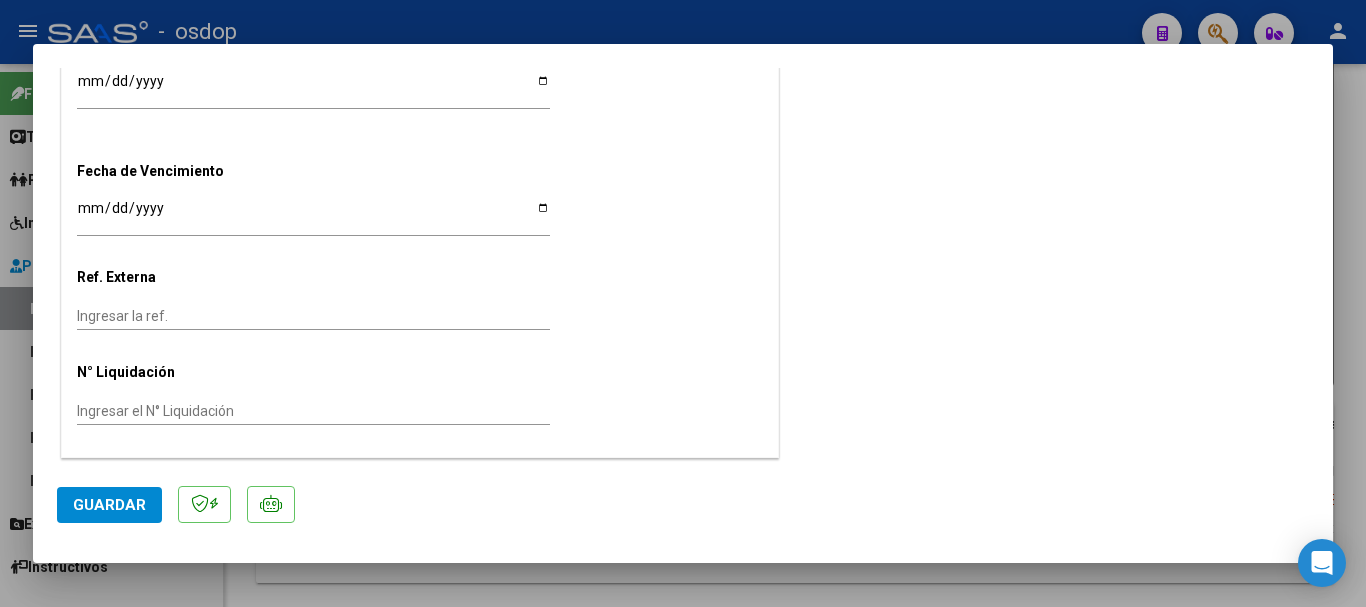 click on "Guardar" 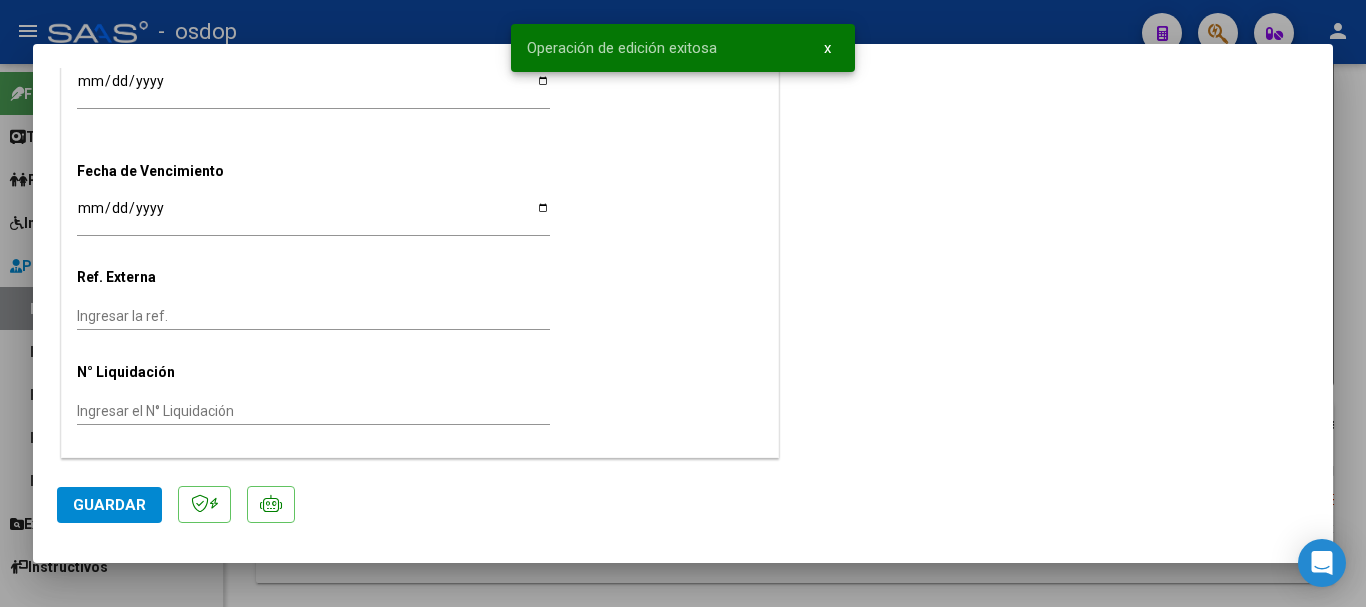 type 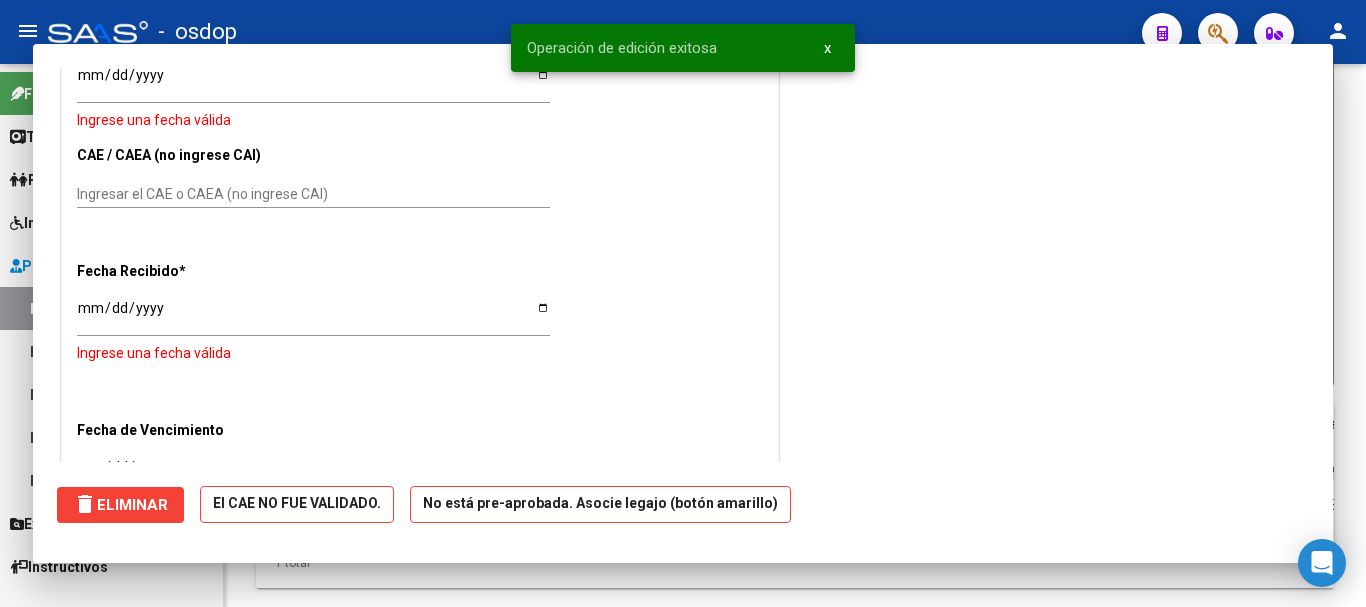 scroll, scrollTop: 1574, scrollLeft: 0, axis: vertical 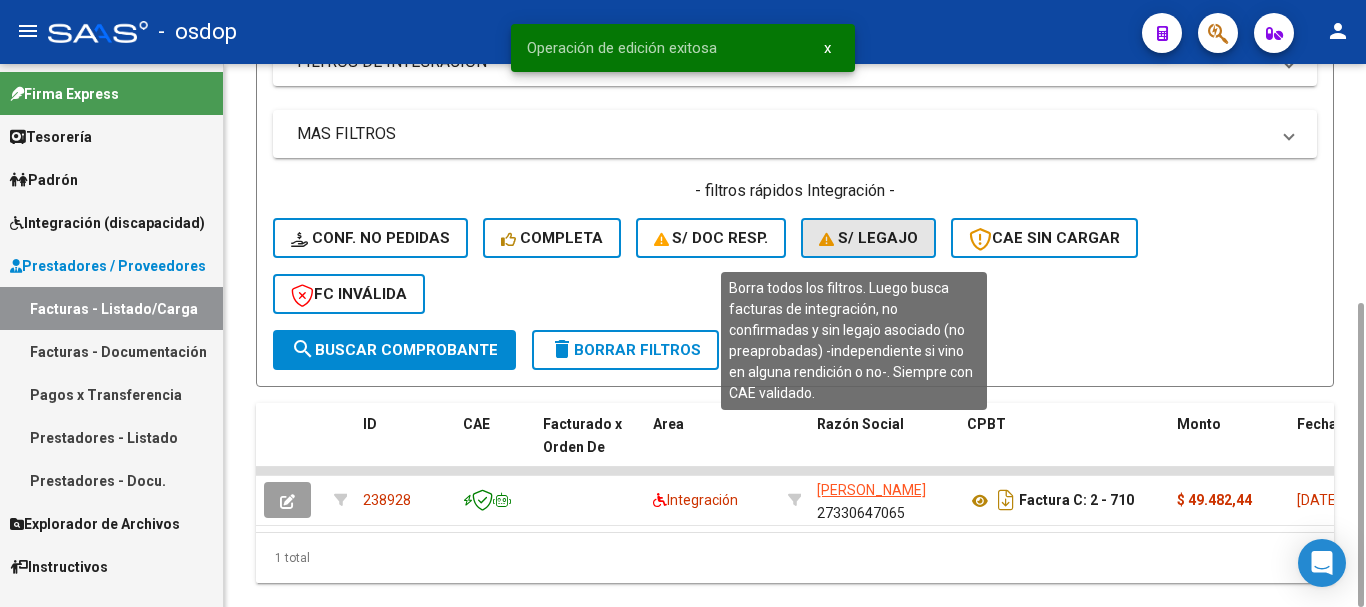 click on "S/ legajo" 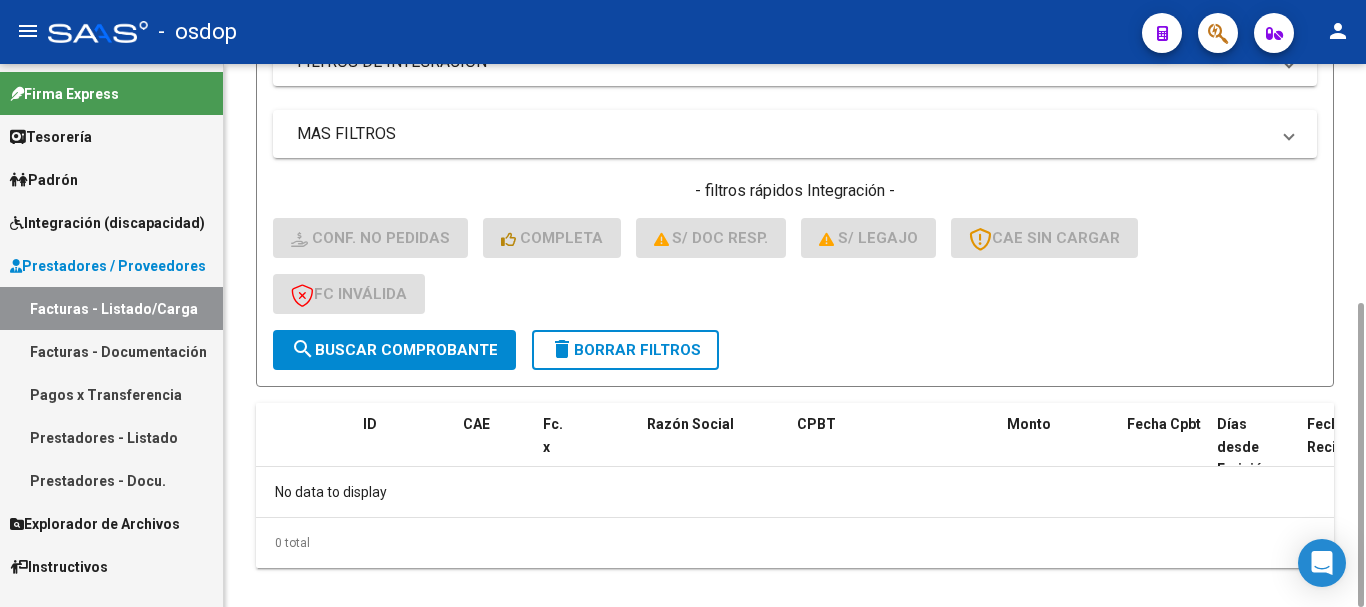 click on "delete  Borrar Filtros" 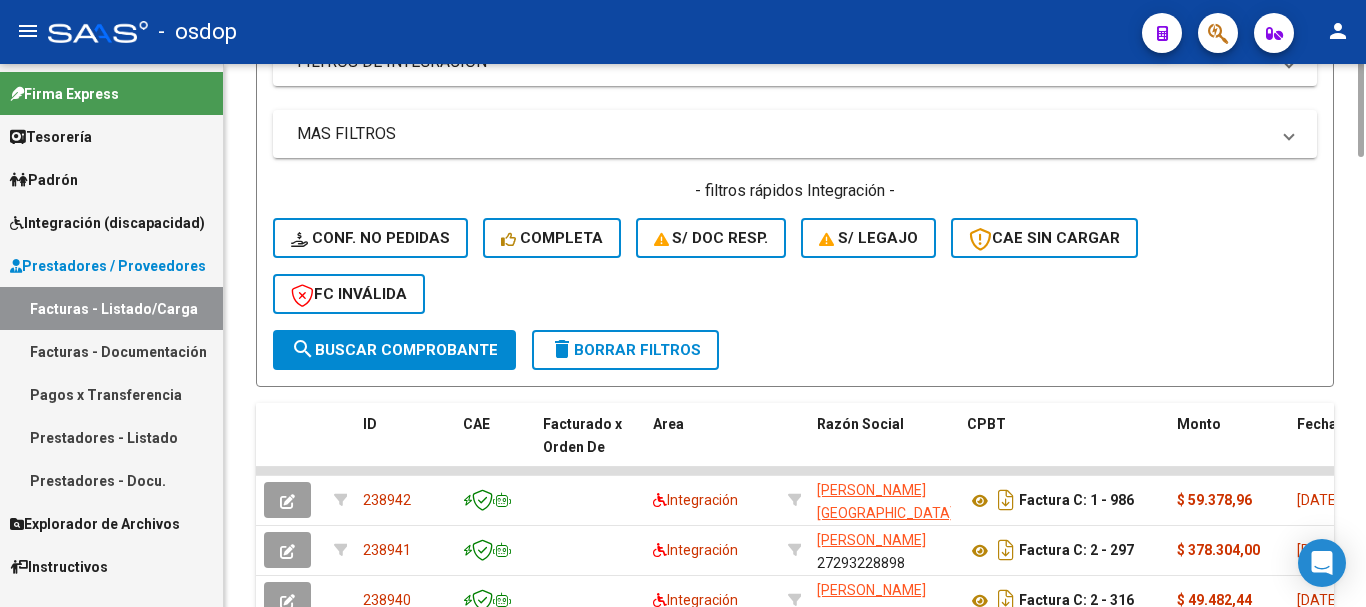 scroll, scrollTop: 24, scrollLeft: 0, axis: vertical 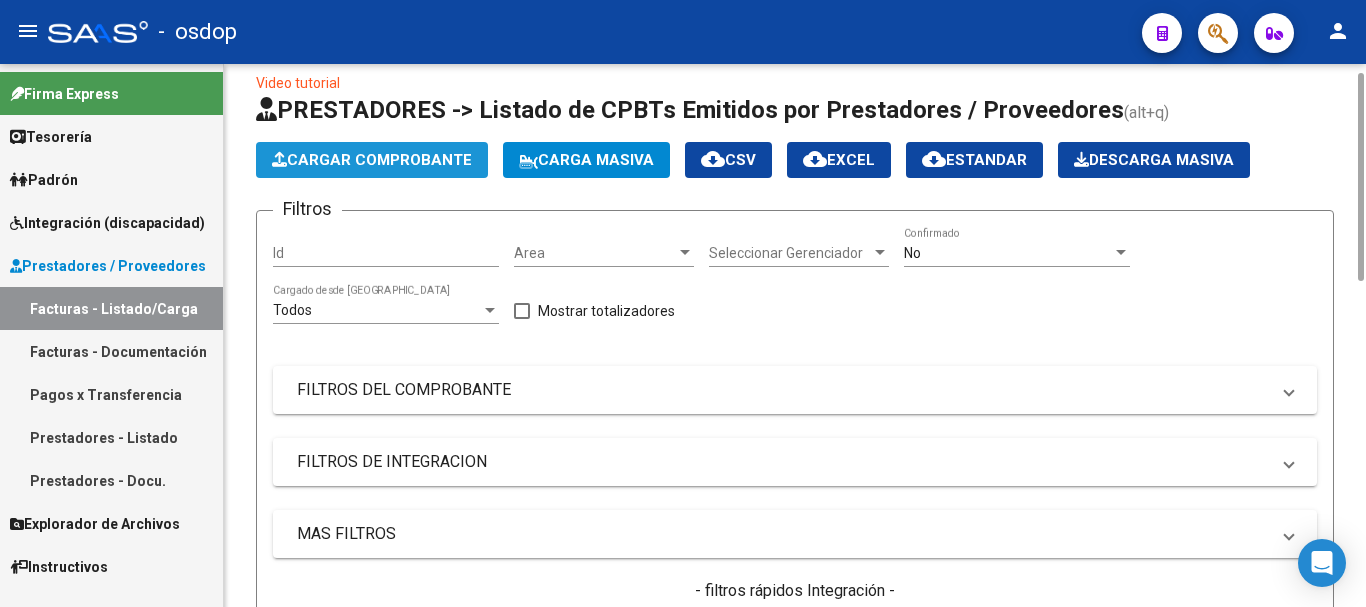 click on "Cargar Comprobante" 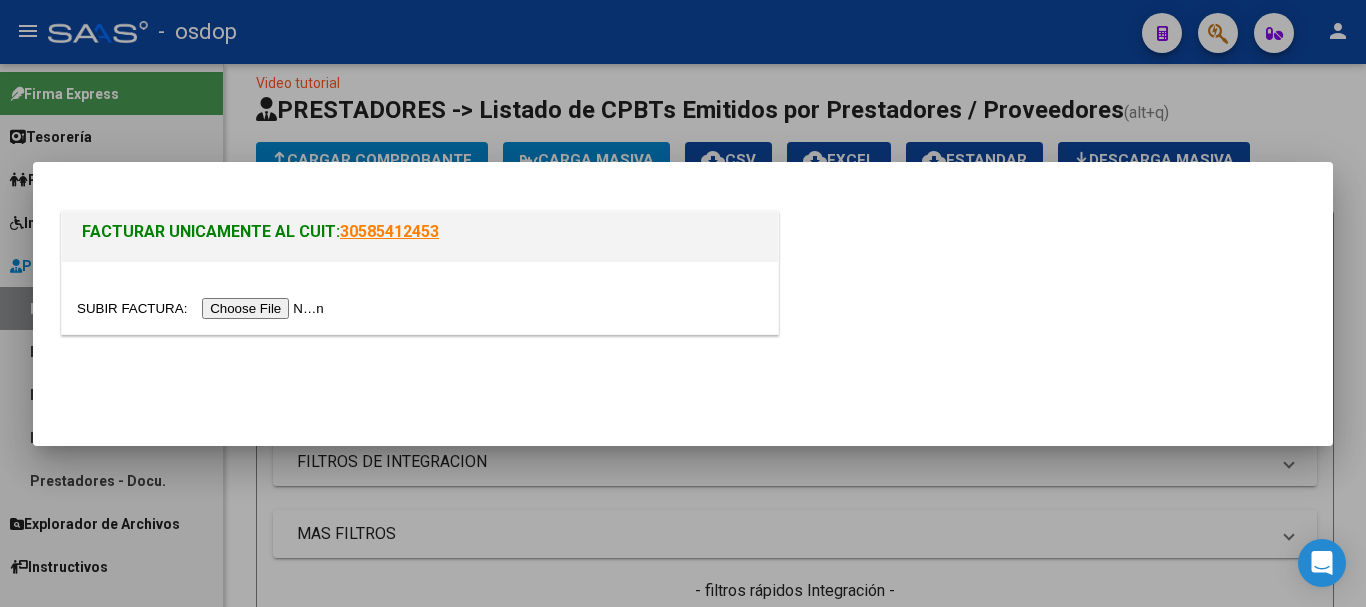 click at bounding box center [203, 308] 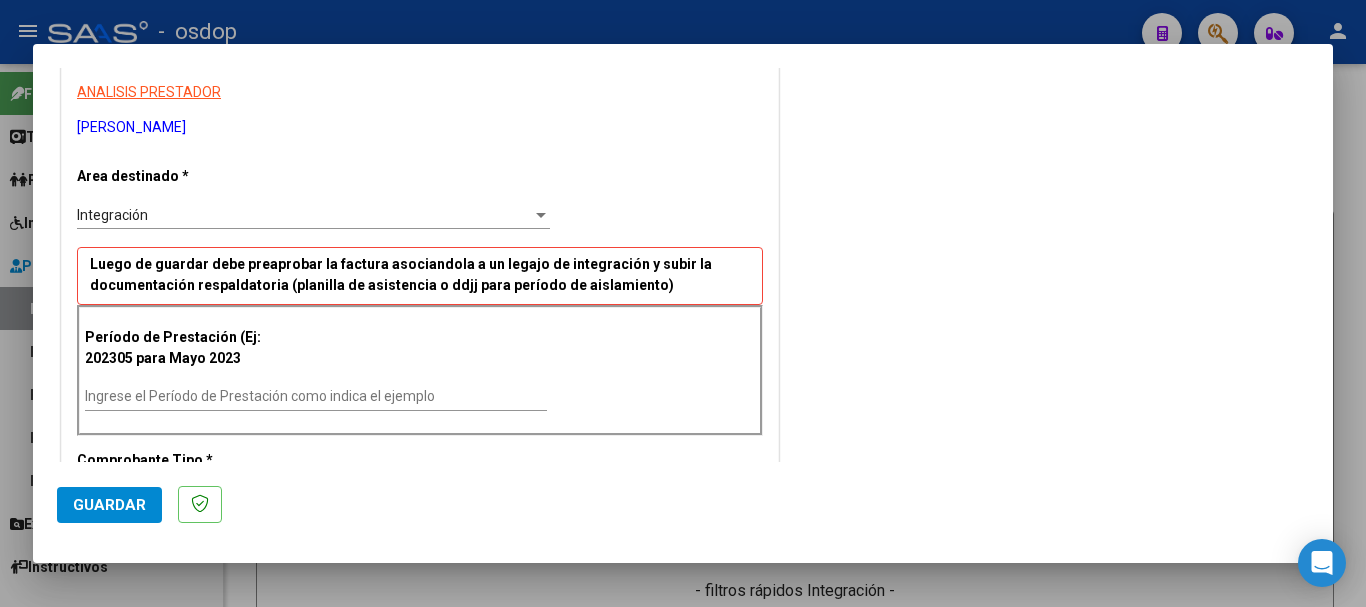 scroll, scrollTop: 400, scrollLeft: 0, axis: vertical 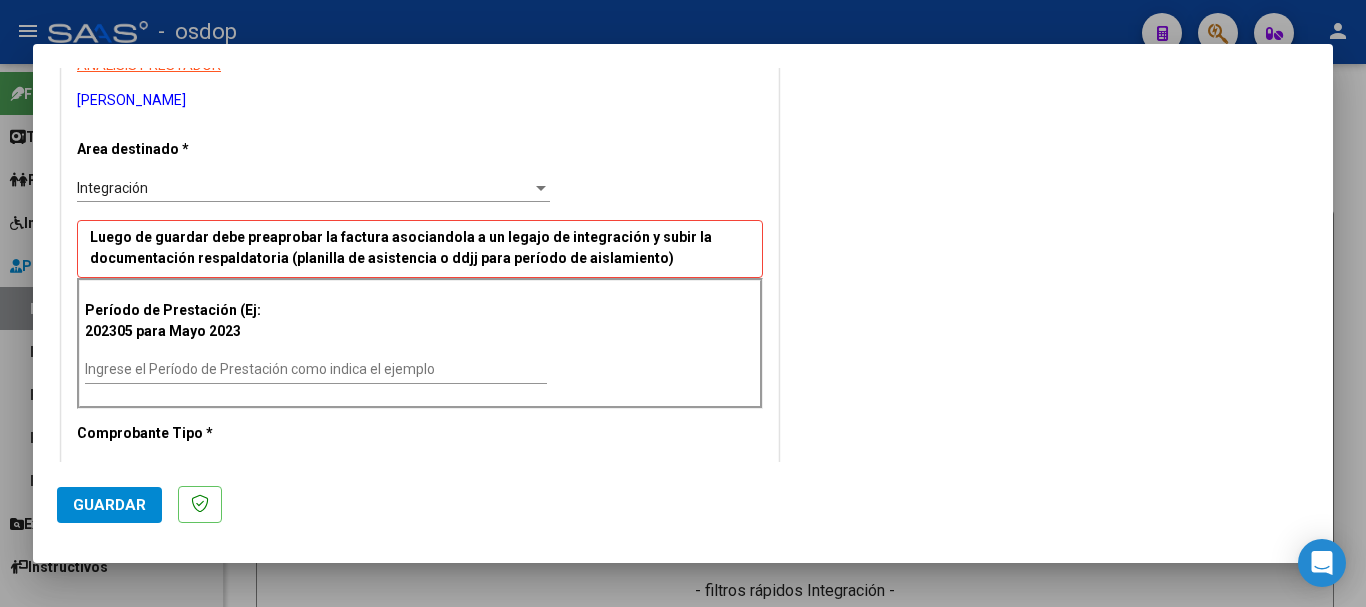 click on "Ingrese el Período de Prestación como indica el ejemplo" at bounding box center [316, 369] 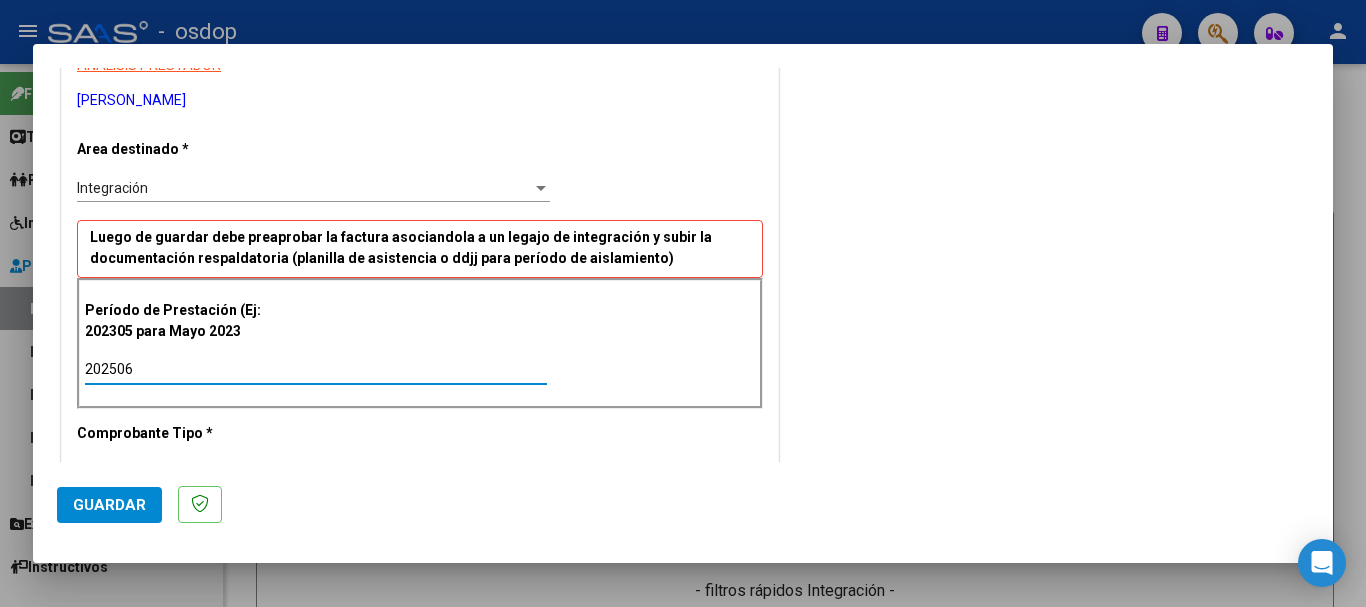 type on "202506" 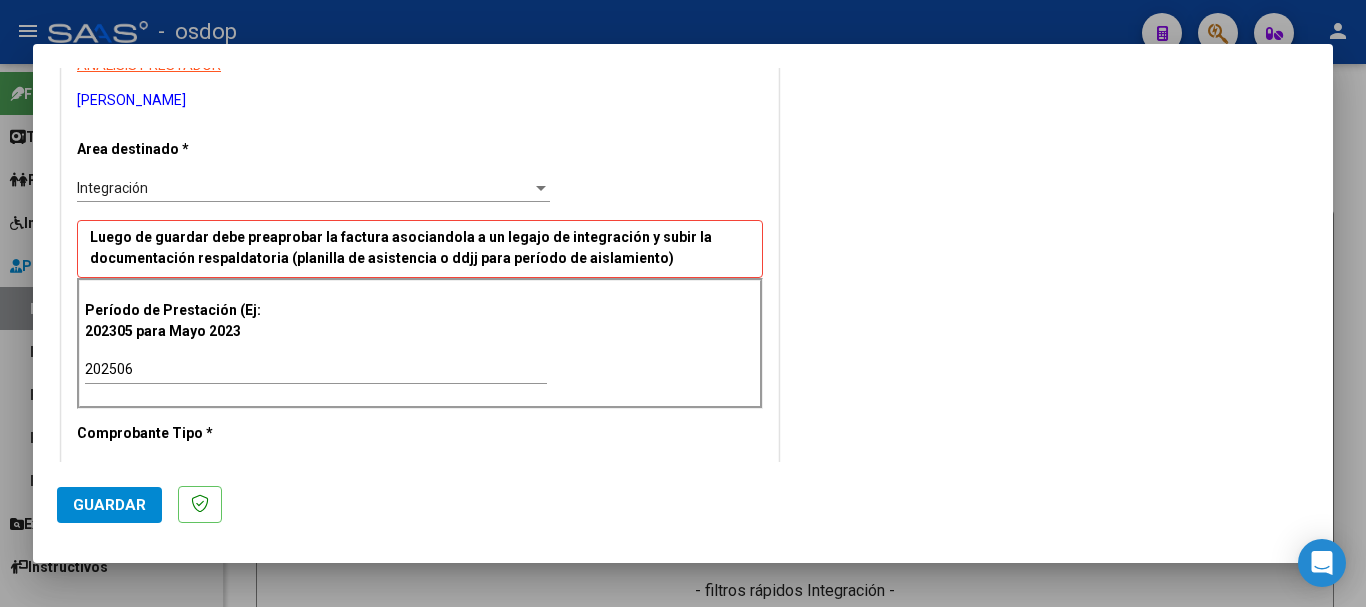 scroll, scrollTop: 1212, scrollLeft: 0, axis: vertical 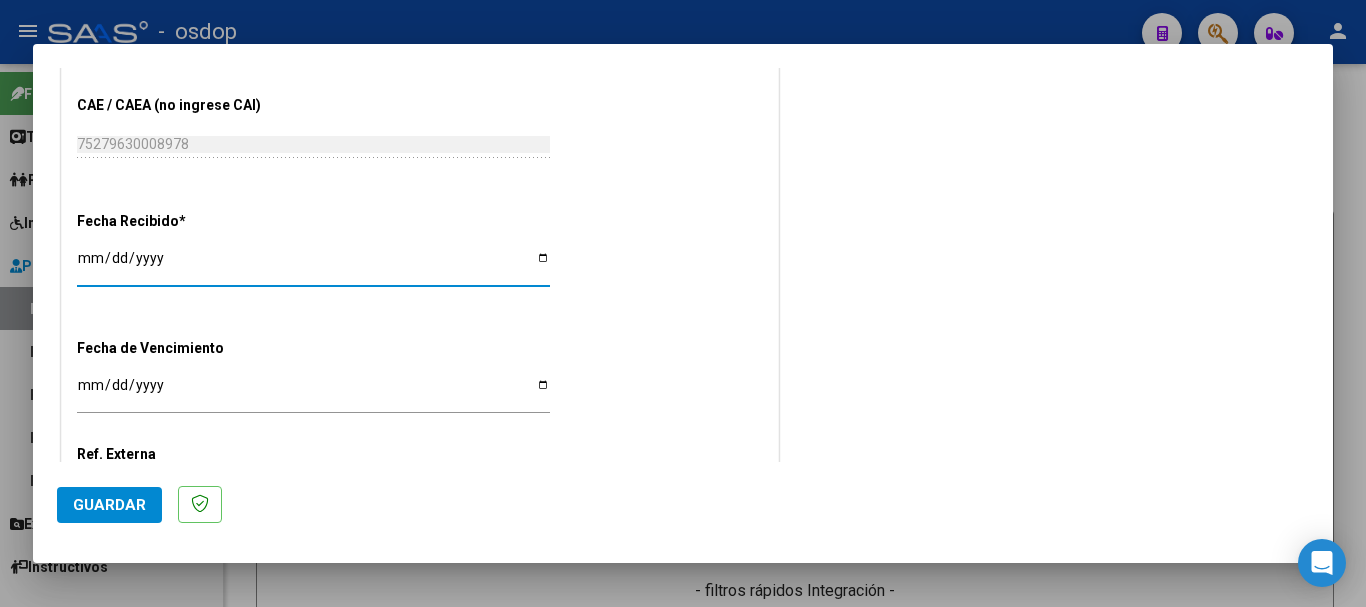 click on "Guardar" 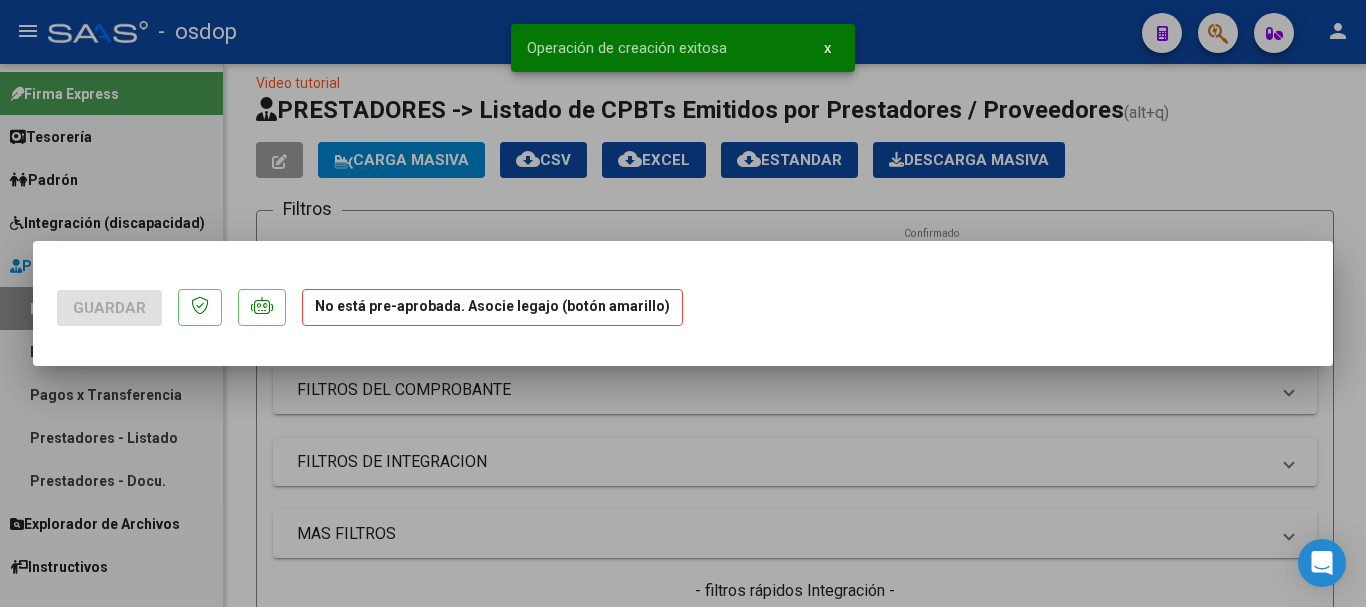 scroll, scrollTop: 0, scrollLeft: 0, axis: both 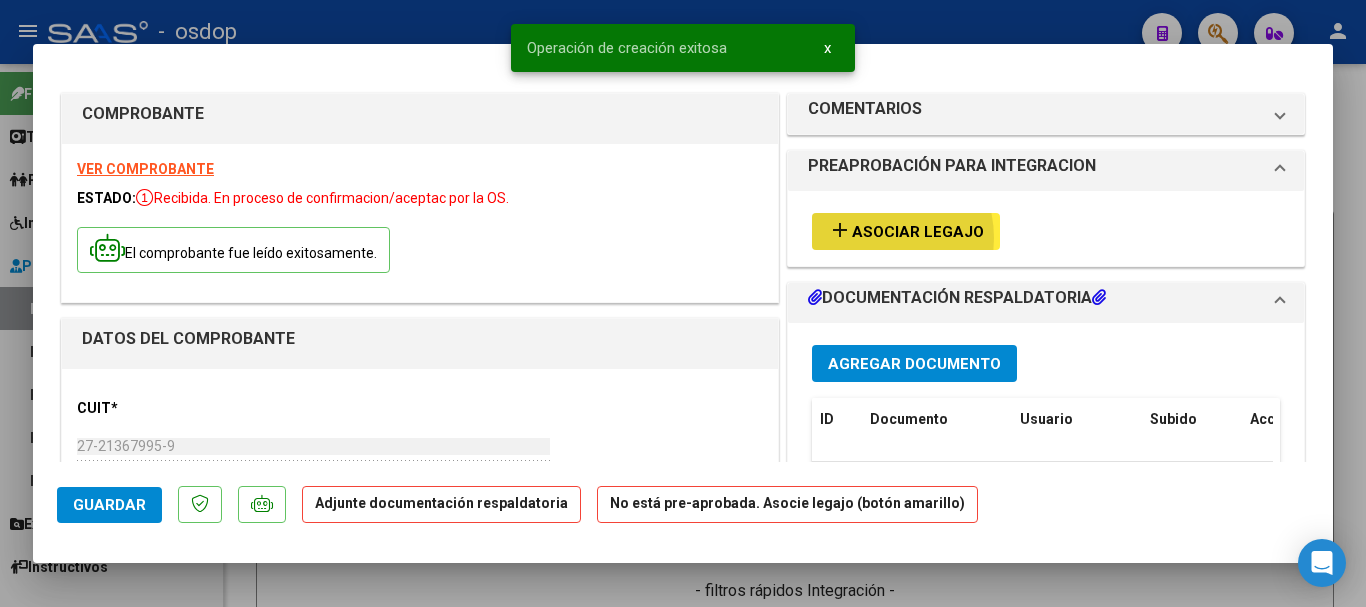 click on "Asociar Legajo" at bounding box center [918, 232] 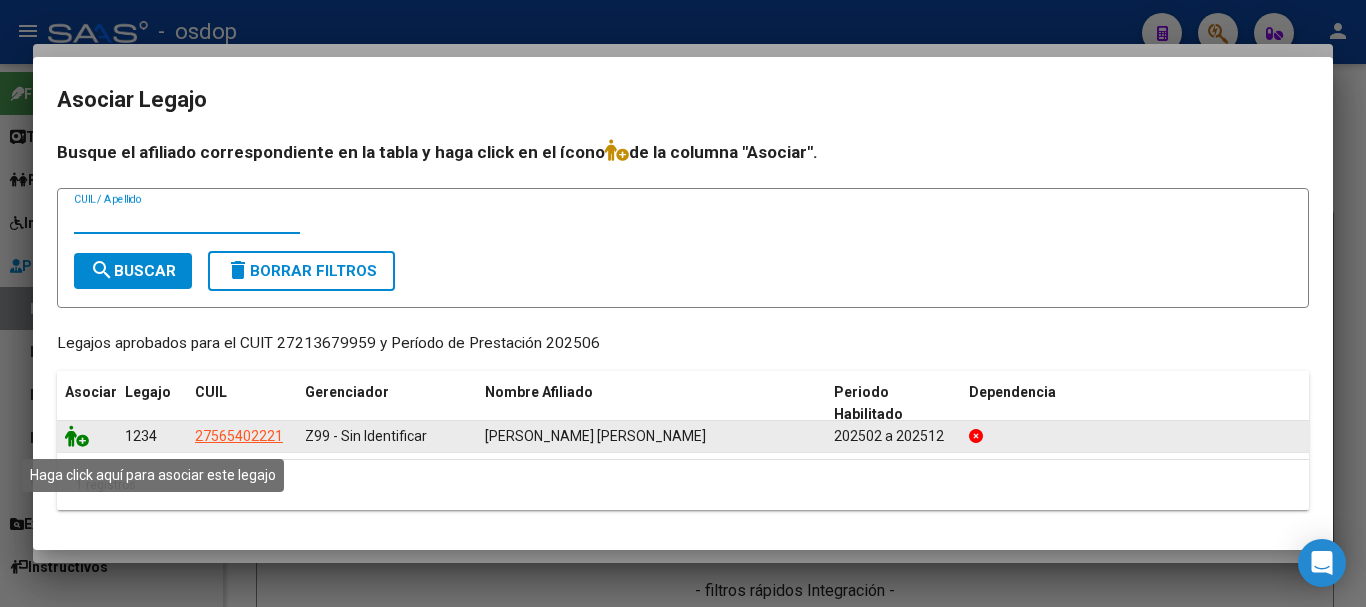 click 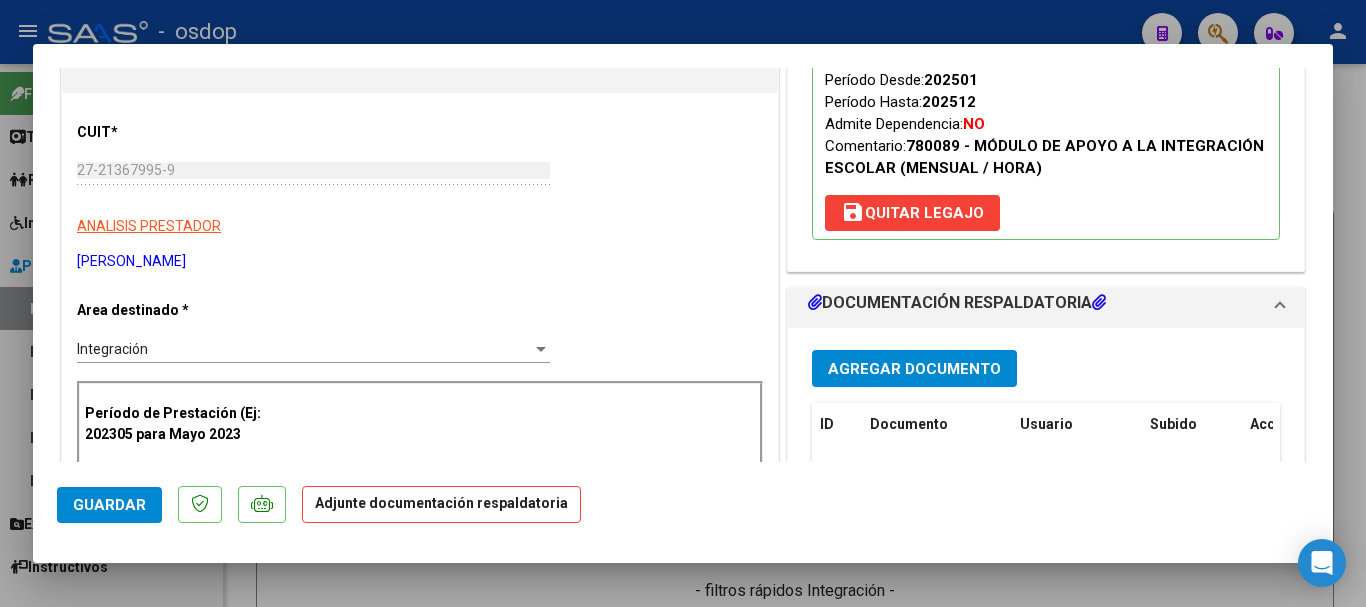 scroll, scrollTop: 300, scrollLeft: 0, axis: vertical 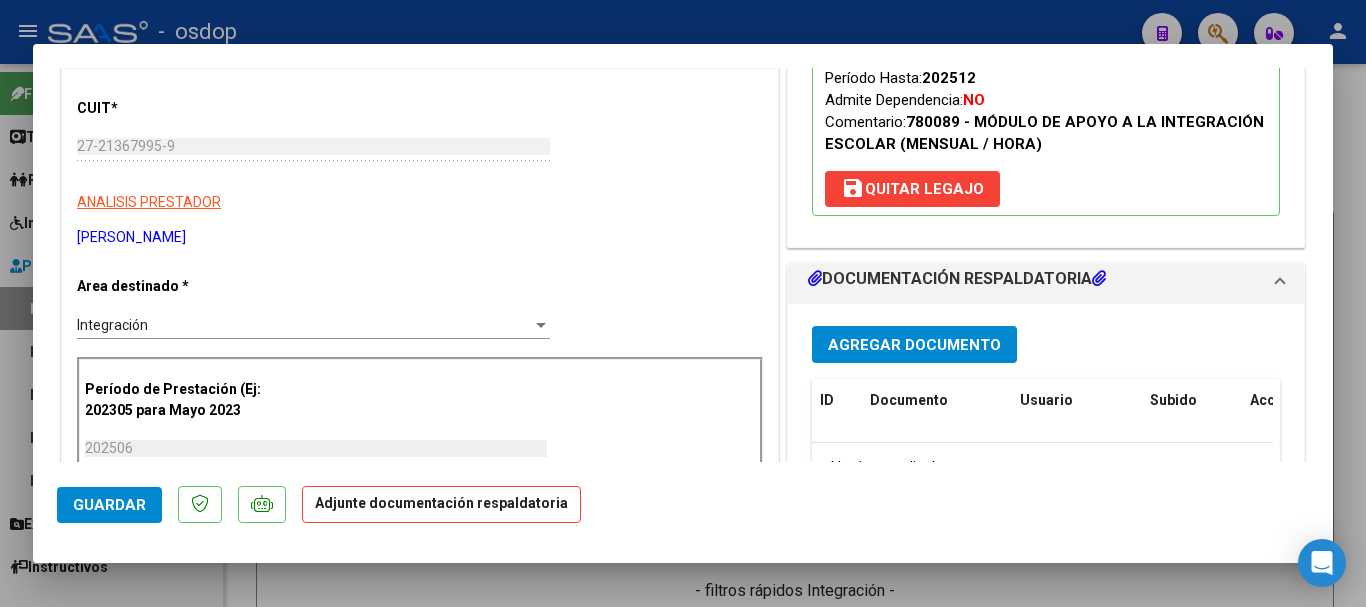 click on "Agregar Documento" at bounding box center [914, 345] 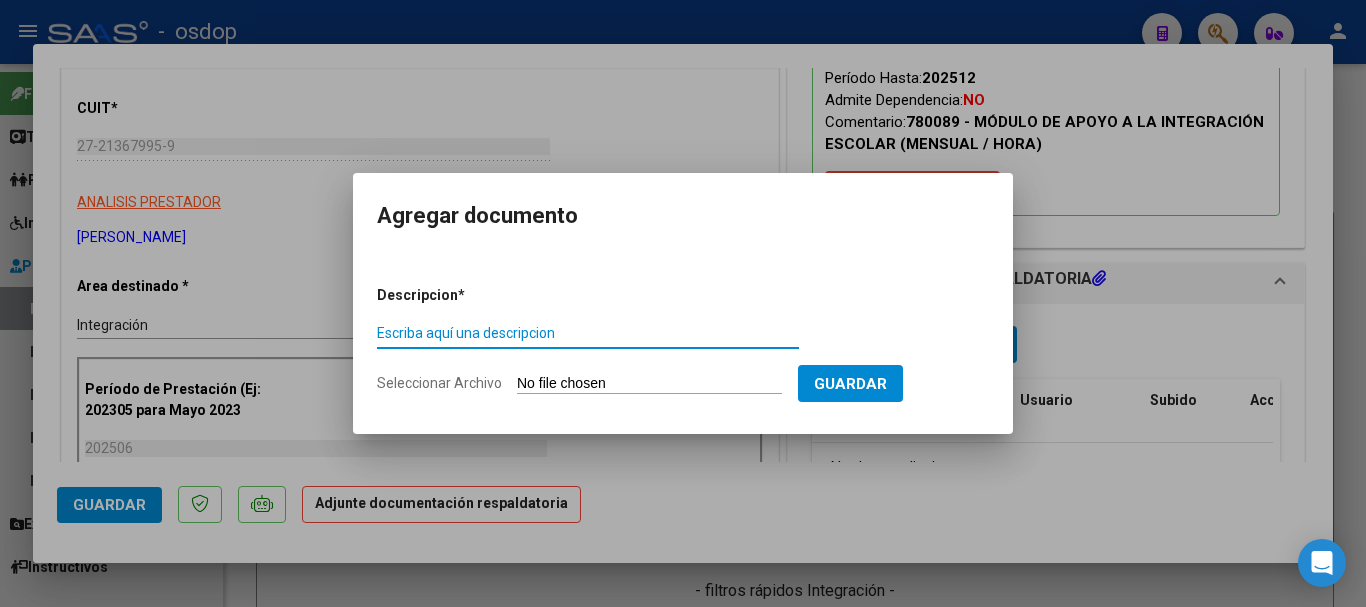 click on "Escriba aquí una descripcion" at bounding box center [588, 334] 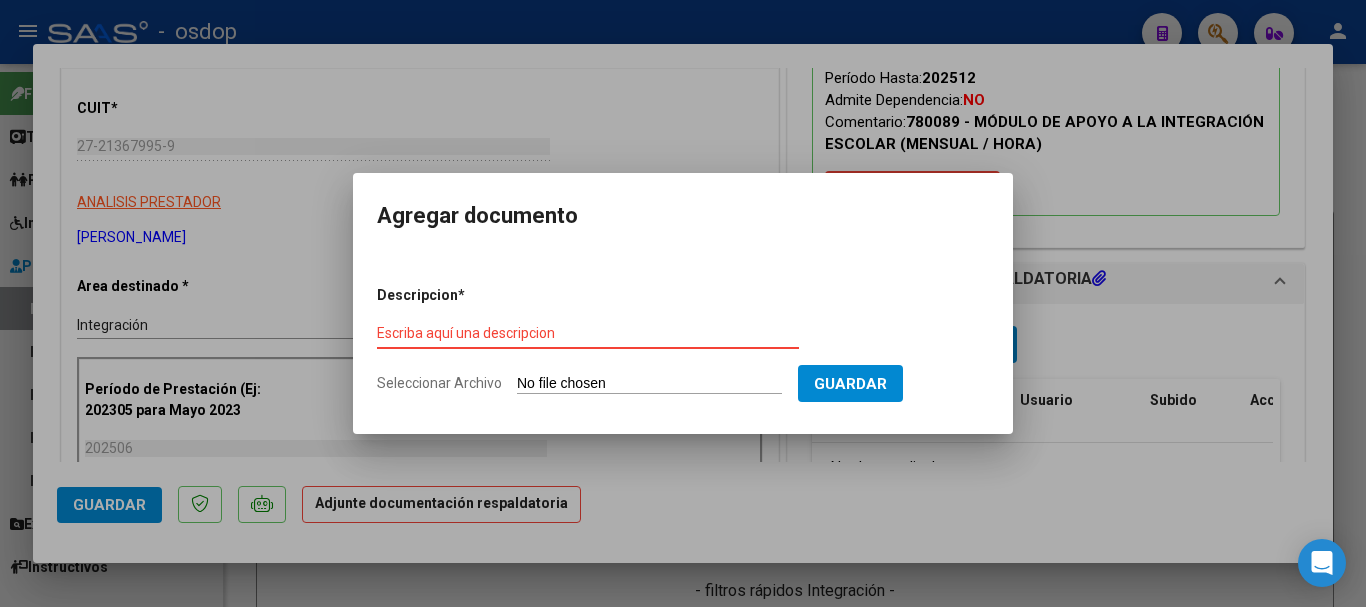 click on "Escriba aquí una descripcion" at bounding box center (588, 333) 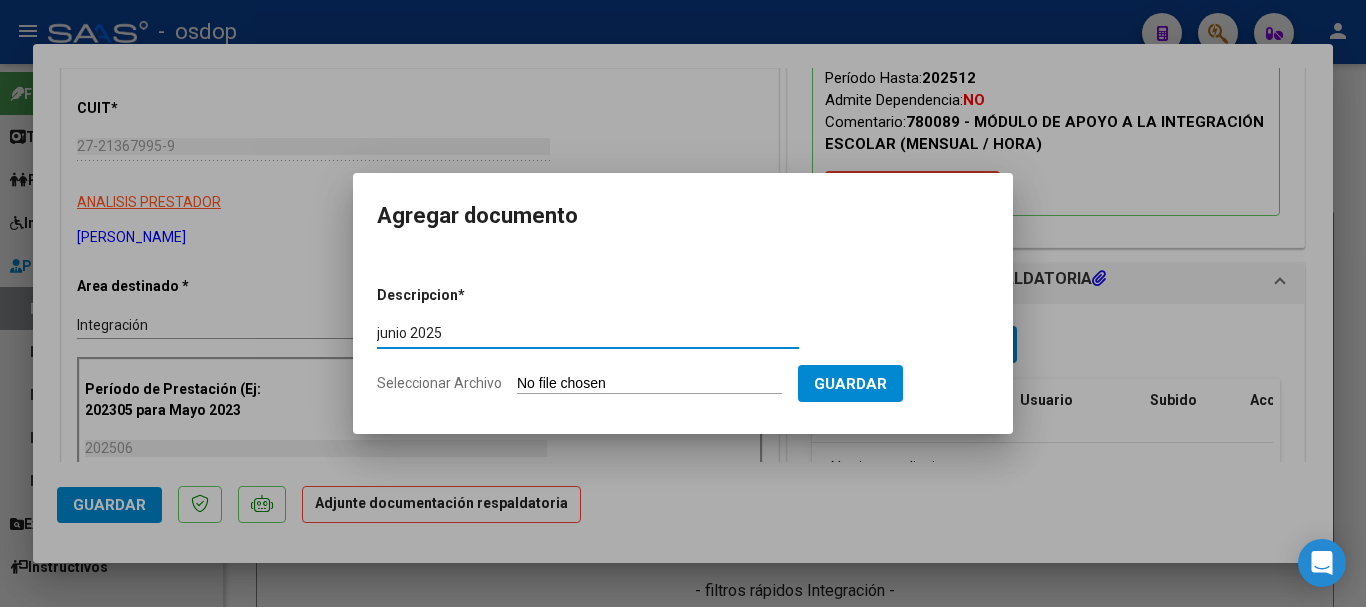 type on "junio 2025" 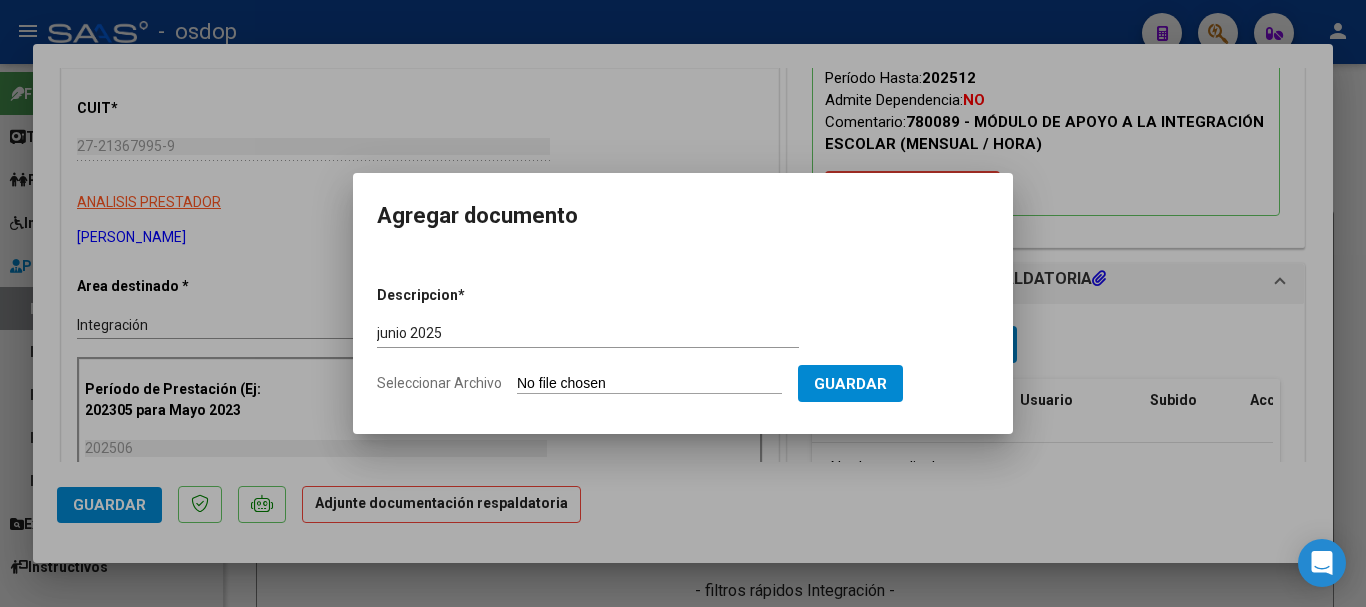 click on "Seleccionar Archivo" at bounding box center [649, 384] 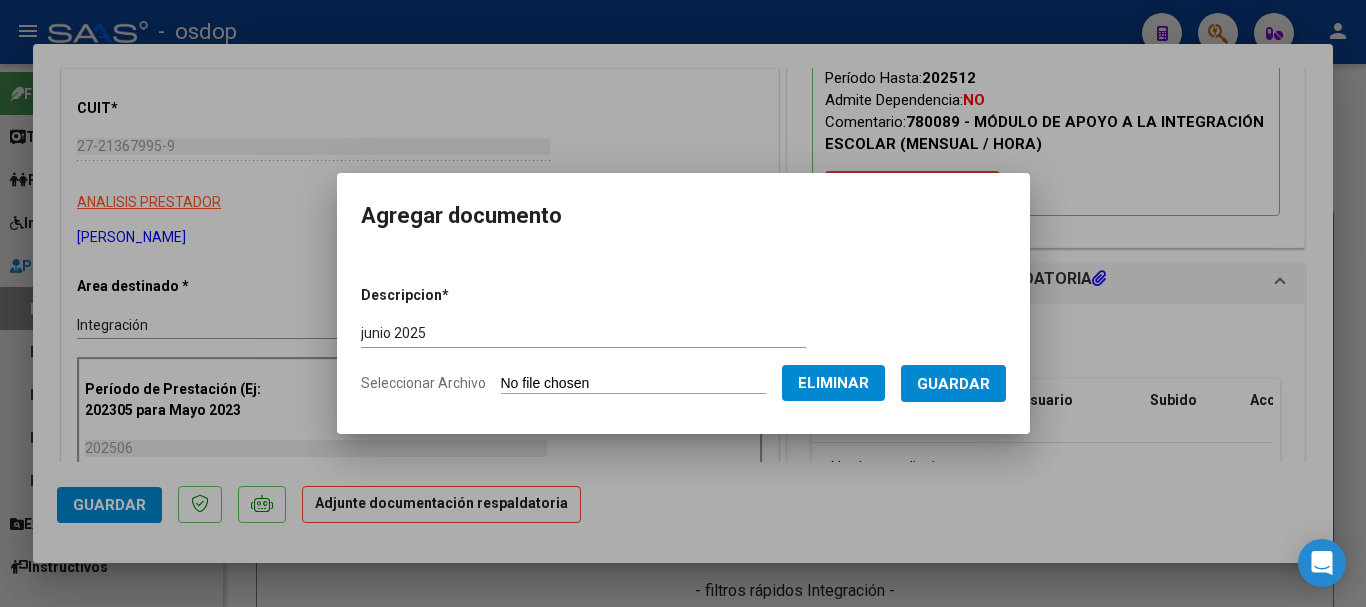 click on "Guardar" at bounding box center [953, 384] 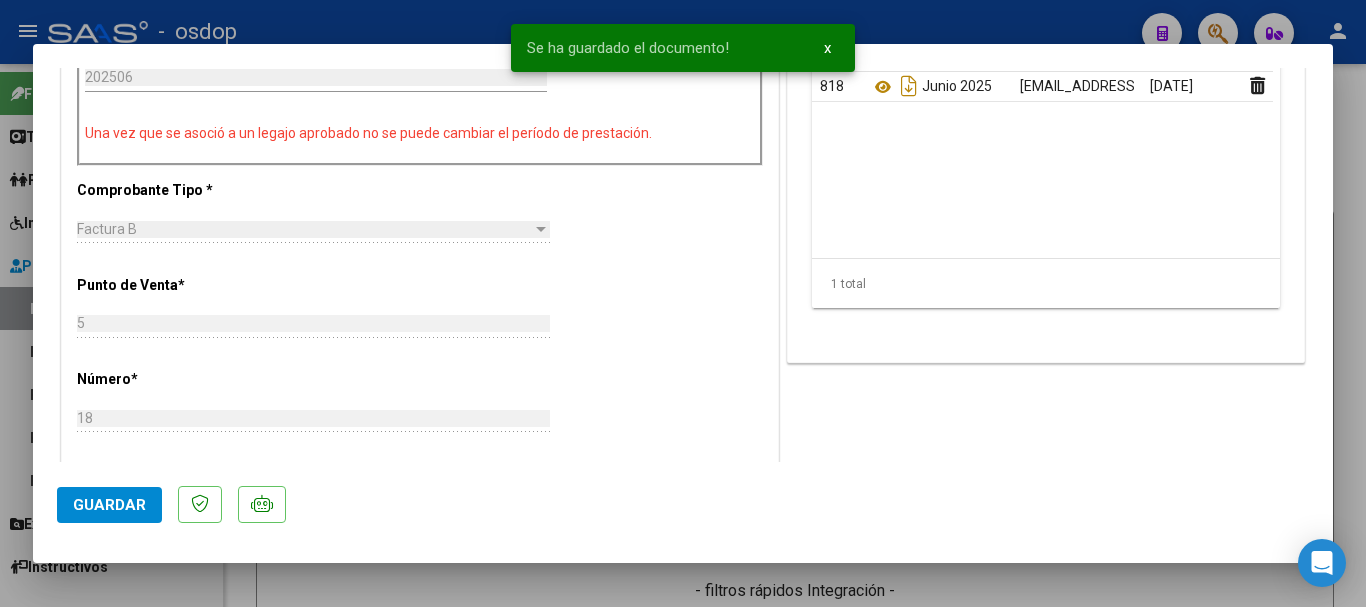 scroll, scrollTop: 900, scrollLeft: 0, axis: vertical 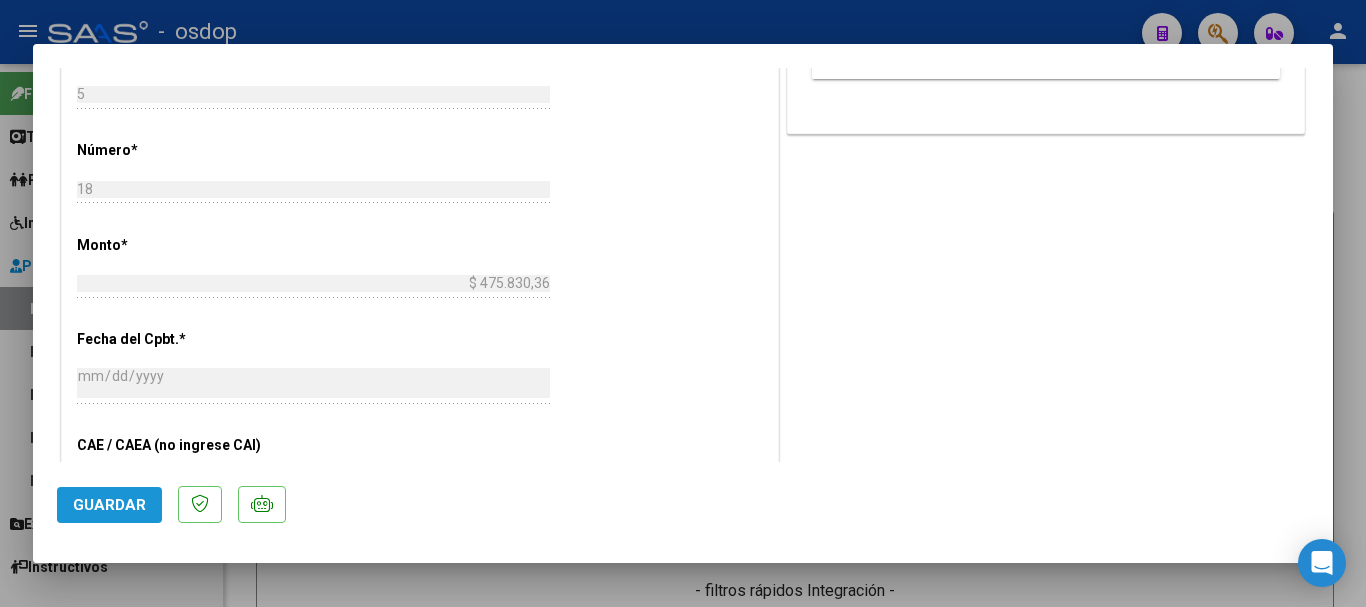 click on "Guardar" 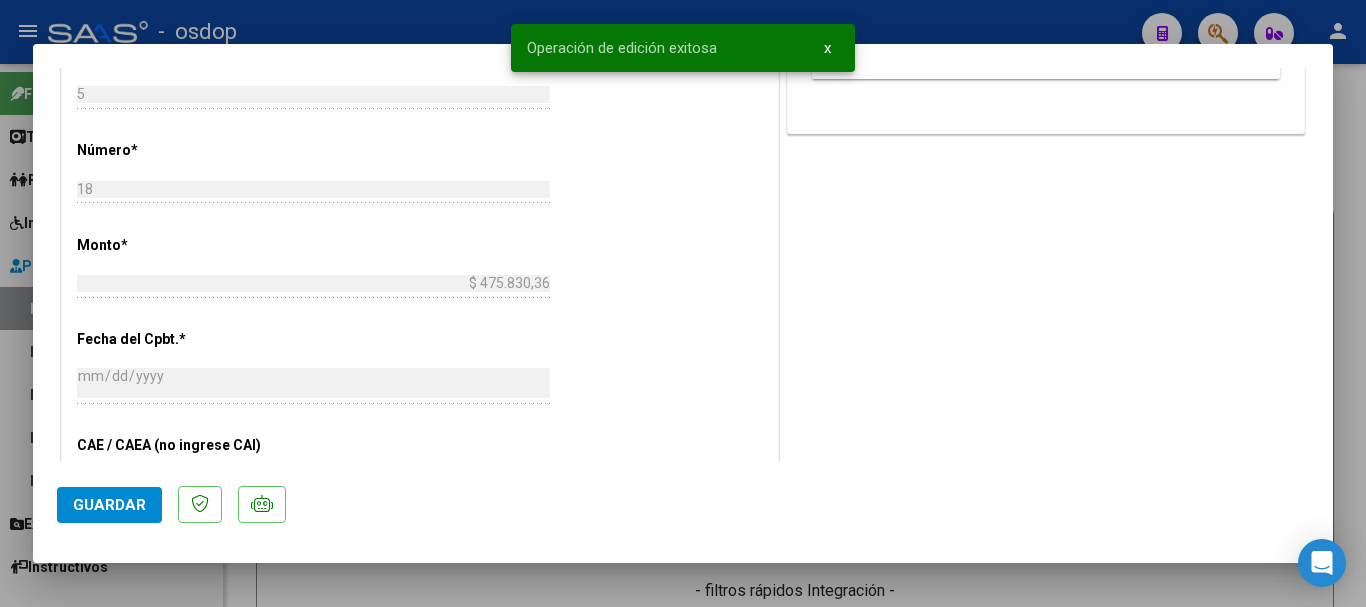 type 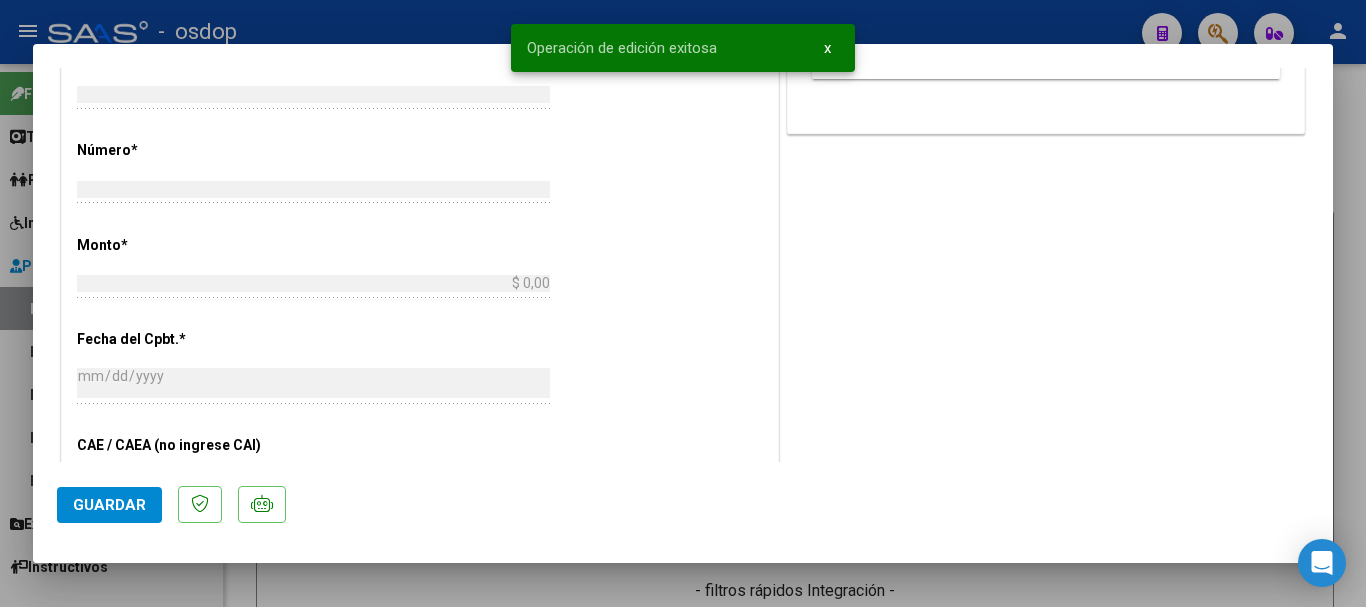 scroll, scrollTop: 929, scrollLeft: 0, axis: vertical 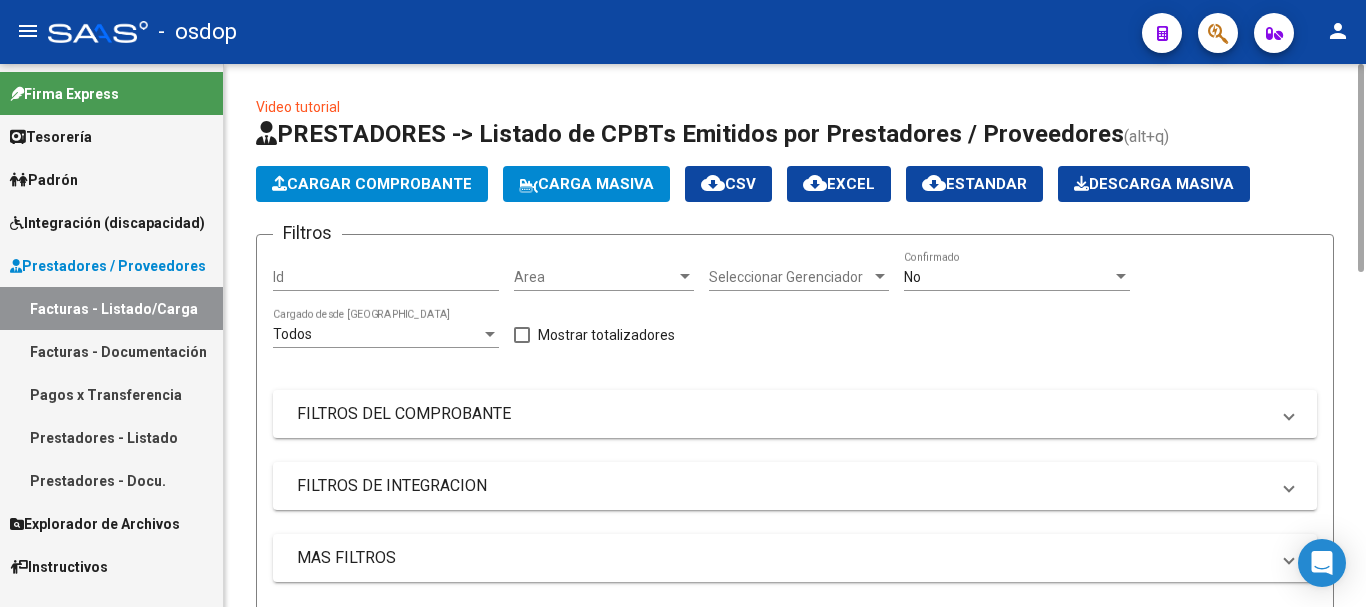 click on "Id" at bounding box center (386, 277) 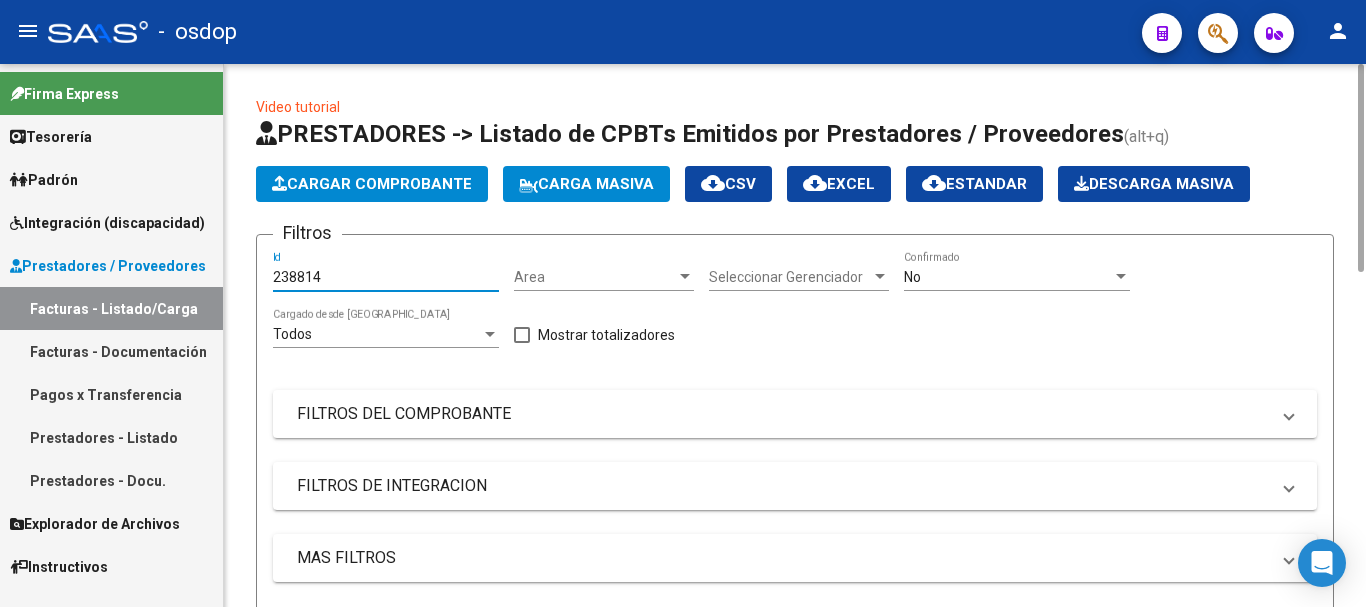 type on "238814" 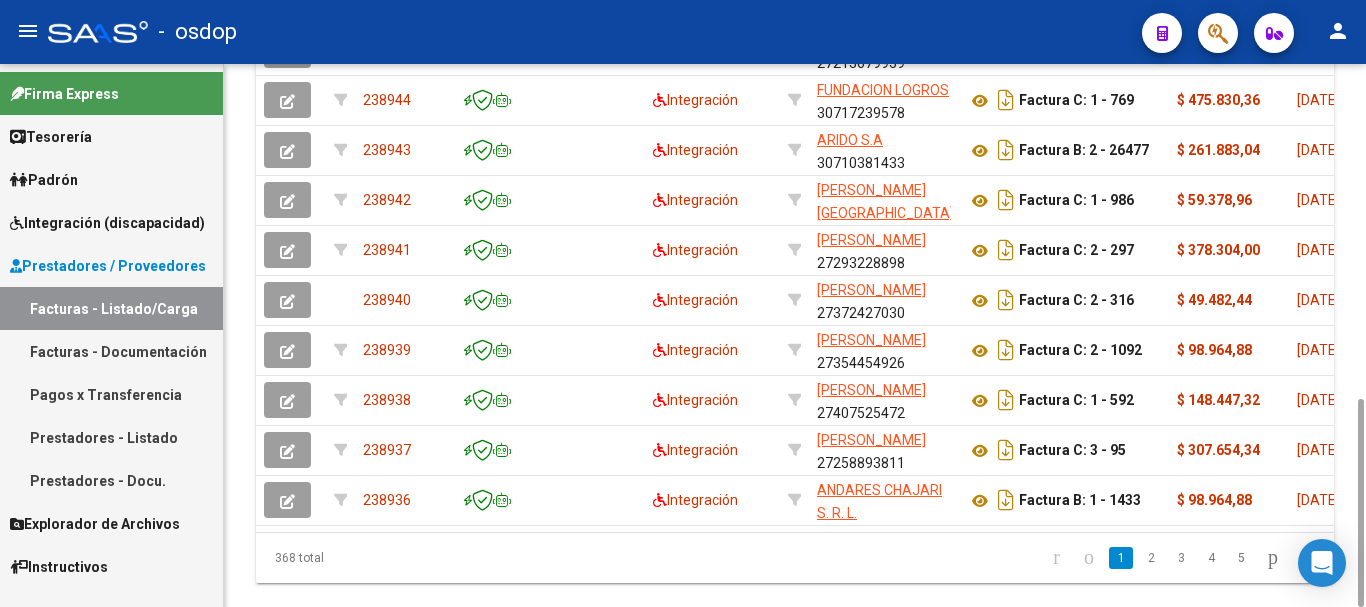 scroll, scrollTop: 474, scrollLeft: 0, axis: vertical 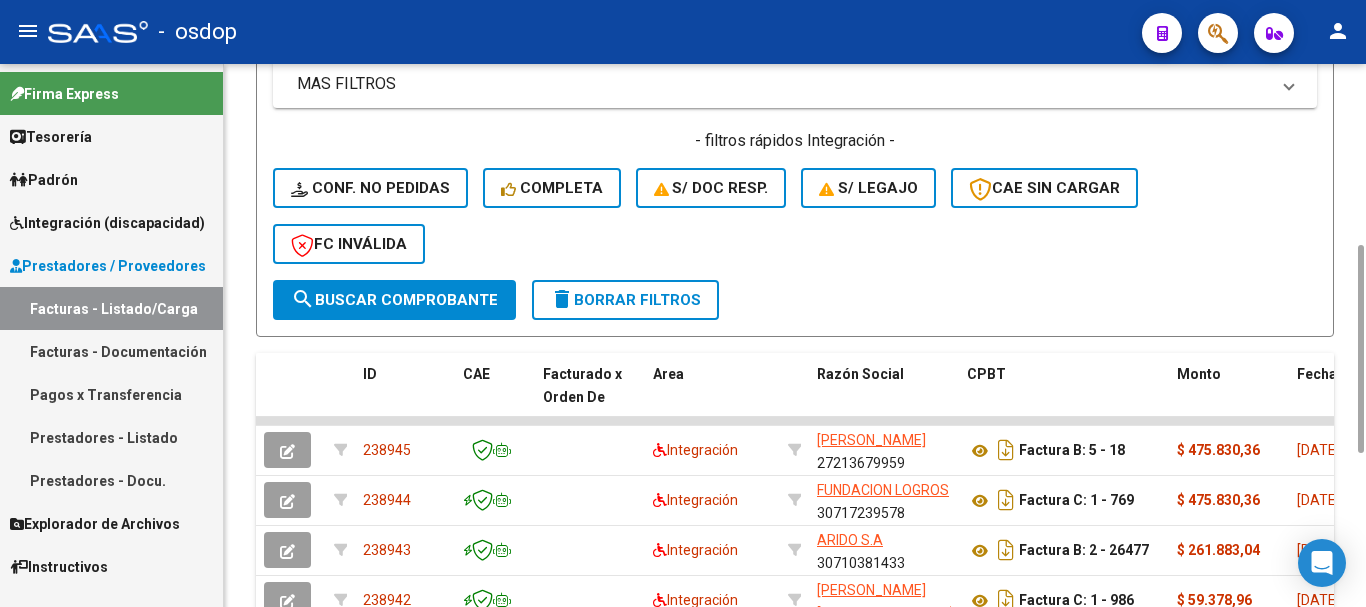 click on "search  Buscar Comprobante" 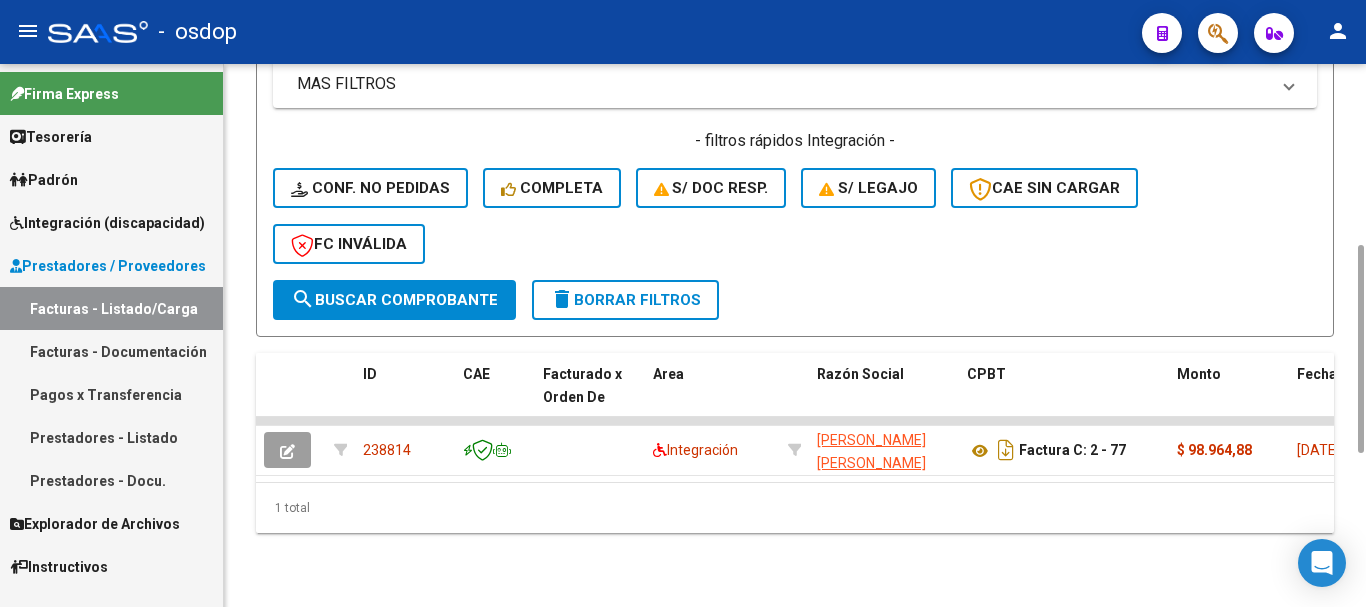 scroll, scrollTop: 74, scrollLeft: 0, axis: vertical 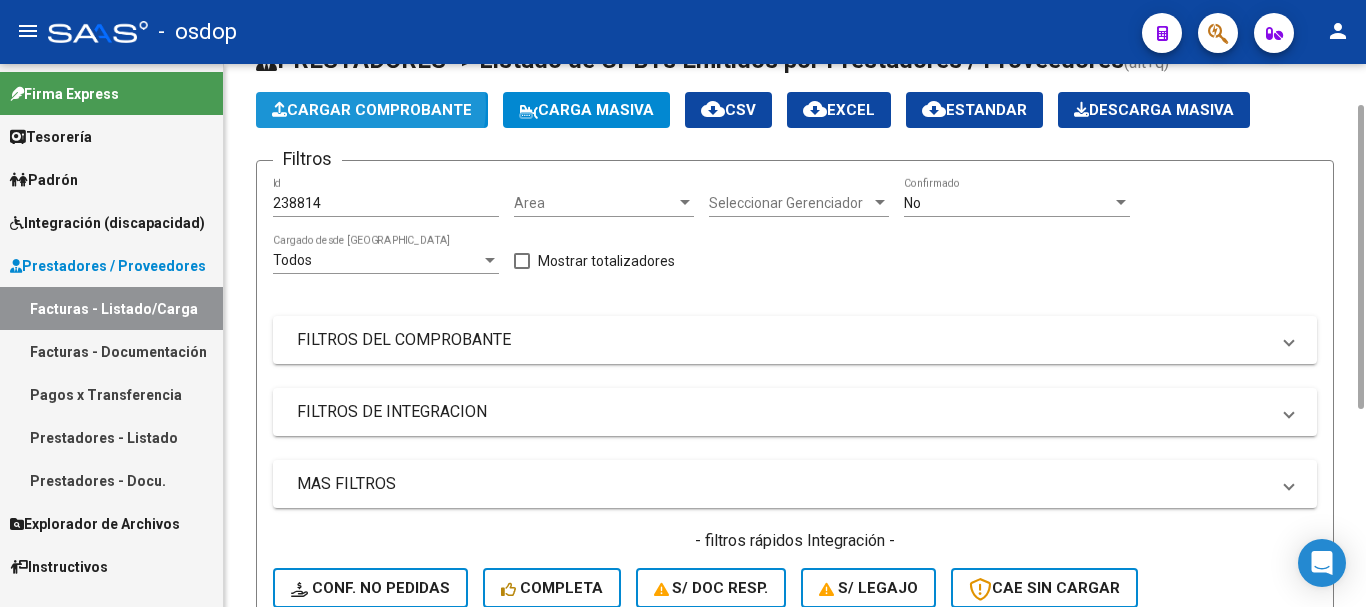 click on "Cargar Comprobante" 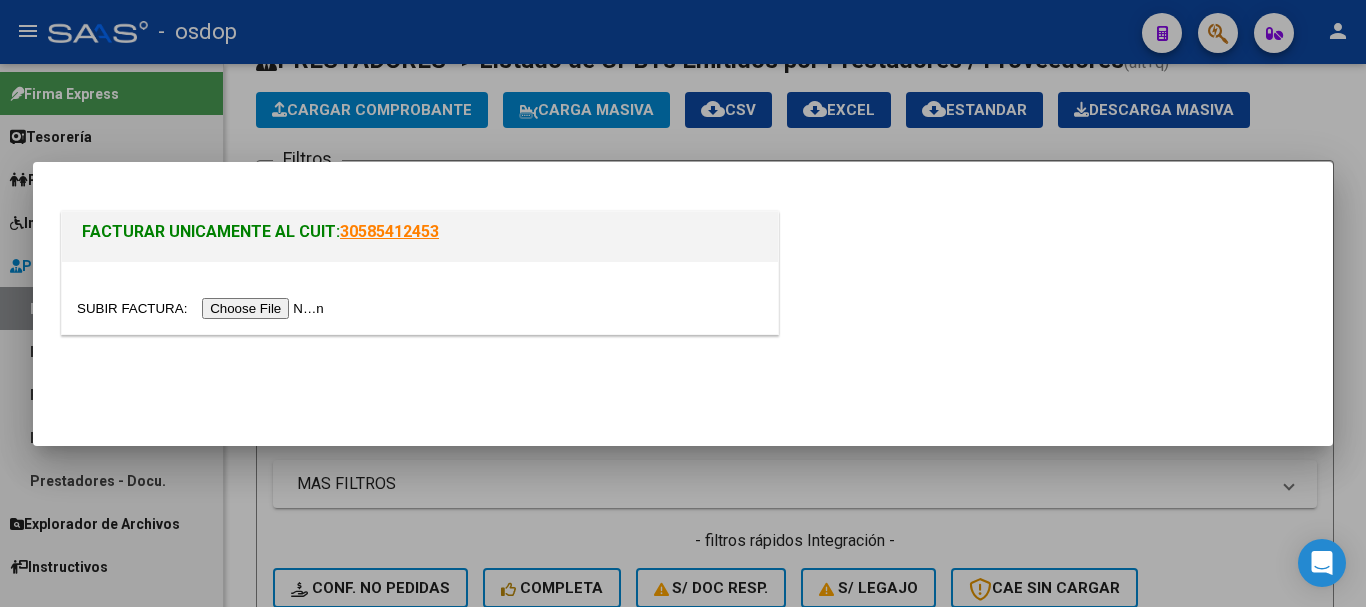click at bounding box center (203, 308) 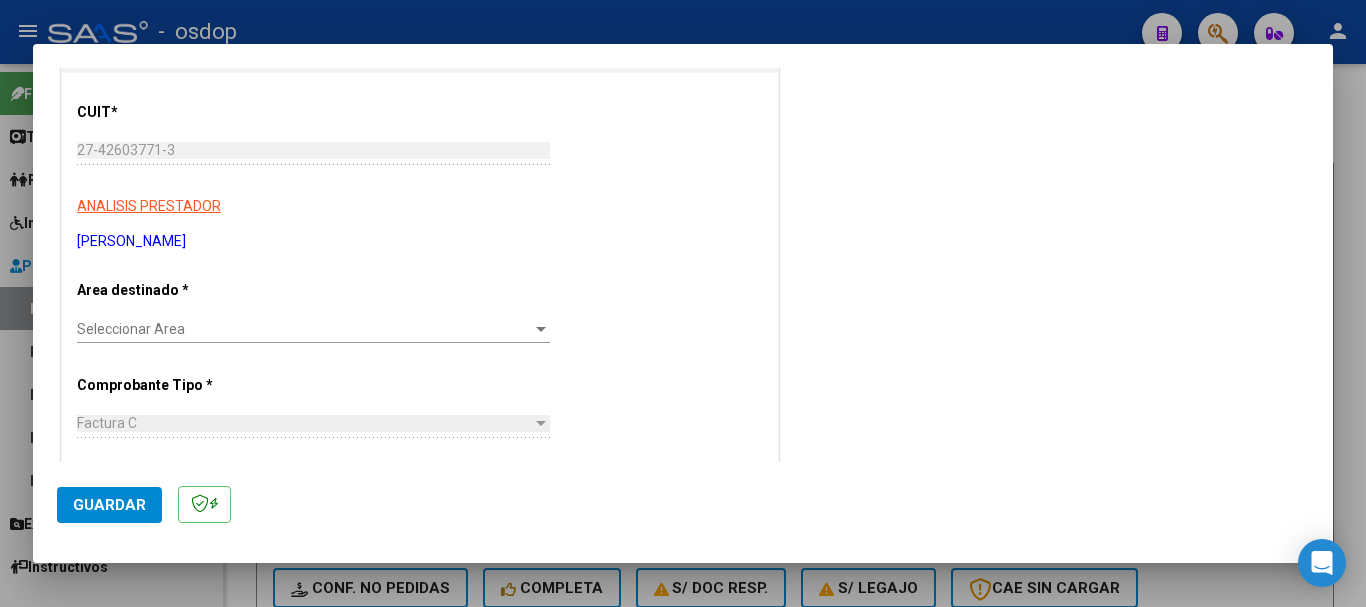 scroll, scrollTop: 300, scrollLeft: 0, axis: vertical 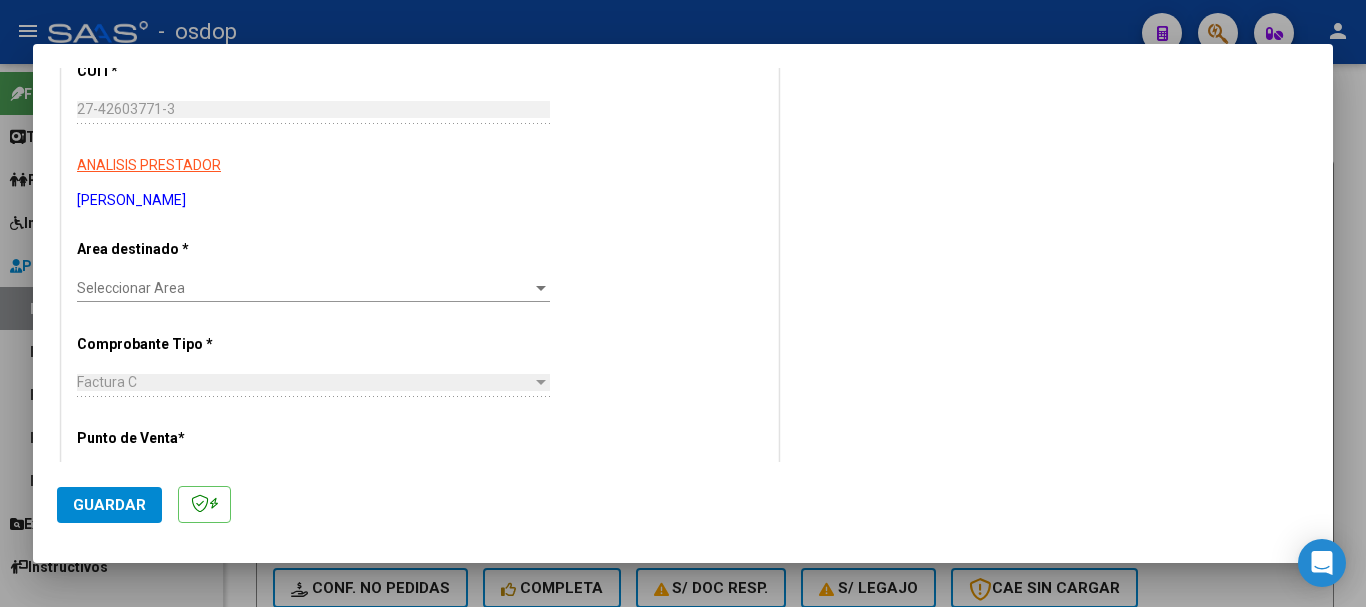click on "Seleccionar Area" at bounding box center [304, 288] 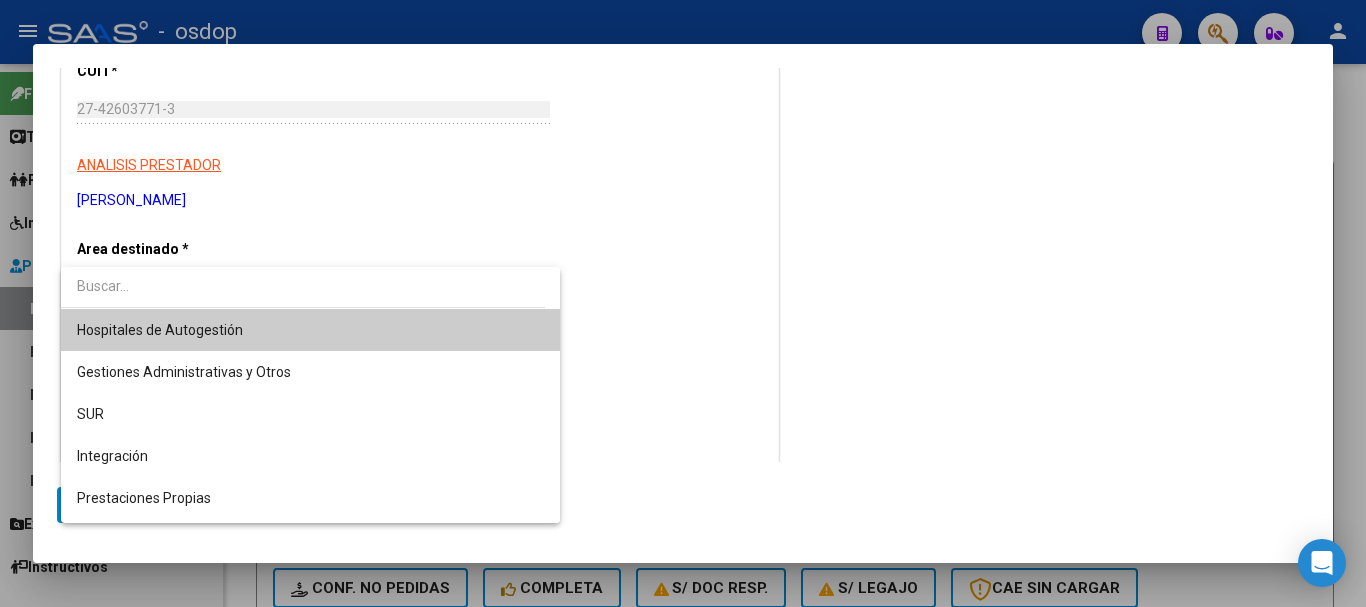 click at bounding box center (303, 286) 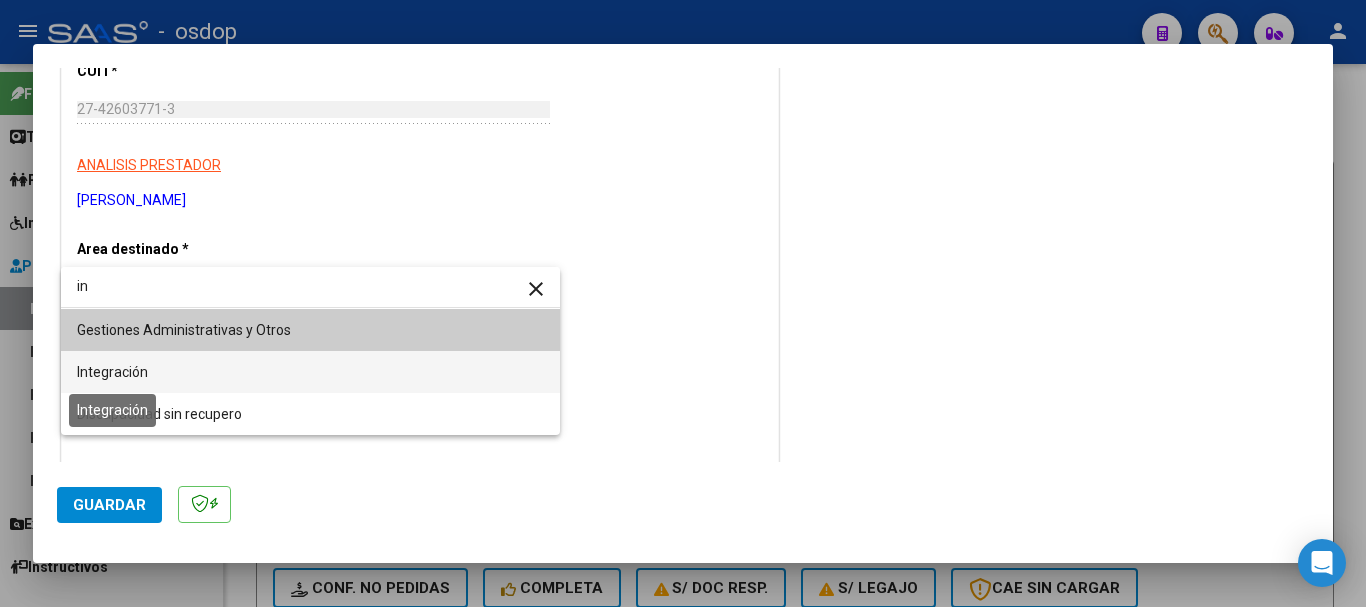 type on "in" 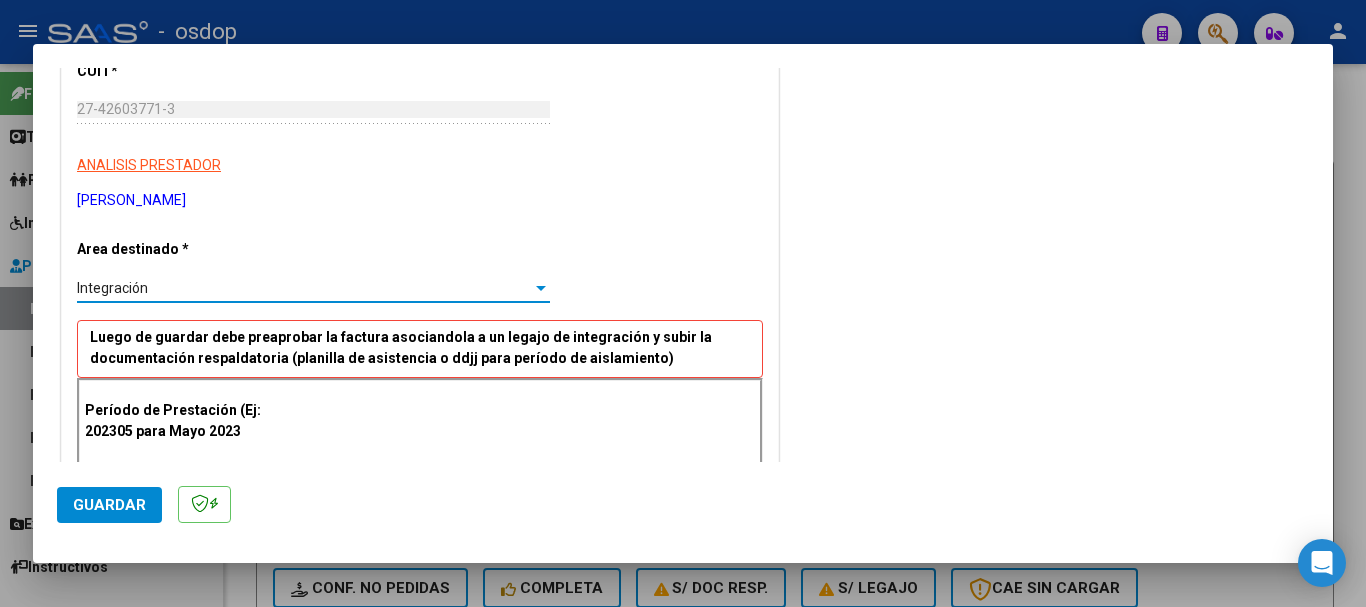 scroll, scrollTop: 500, scrollLeft: 0, axis: vertical 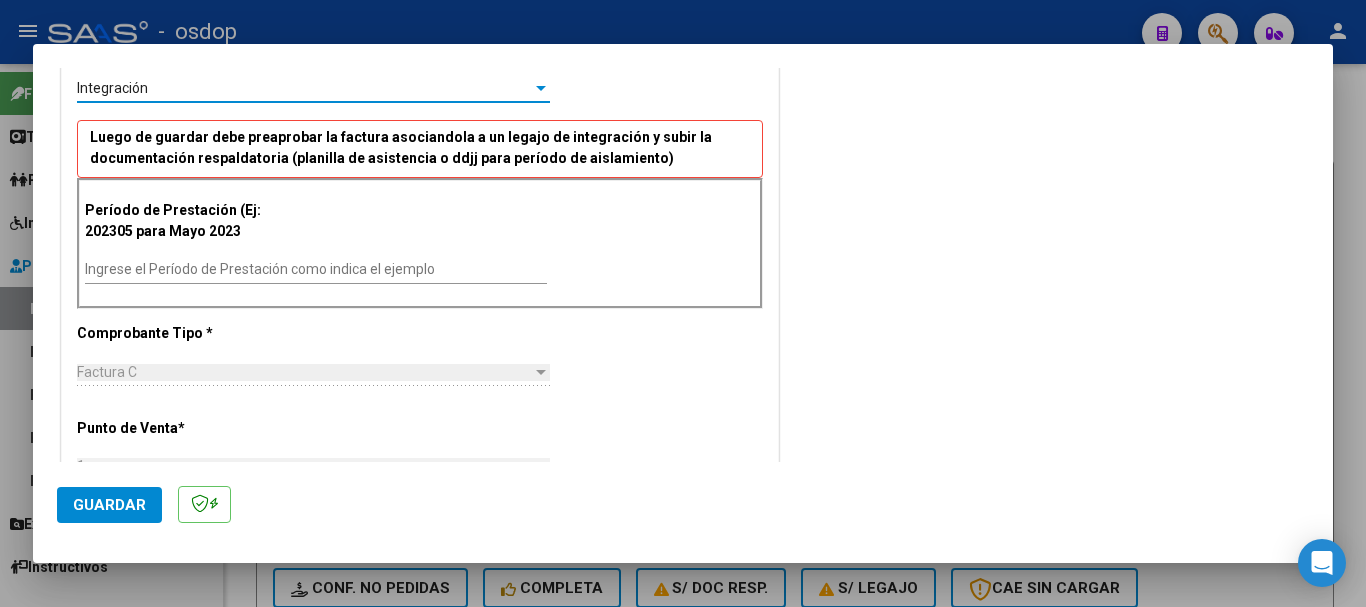 click on "Ingrese el Período de Prestación como indica el ejemplo" at bounding box center (316, 269) 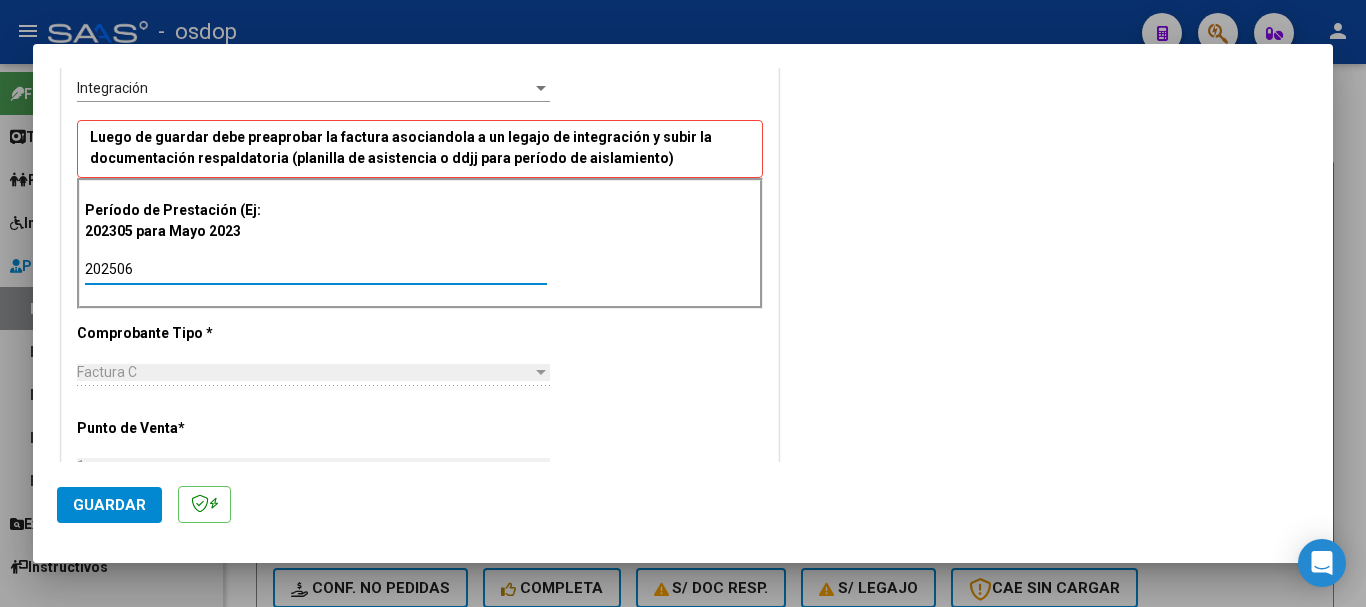 type on "202506" 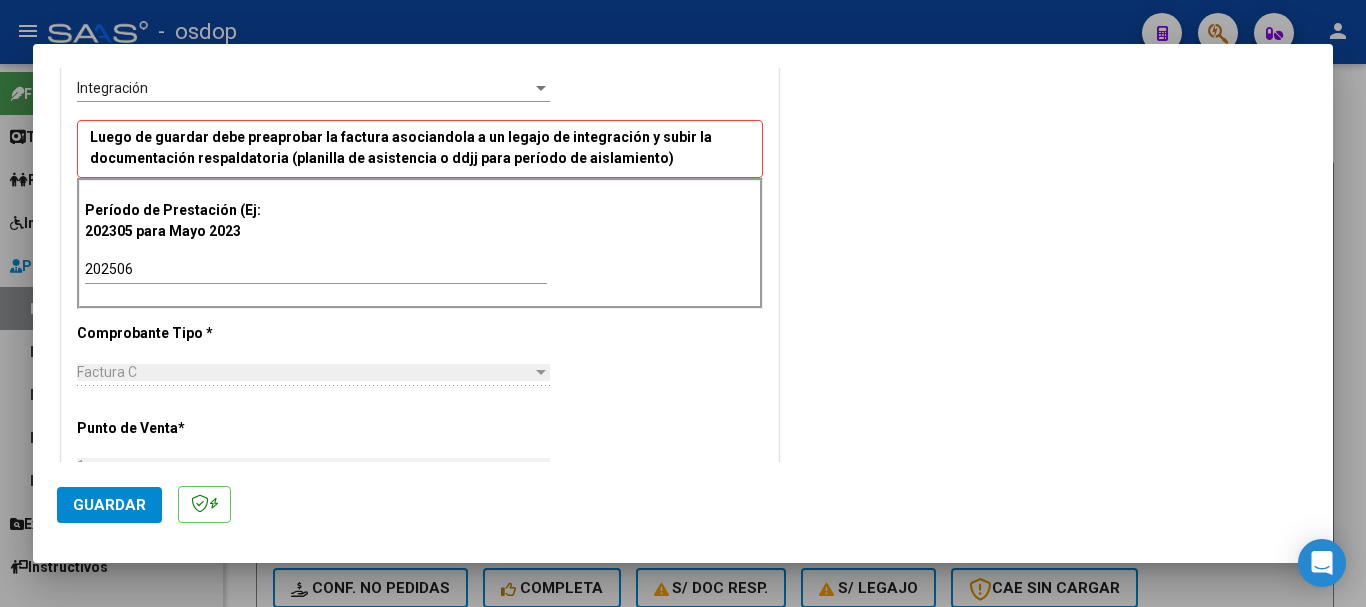 scroll, scrollTop: 1212, scrollLeft: 0, axis: vertical 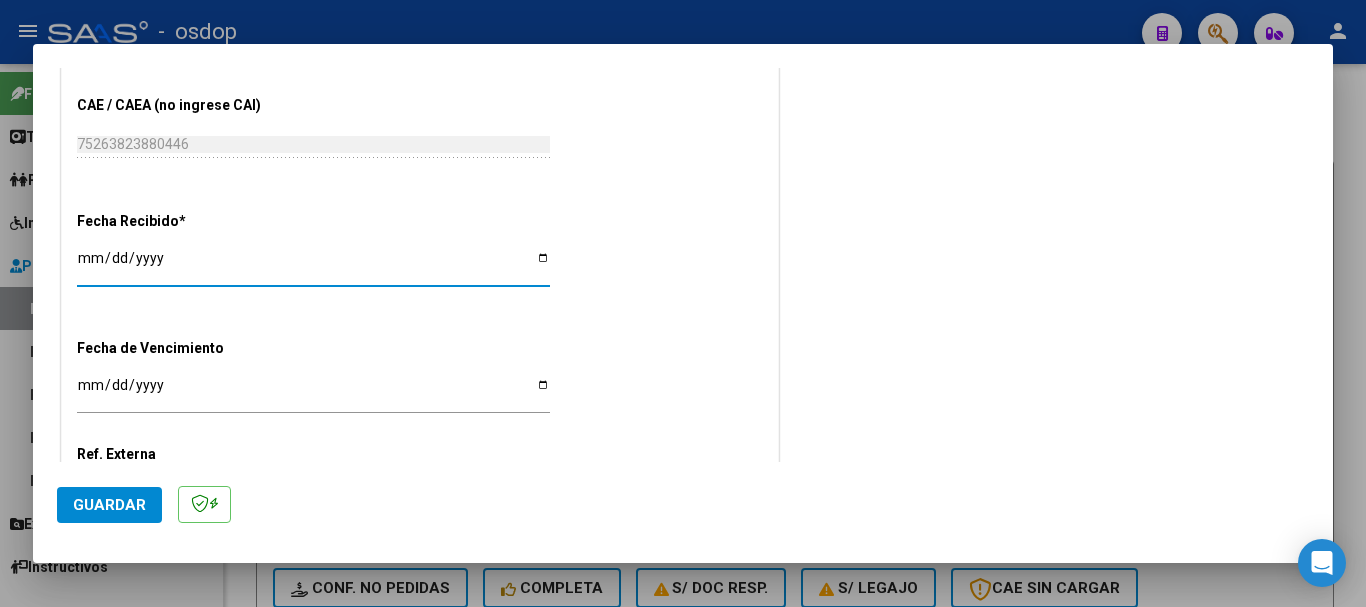 click on "Guardar" 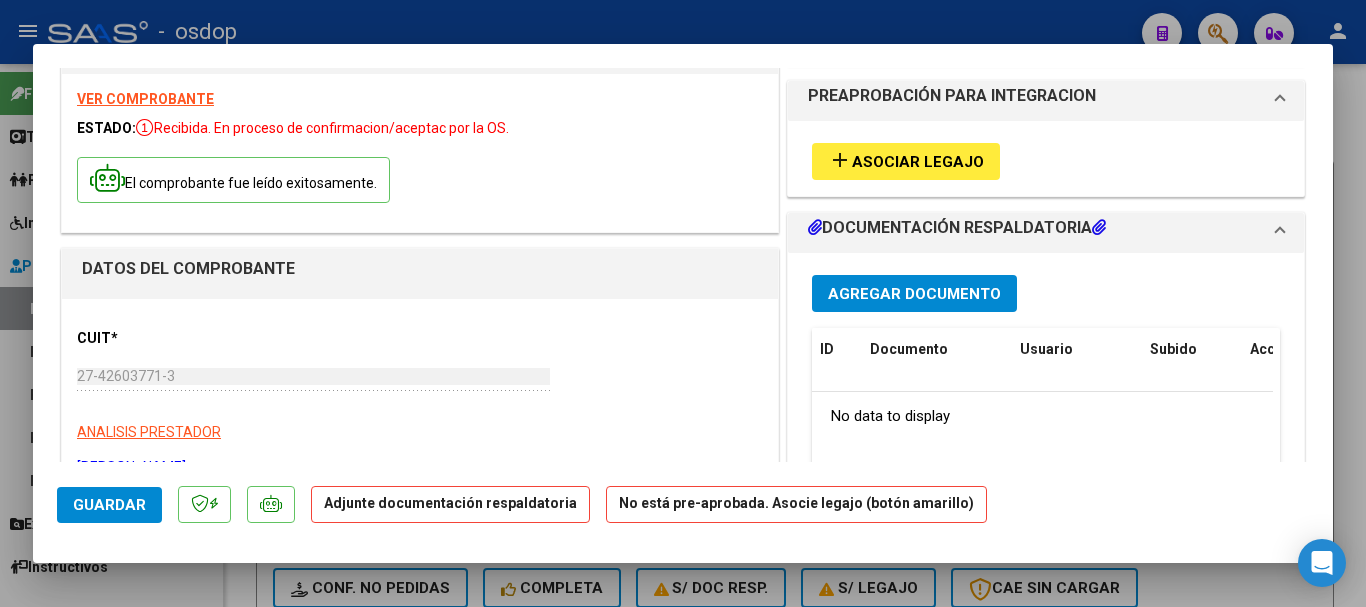 scroll, scrollTop: 0, scrollLeft: 0, axis: both 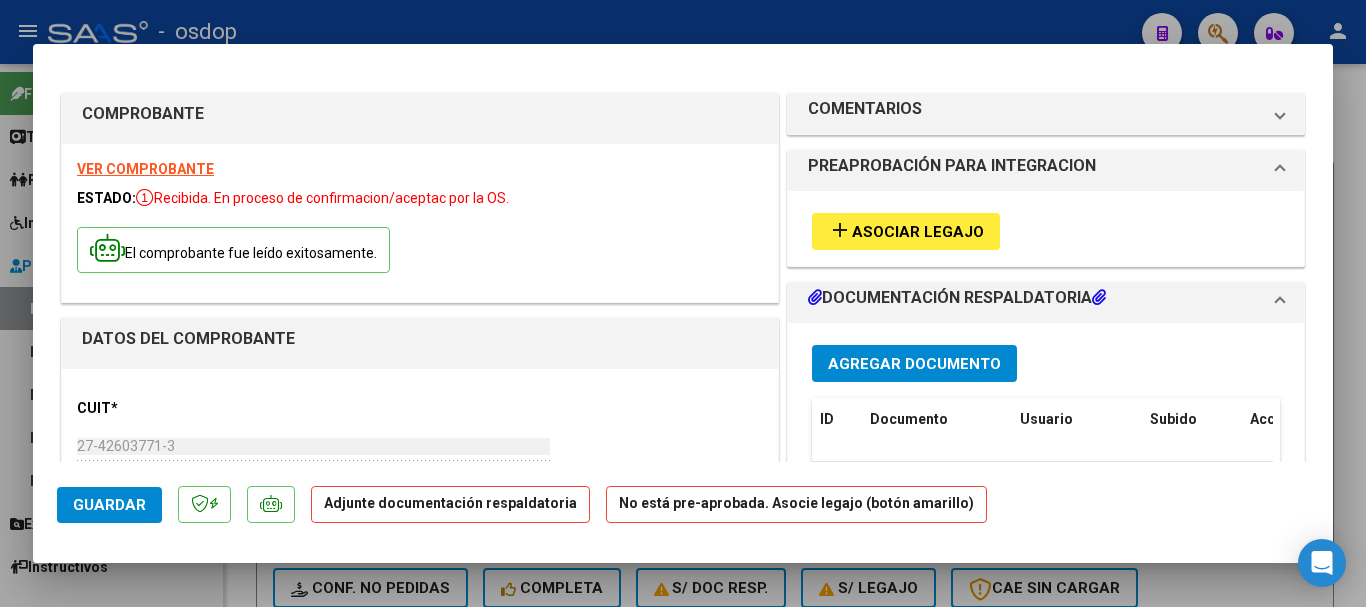 click on "add Asociar Legajo" at bounding box center (906, 231) 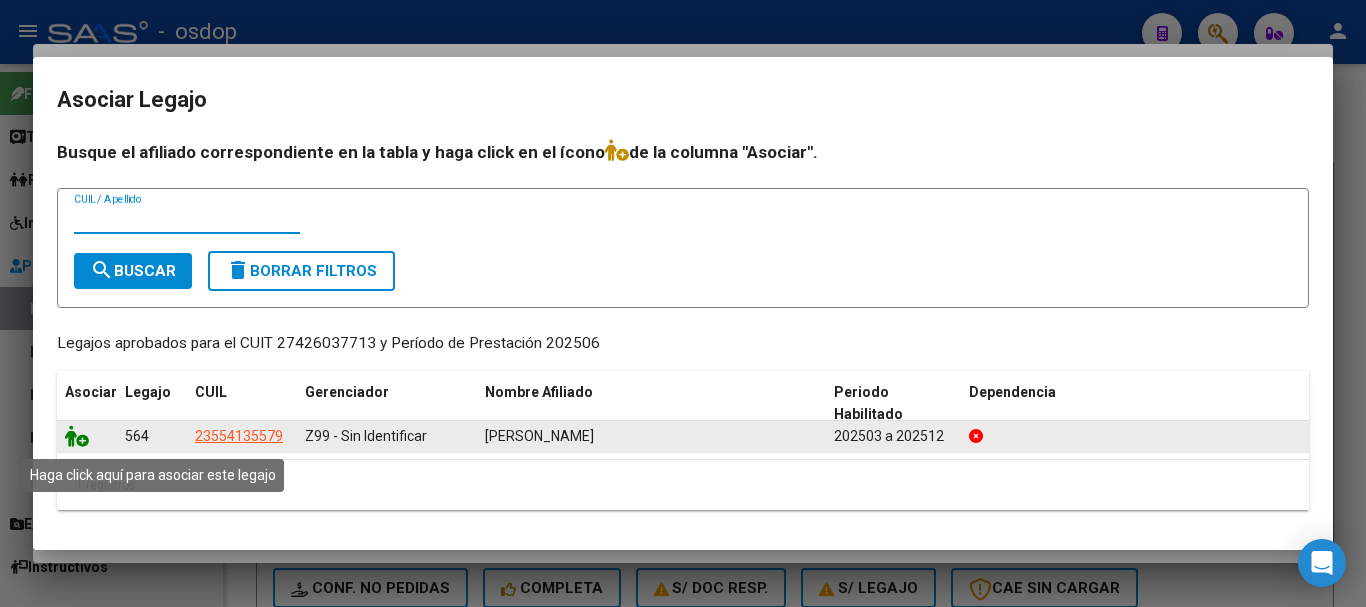 click 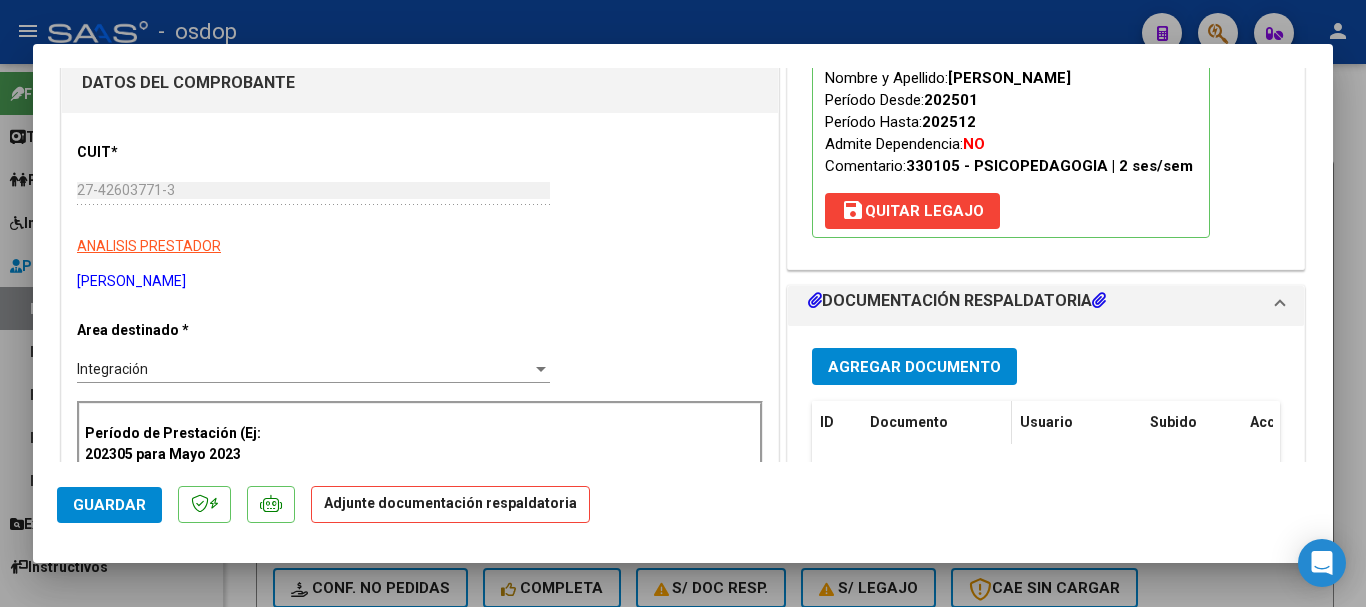 scroll, scrollTop: 300, scrollLeft: 0, axis: vertical 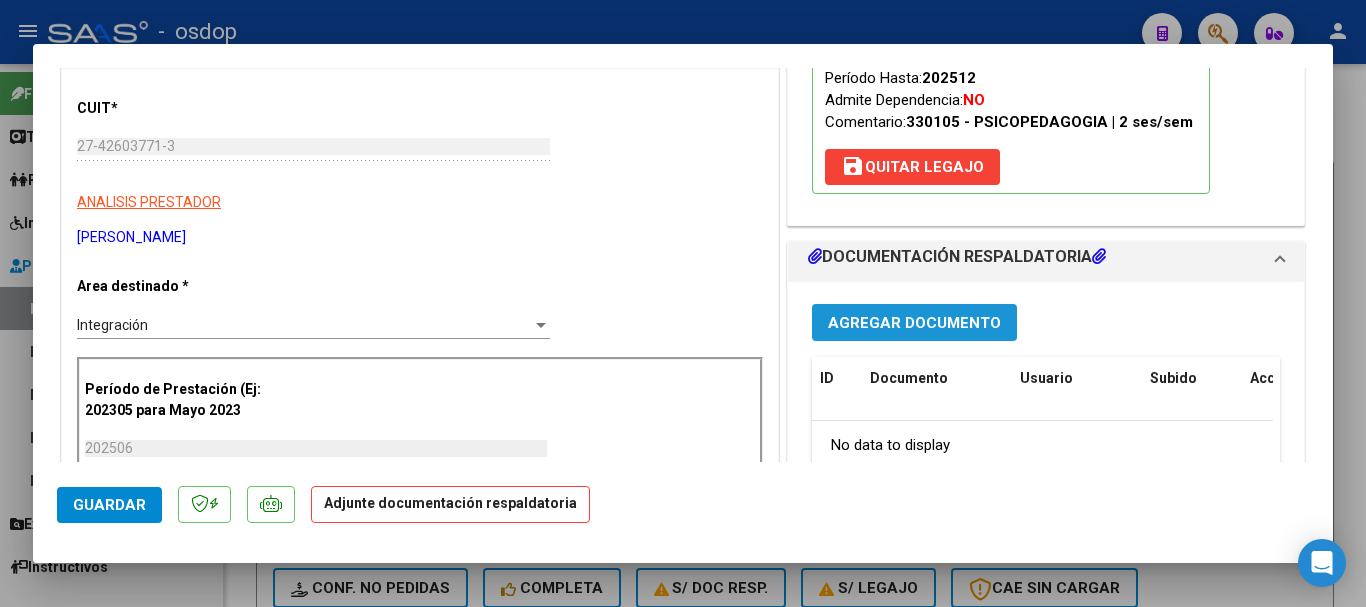 click on "Agregar Documento" at bounding box center (914, 322) 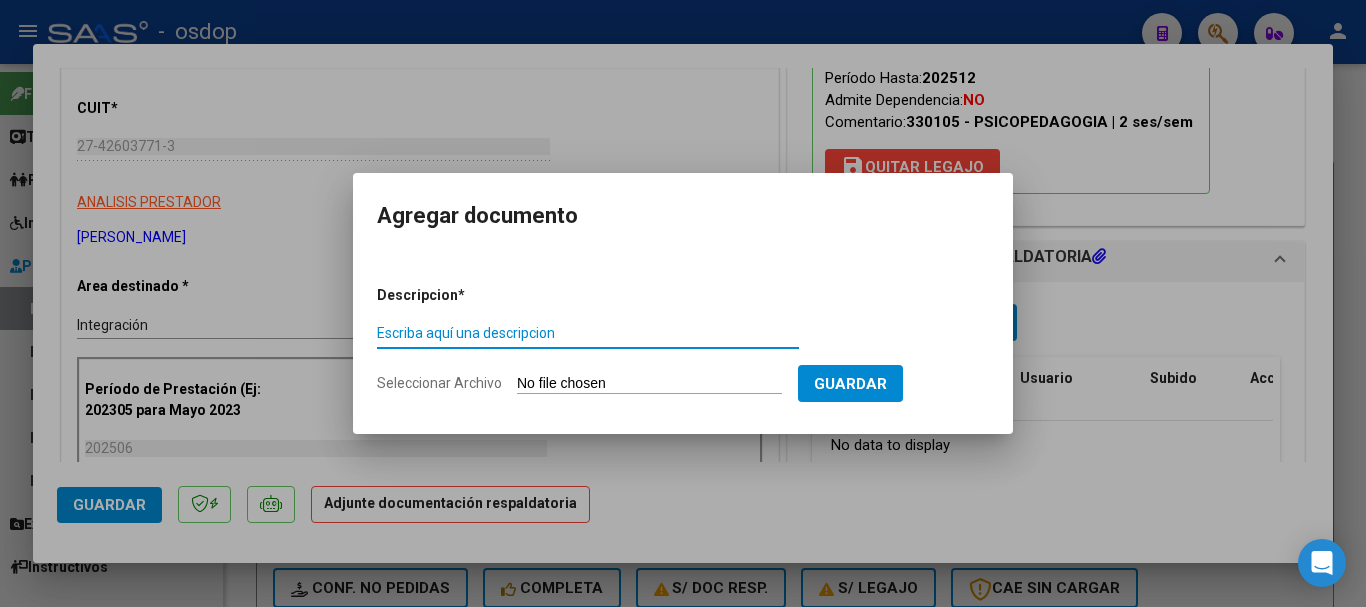 click on "Escriba aquí una descripcion" at bounding box center (588, 333) 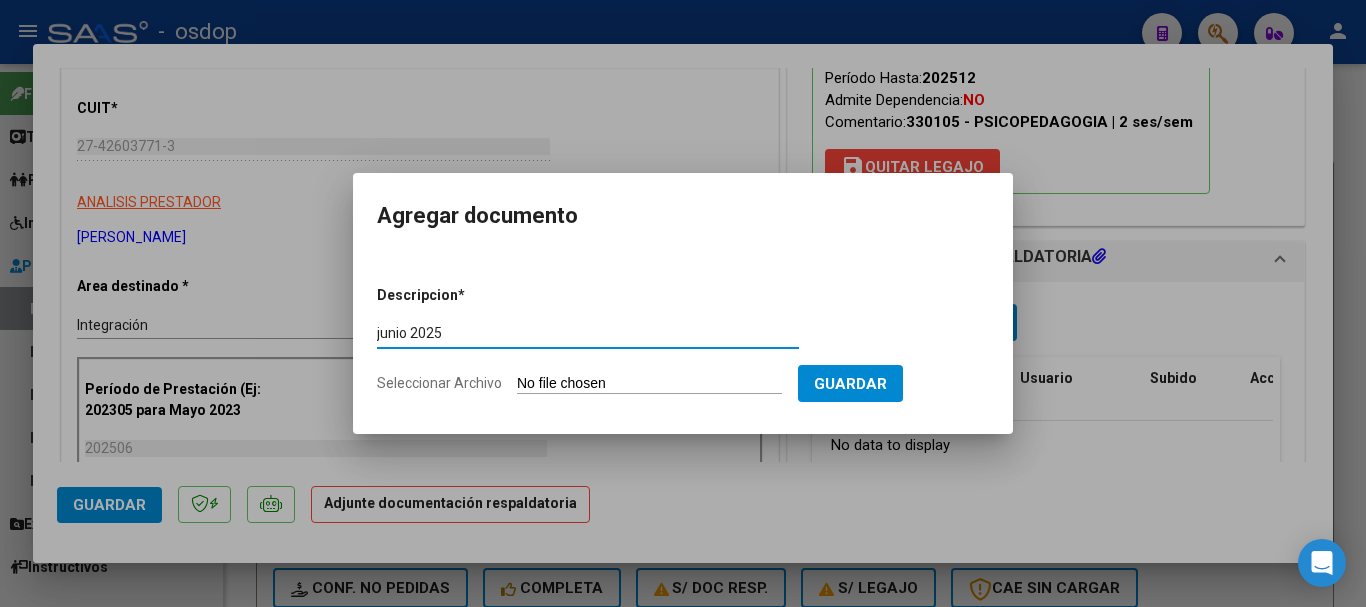 type on "junio 2025" 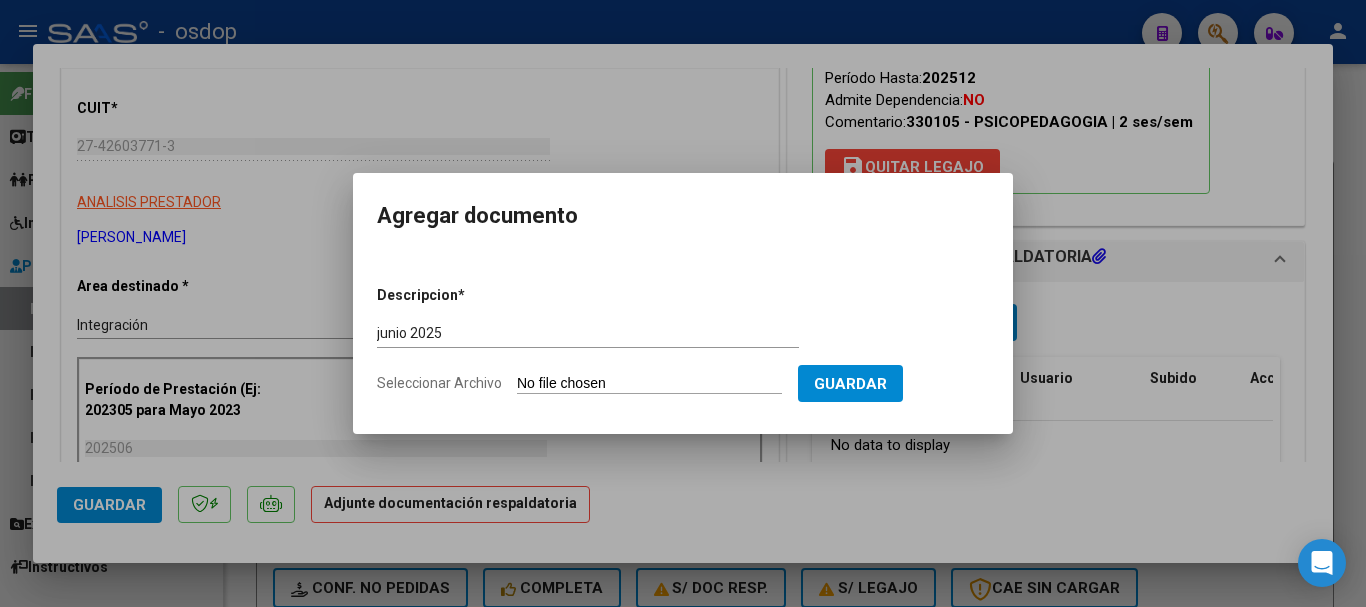 click on "Seleccionar Archivo" at bounding box center (649, 384) 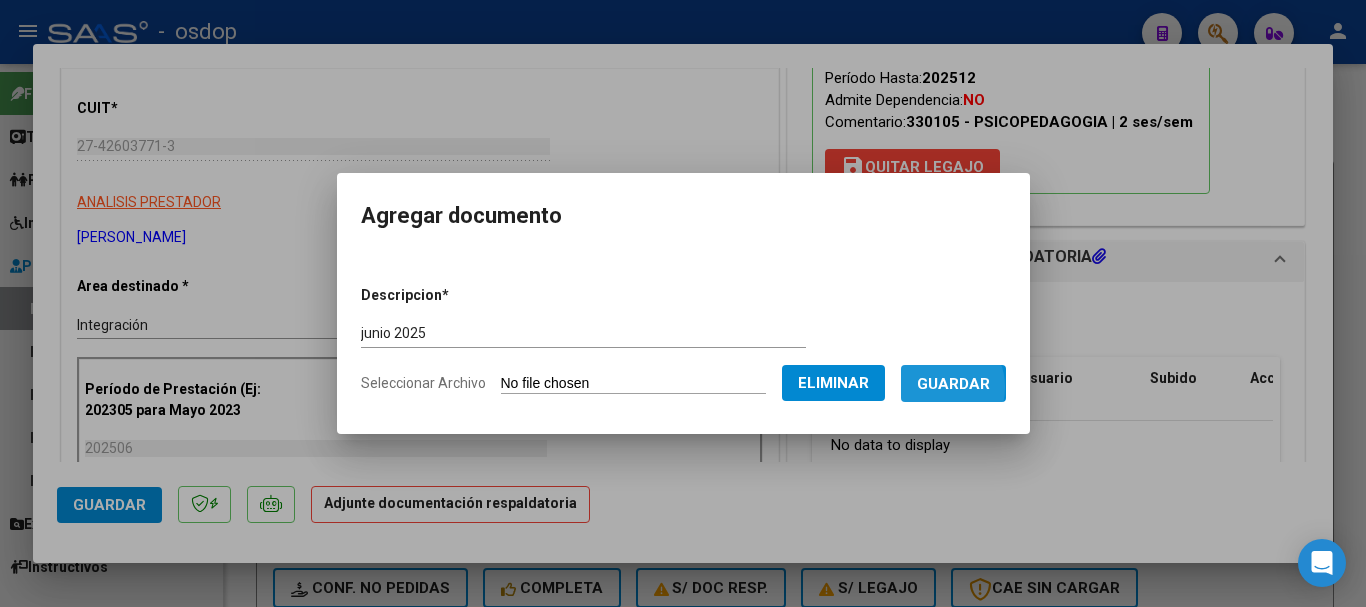 click on "Guardar" at bounding box center (953, 384) 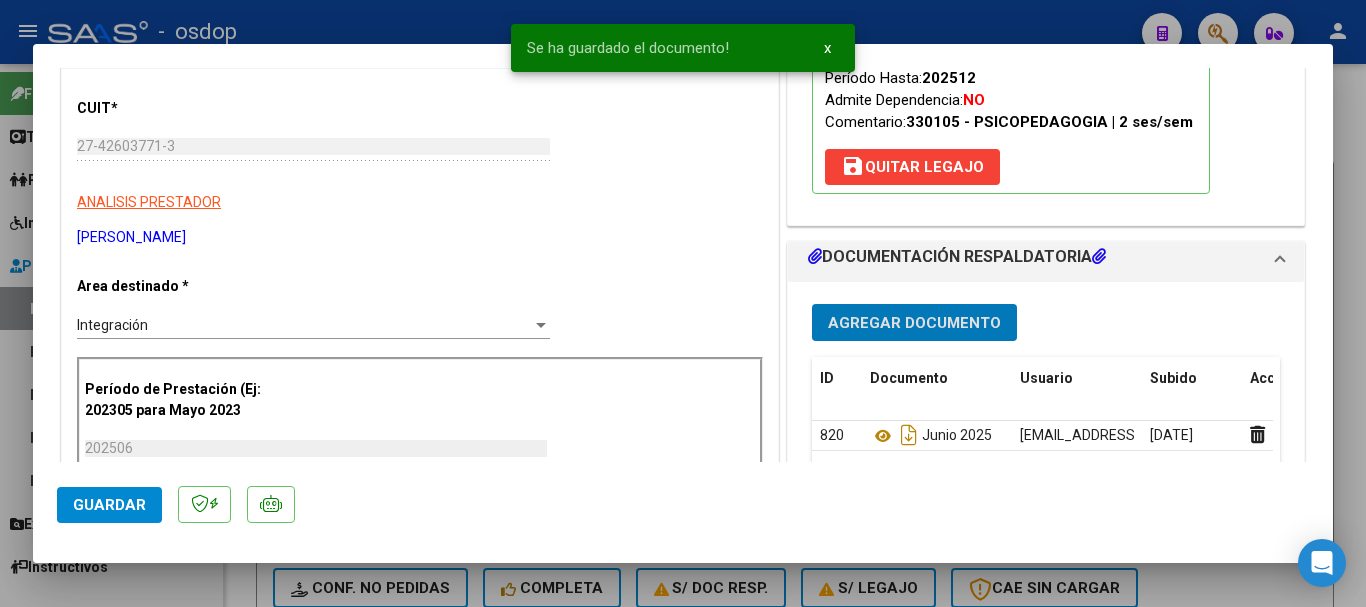 type 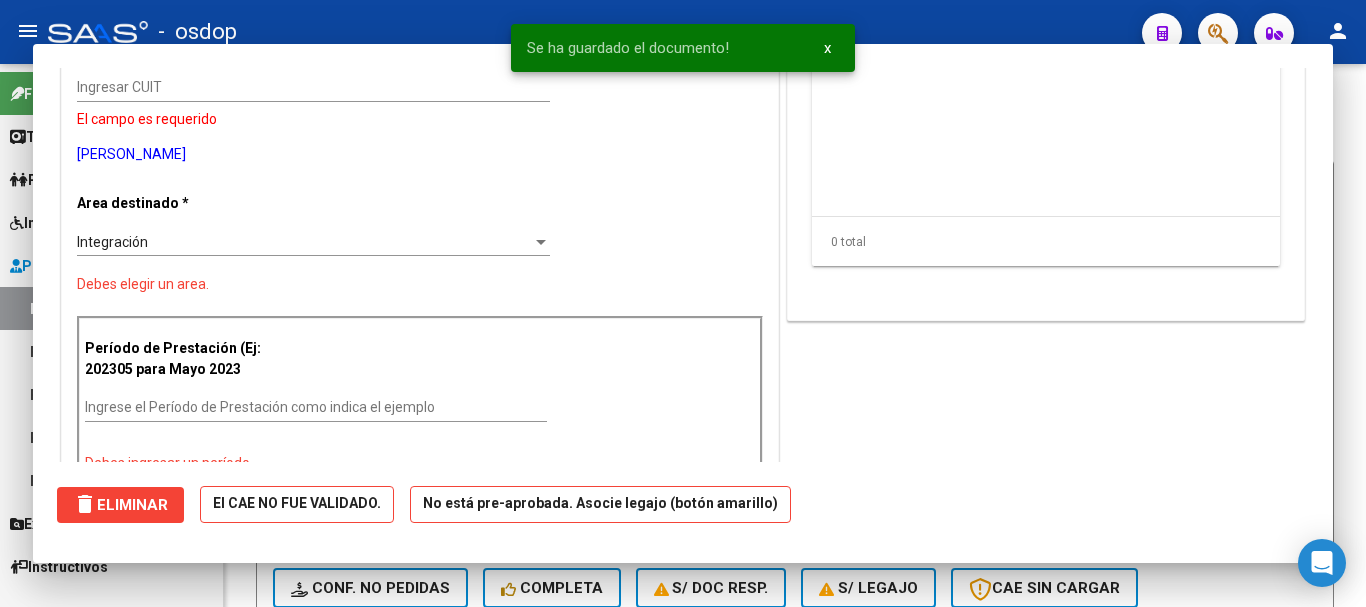 scroll, scrollTop: 0, scrollLeft: 0, axis: both 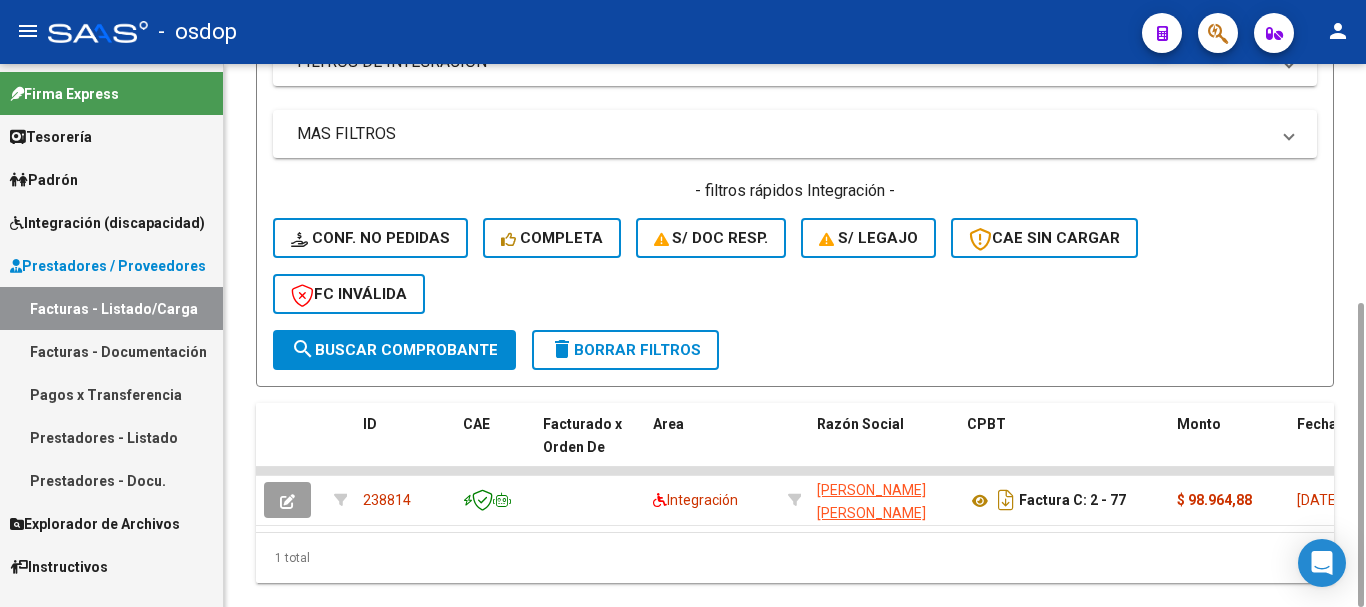 click on "delete  Borrar Filtros" 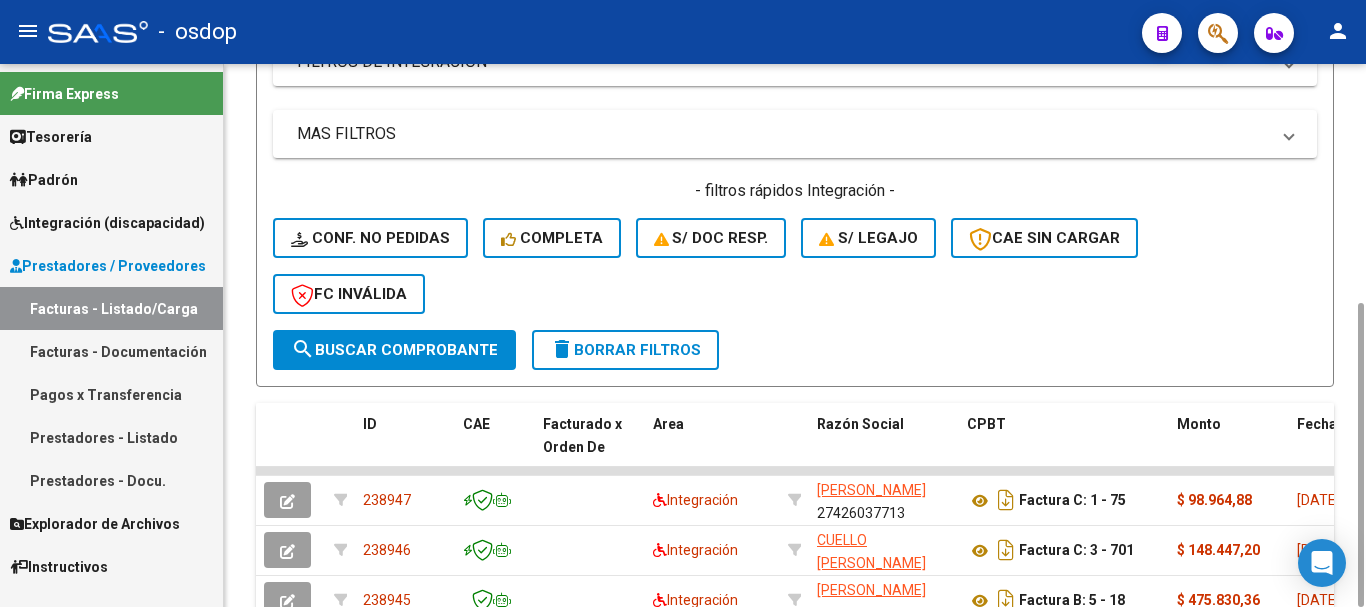 click on "delete  Borrar Filtros" 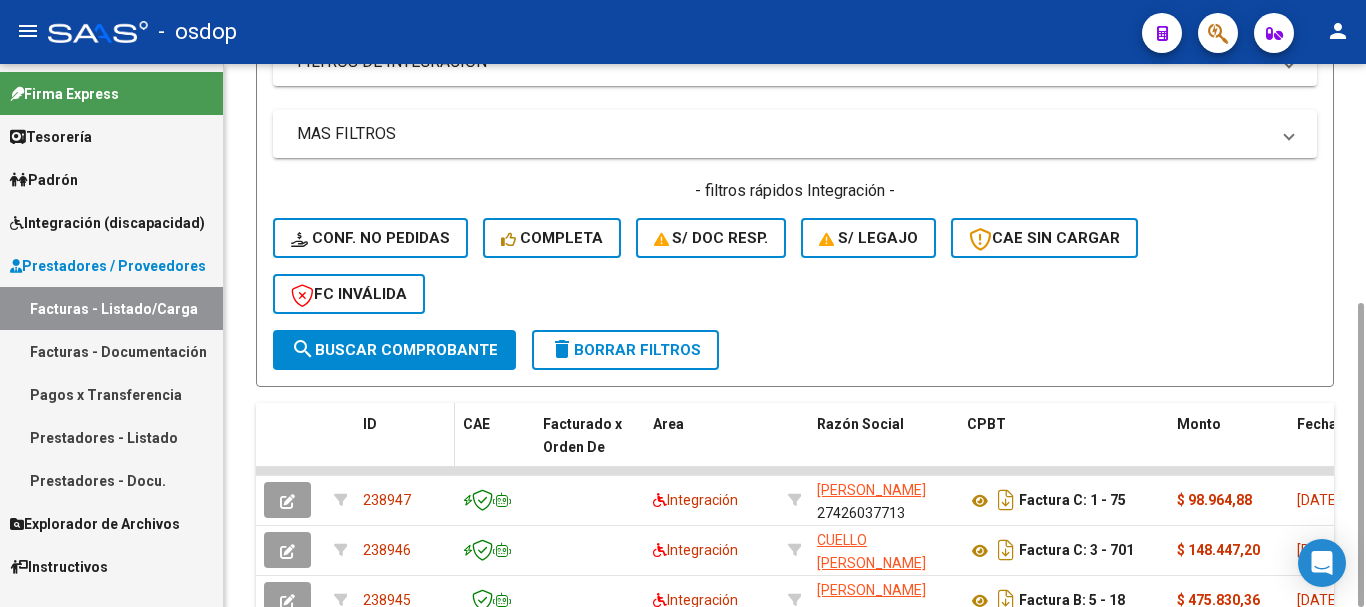click on "ID" 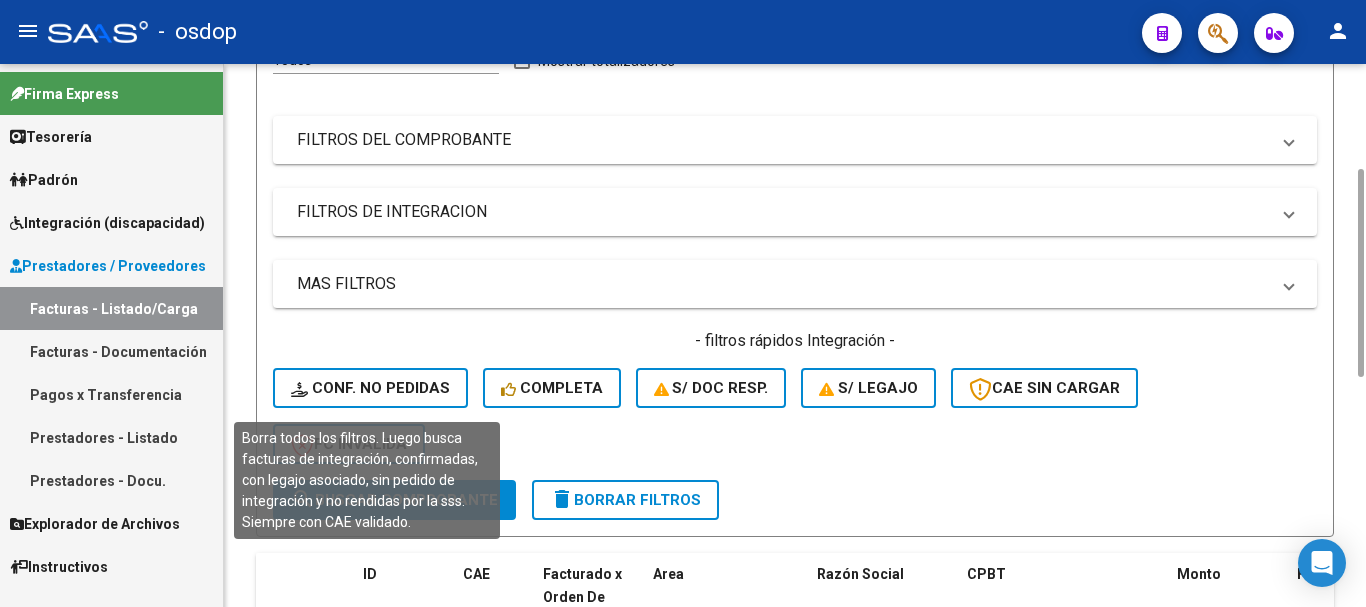 scroll, scrollTop: 0, scrollLeft: 0, axis: both 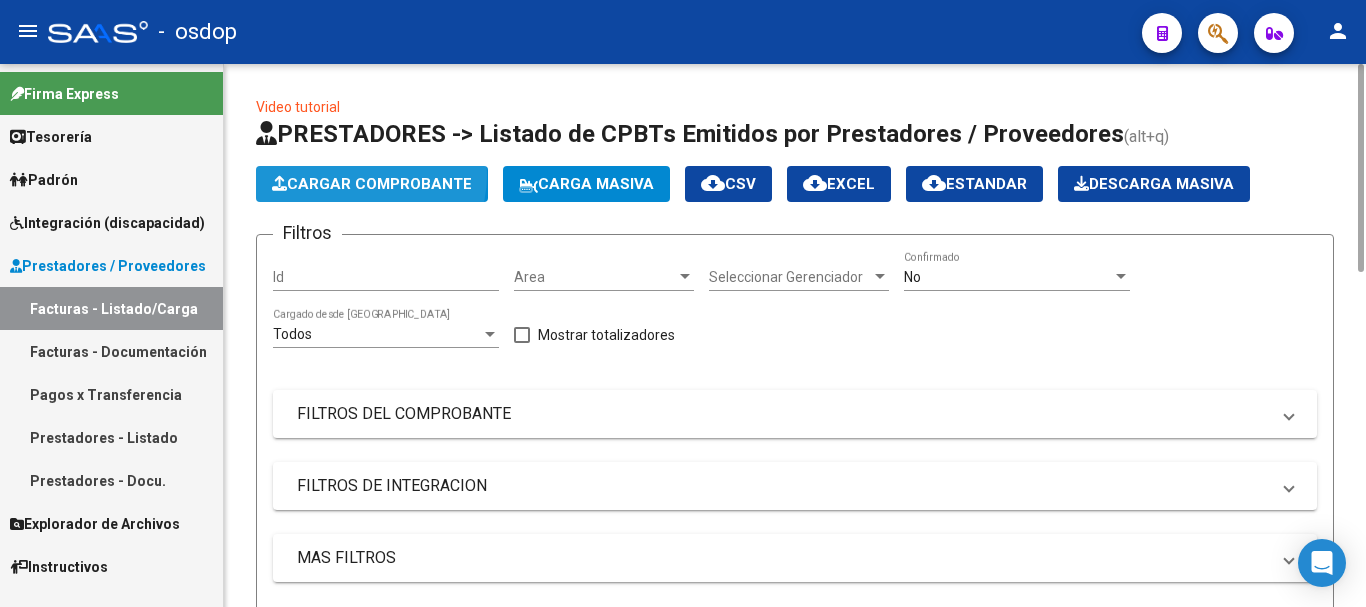 click on "Cargar Comprobante" 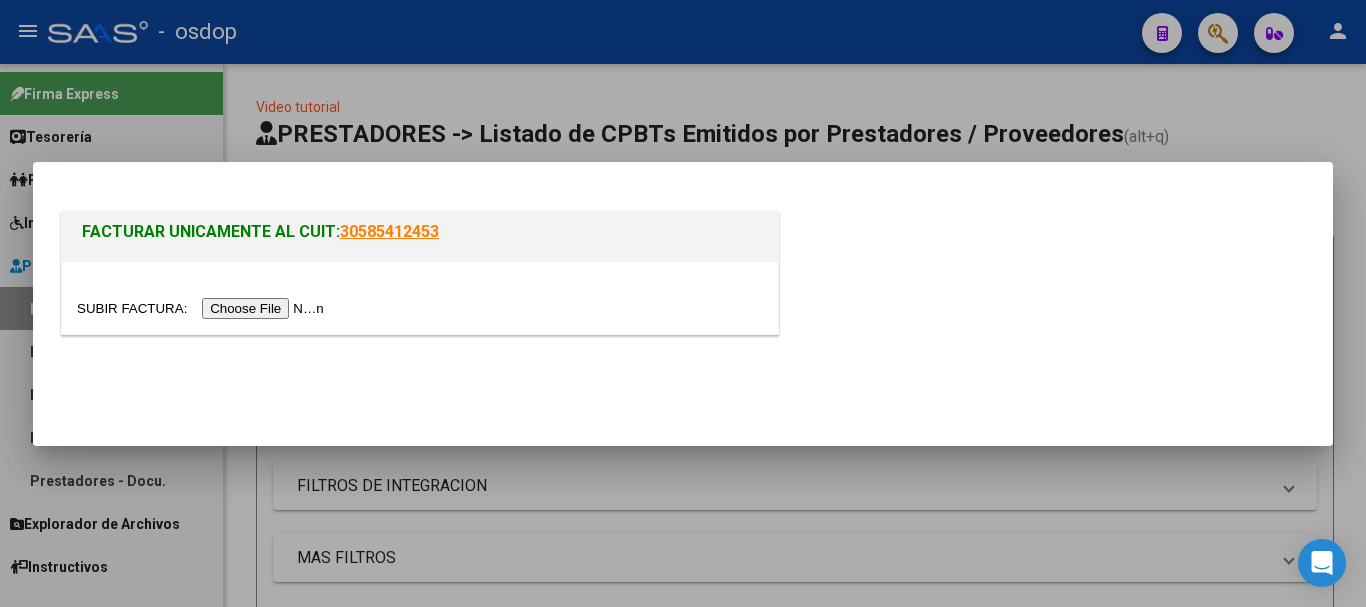 click at bounding box center [203, 308] 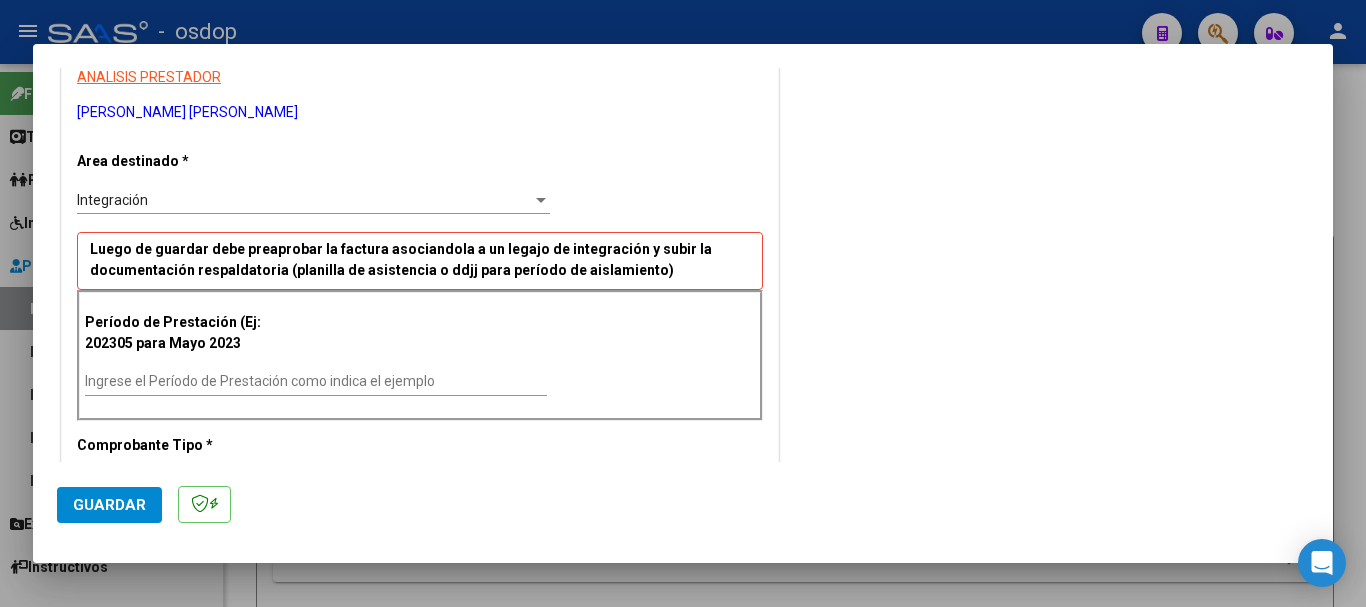 scroll, scrollTop: 400, scrollLeft: 0, axis: vertical 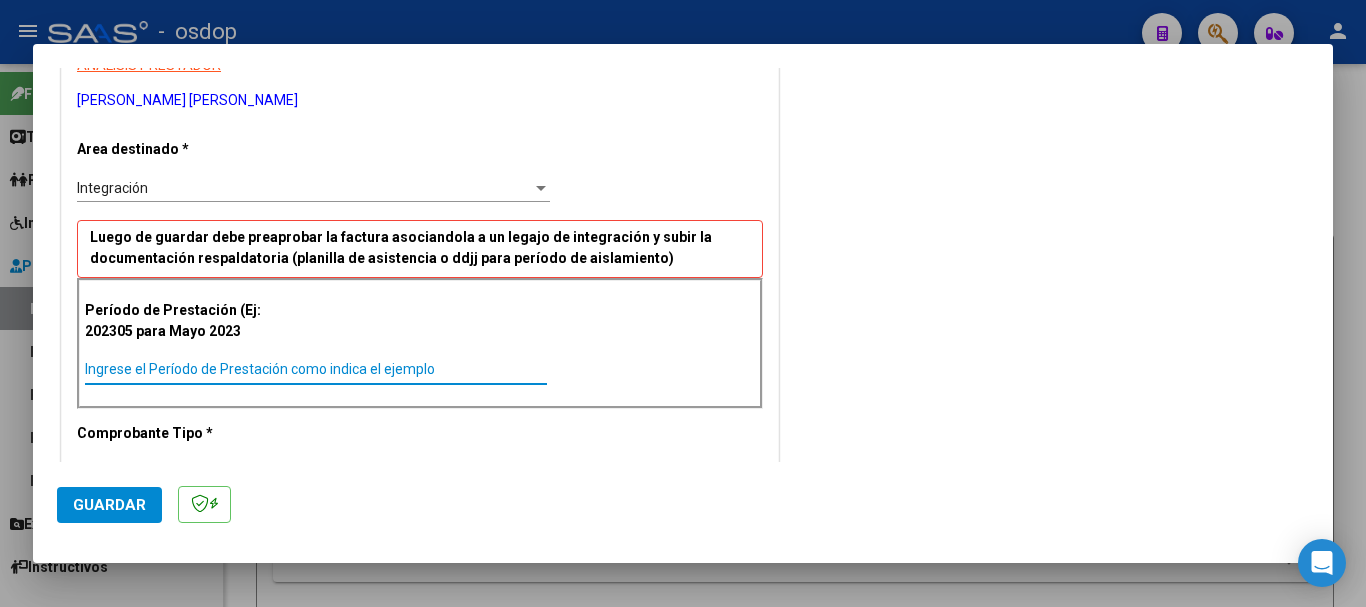 click on "Ingrese el Período de Prestación como indica el ejemplo" at bounding box center [316, 369] 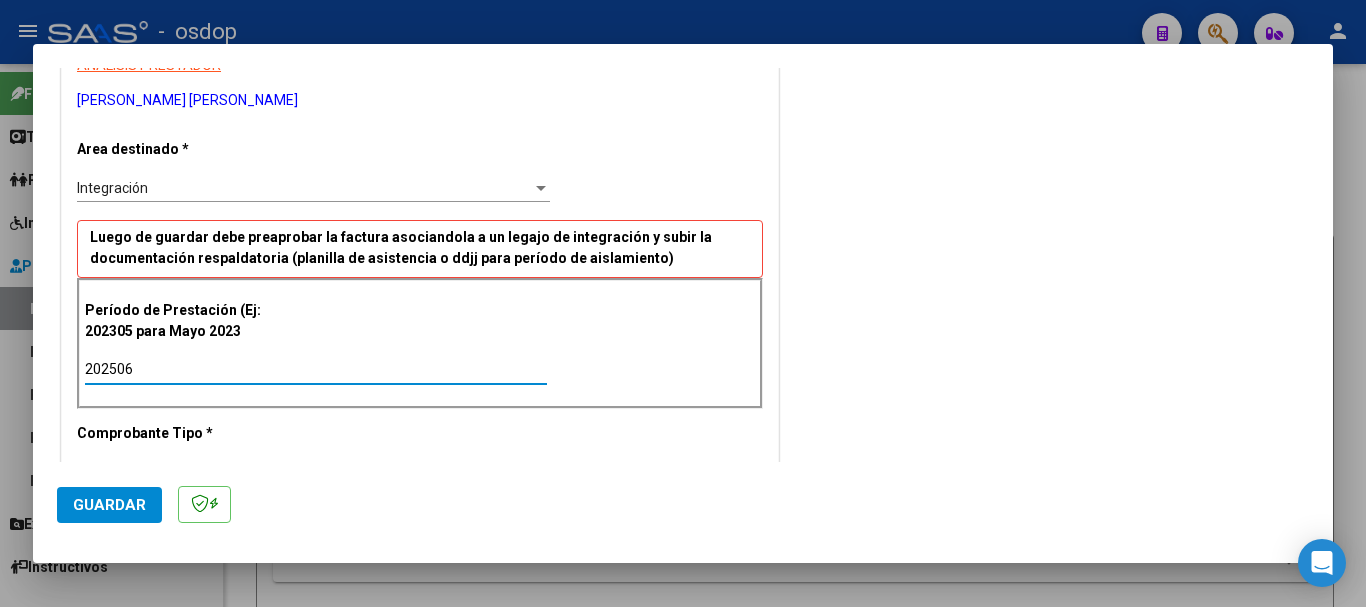 type on "202506" 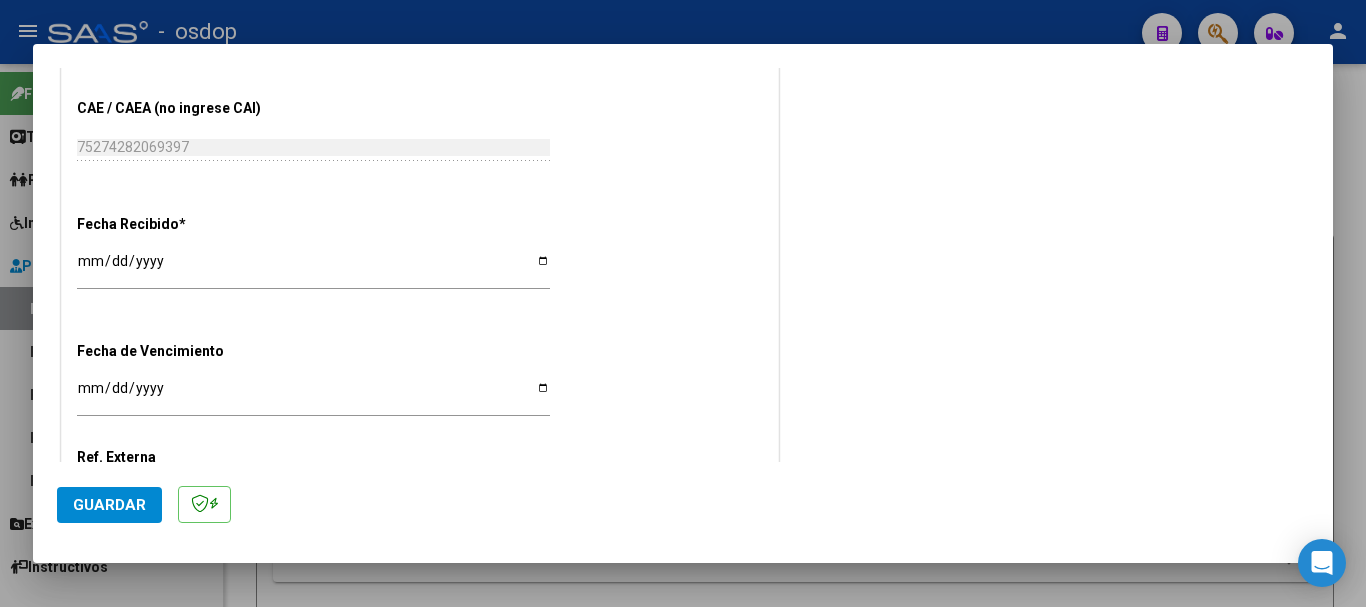 scroll, scrollTop: 1312, scrollLeft: 0, axis: vertical 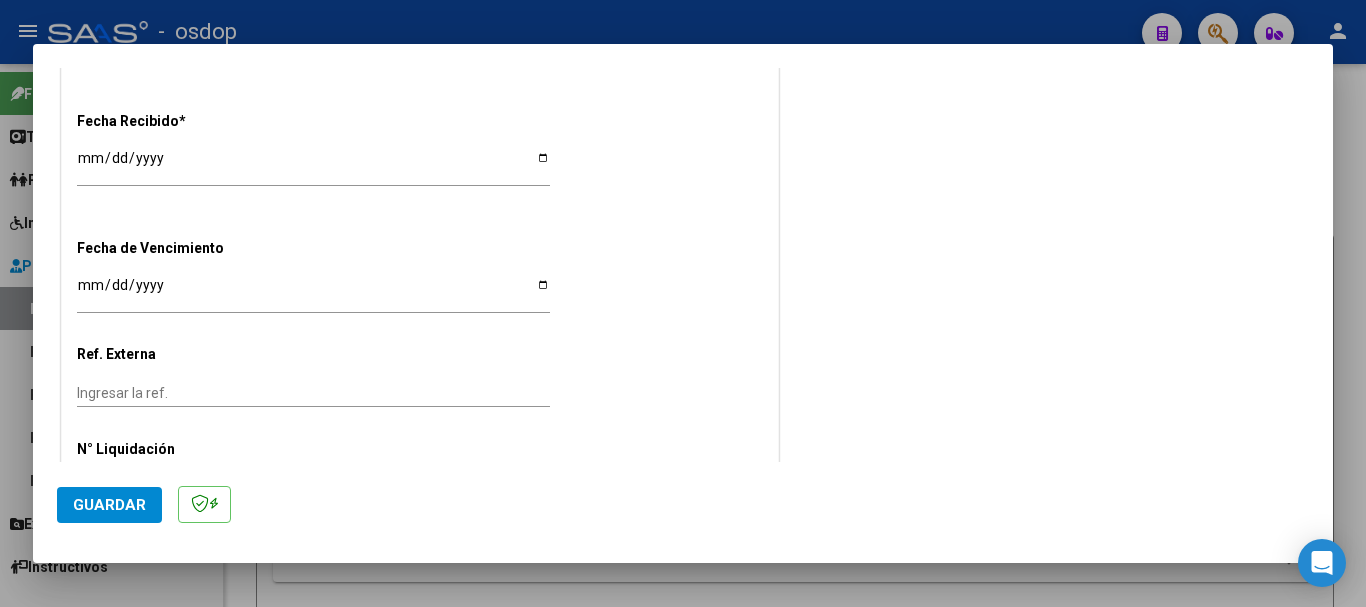 click on "Guardar" 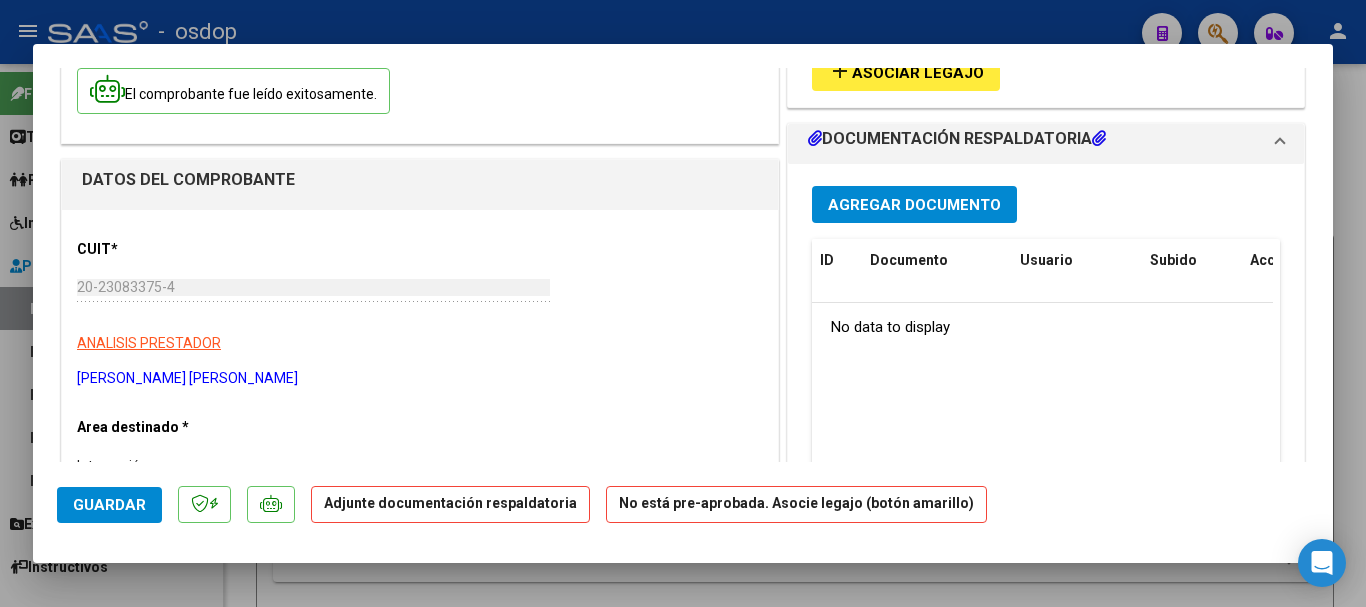 scroll, scrollTop: 0, scrollLeft: 0, axis: both 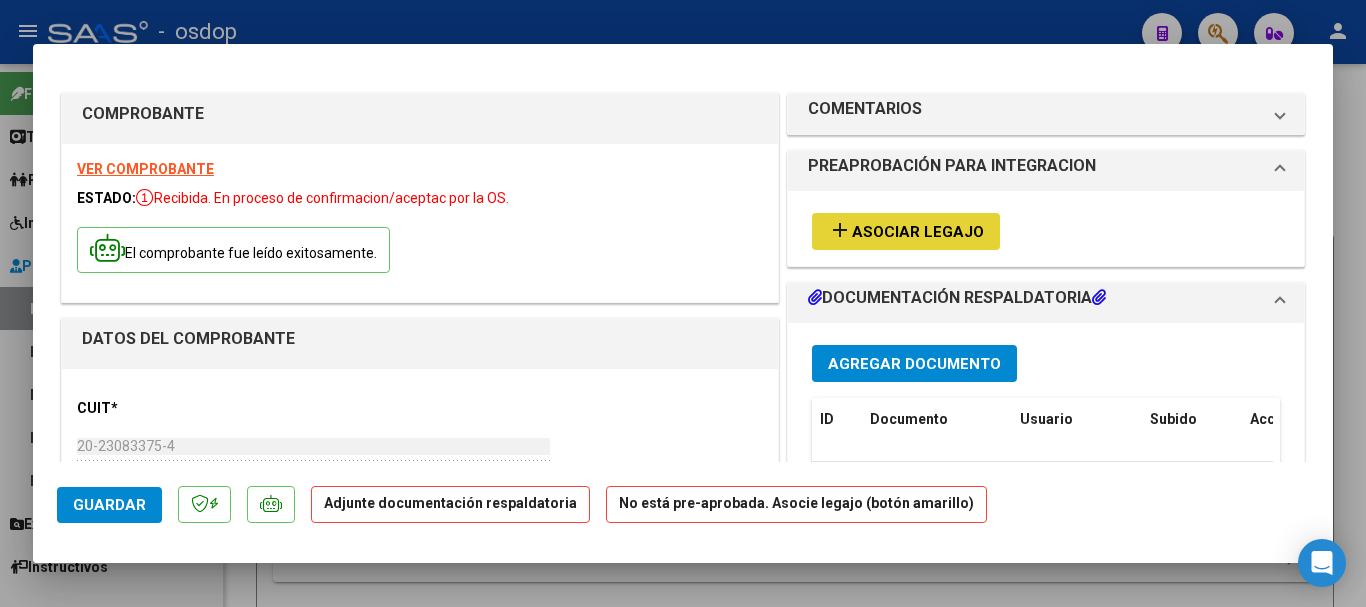 click on "Asociar Legajo" at bounding box center [918, 232] 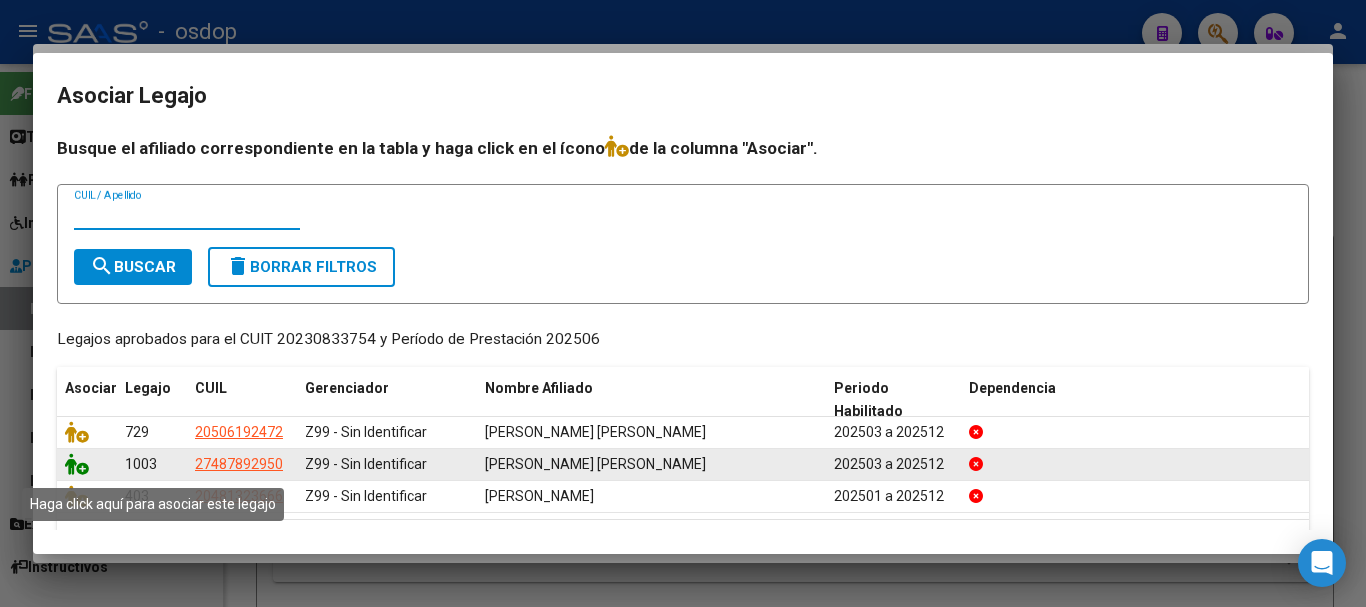 click 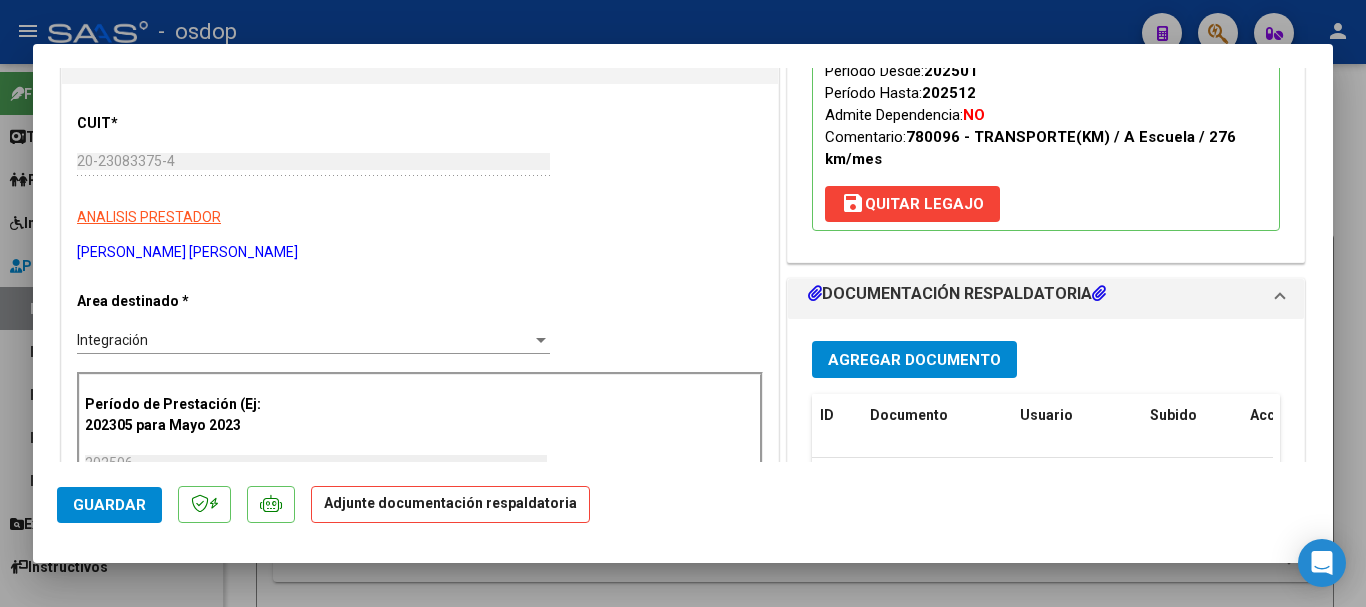 scroll, scrollTop: 400, scrollLeft: 0, axis: vertical 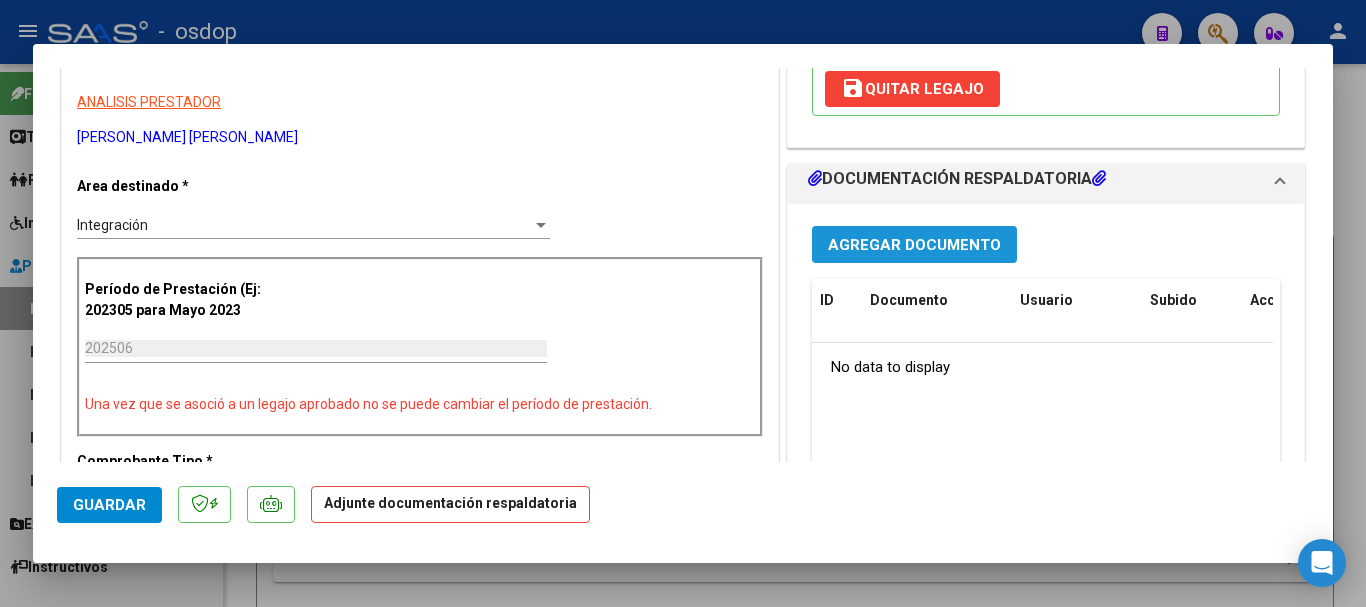 click on "Agregar Documento" at bounding box center (914, 245) 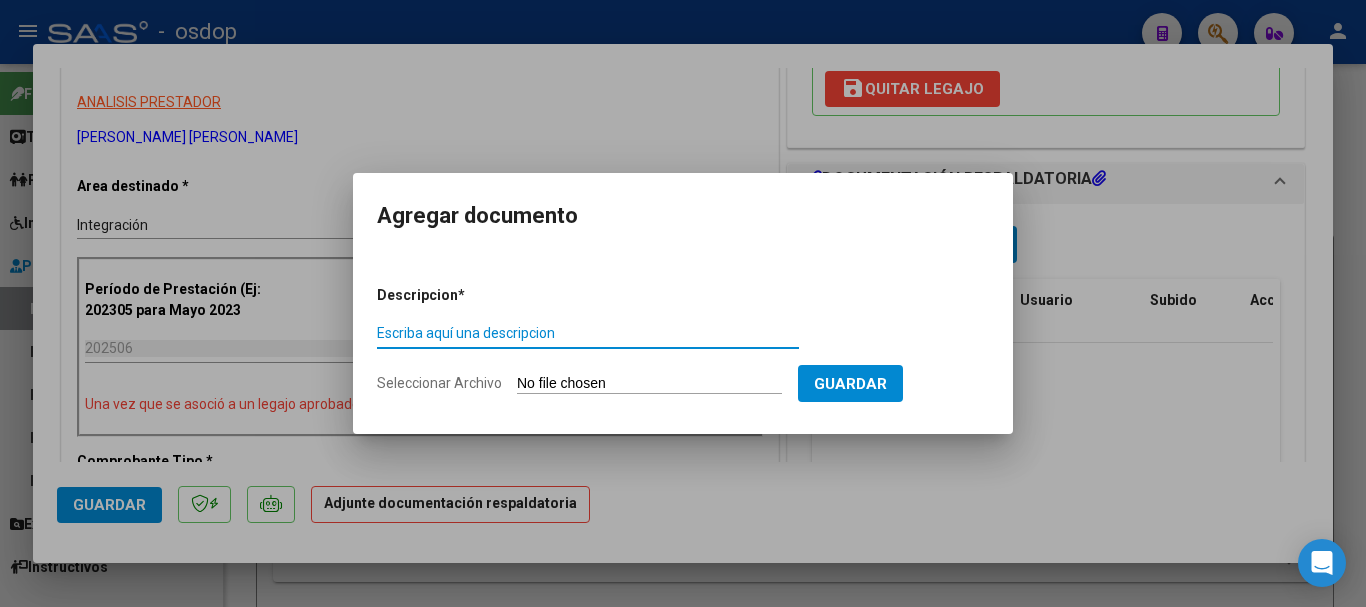 click on "Escriba aquí una descripcion" at bounding box center (588, 333) 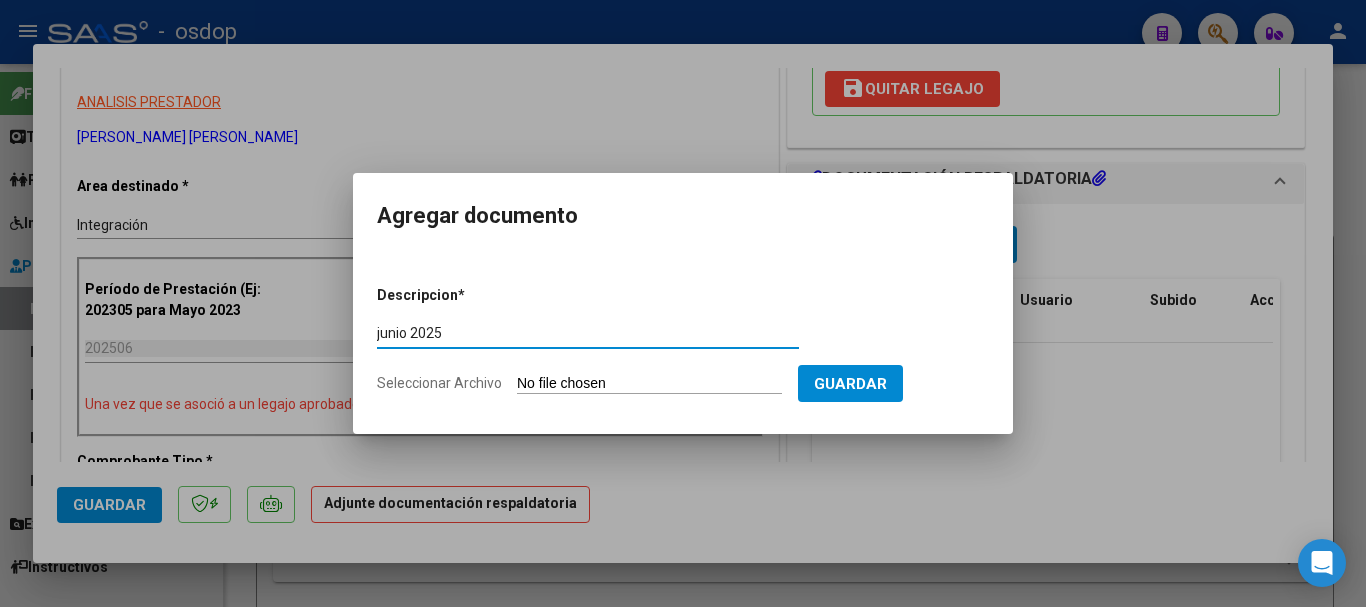 type on "junio 2025" 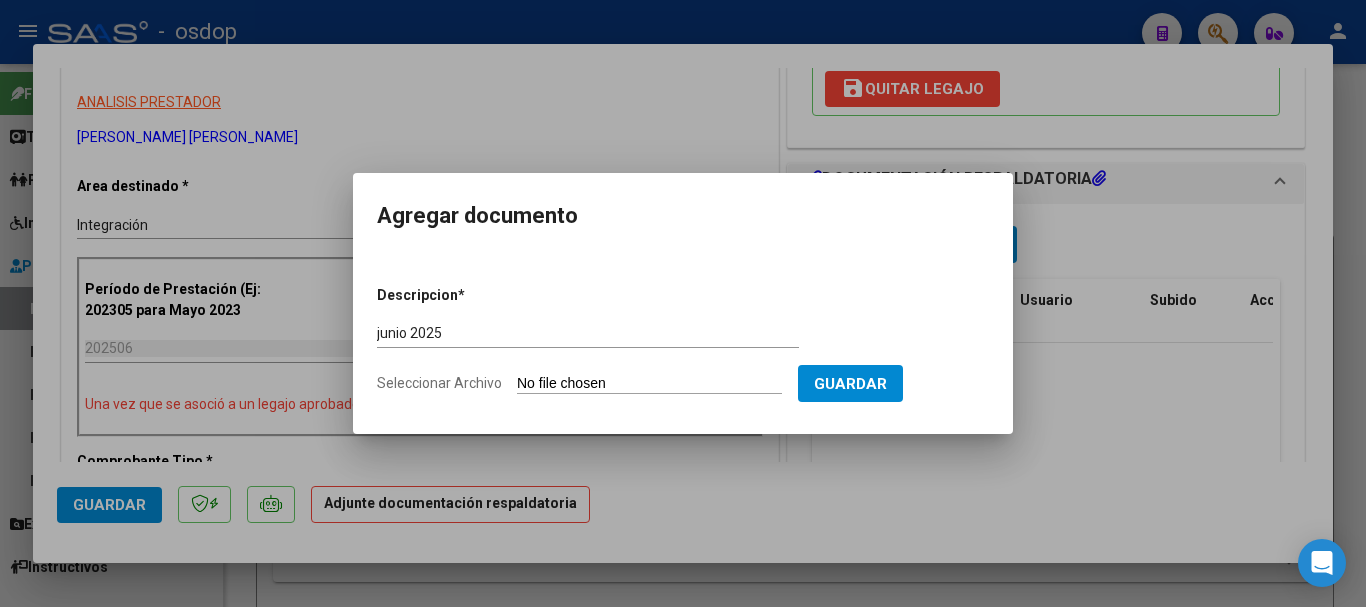 click on "Seleccionar Archivo" at bounding box center (649, 384) 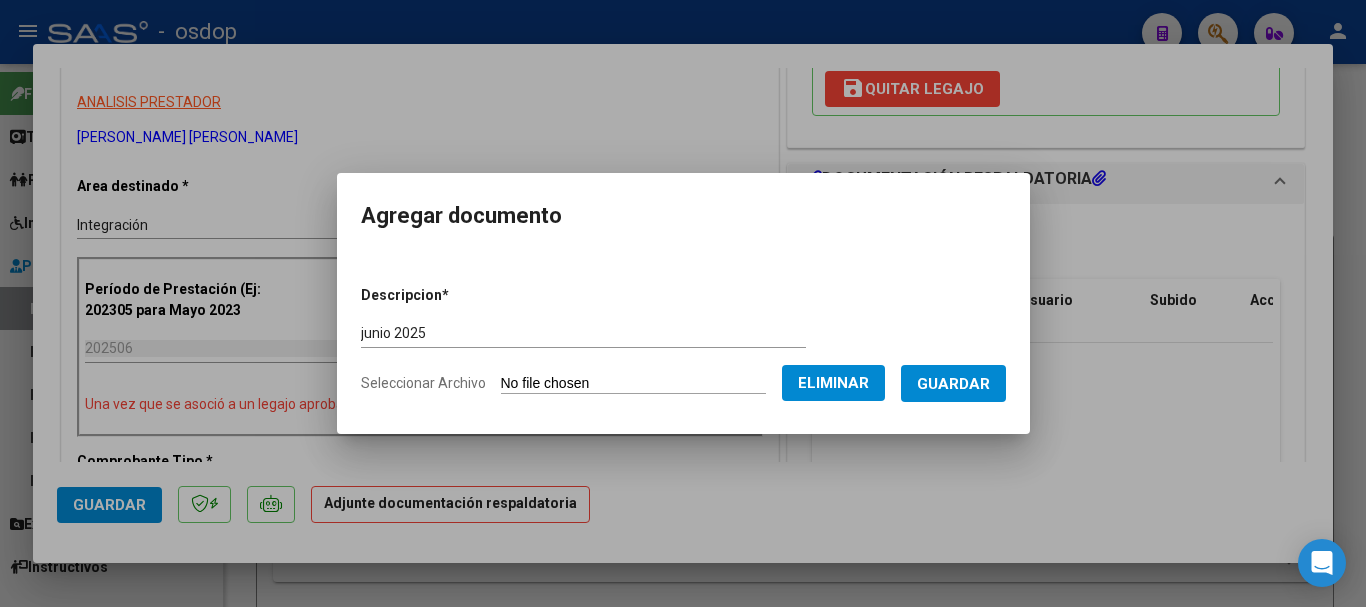 click on "Guardar" at bounding box center [953, 383] 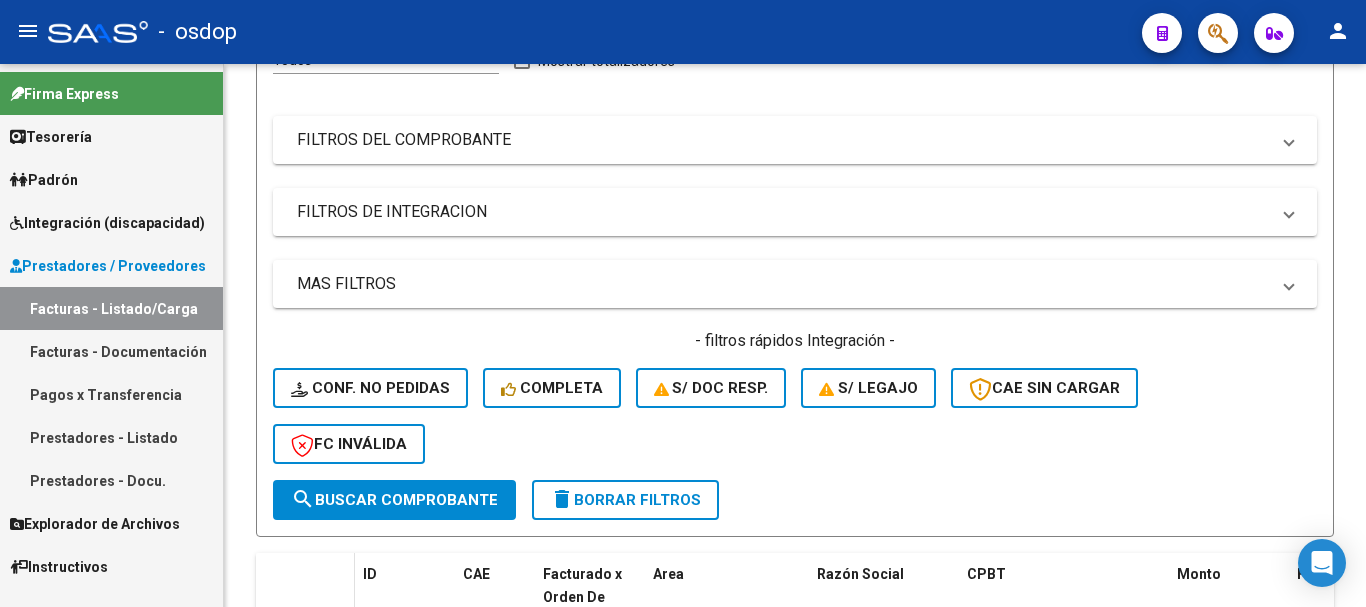 scroll, scrollTop: 674, scrollLeft: 0, axis: vertical 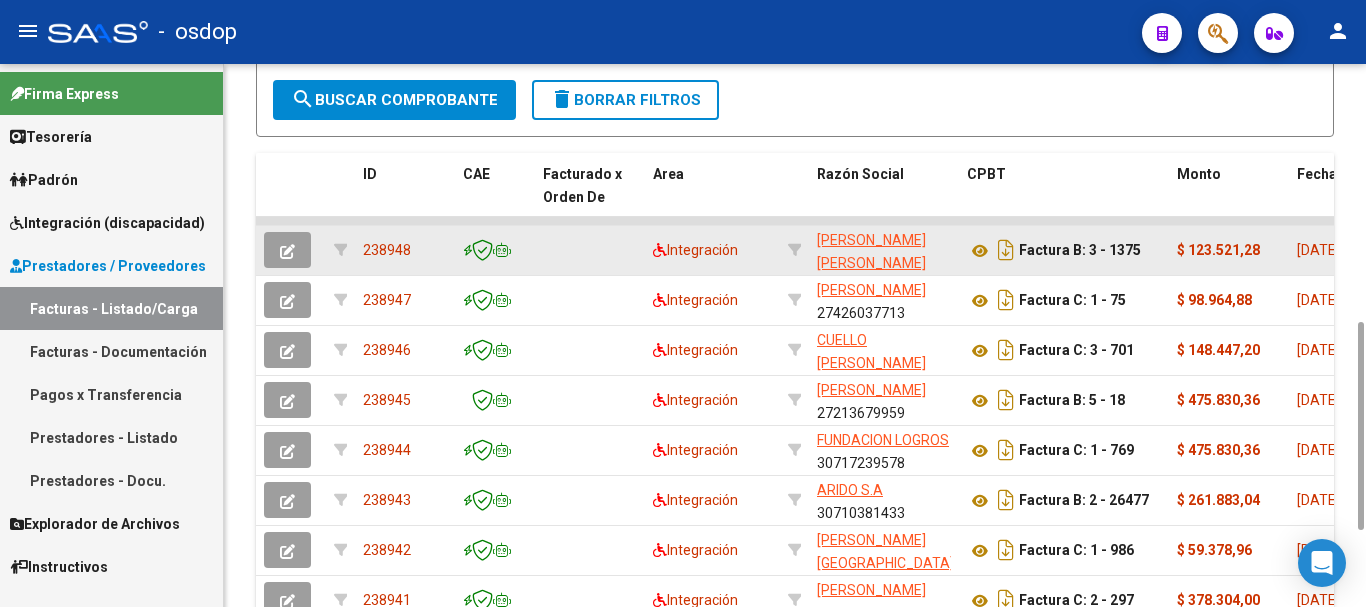 click 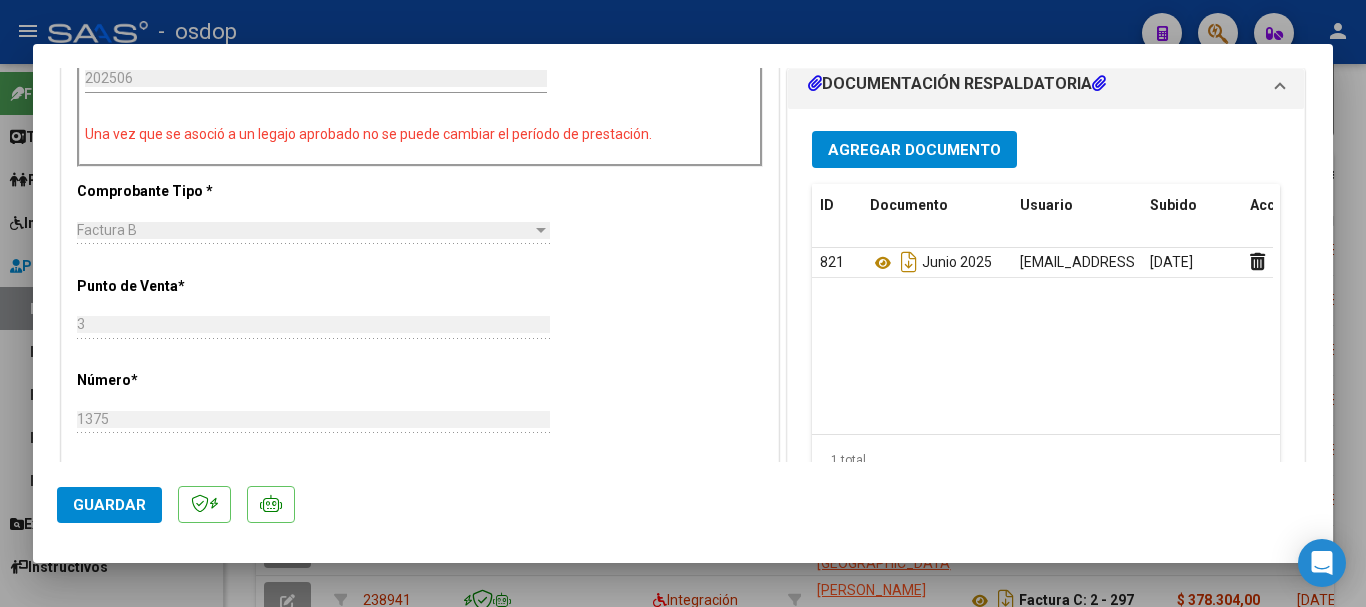scroll, scrollTop: 700, scrollLeft: 0, axis: vertical 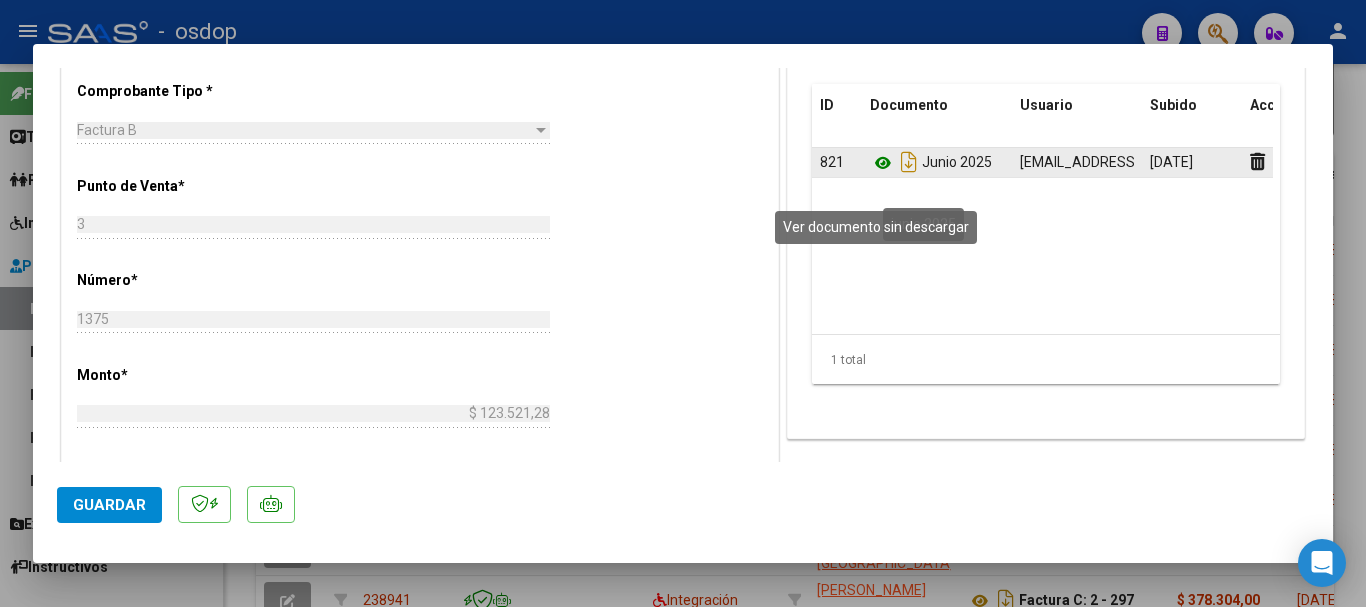 click 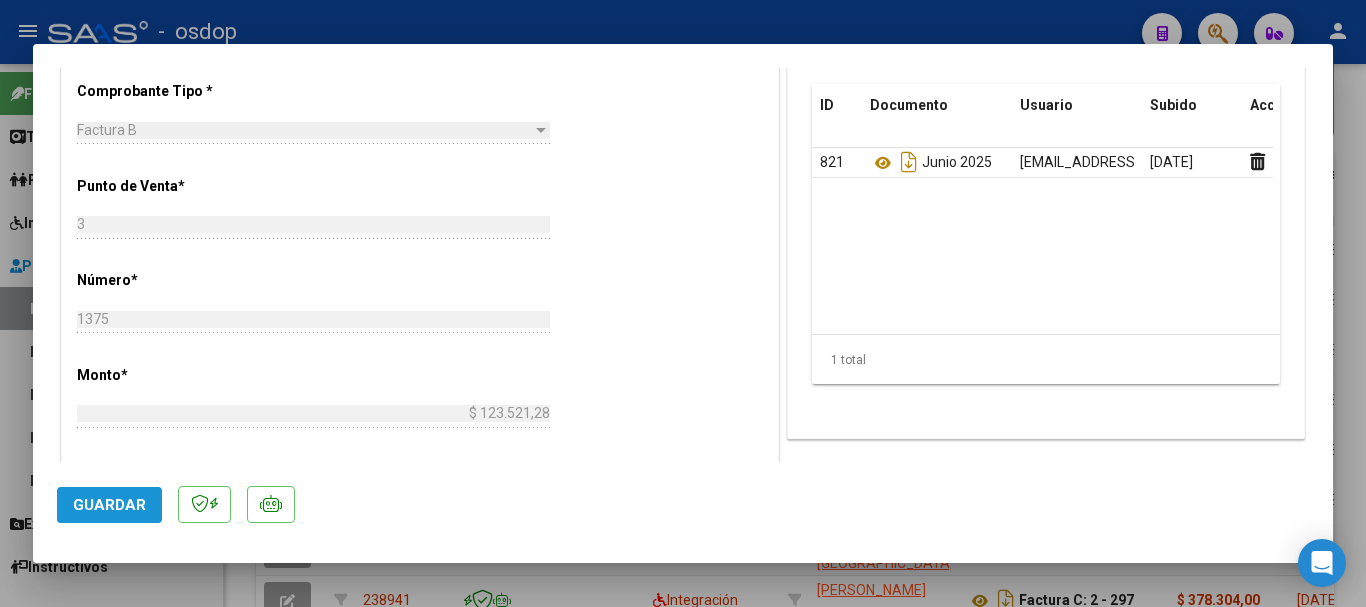 click on "Guardar" 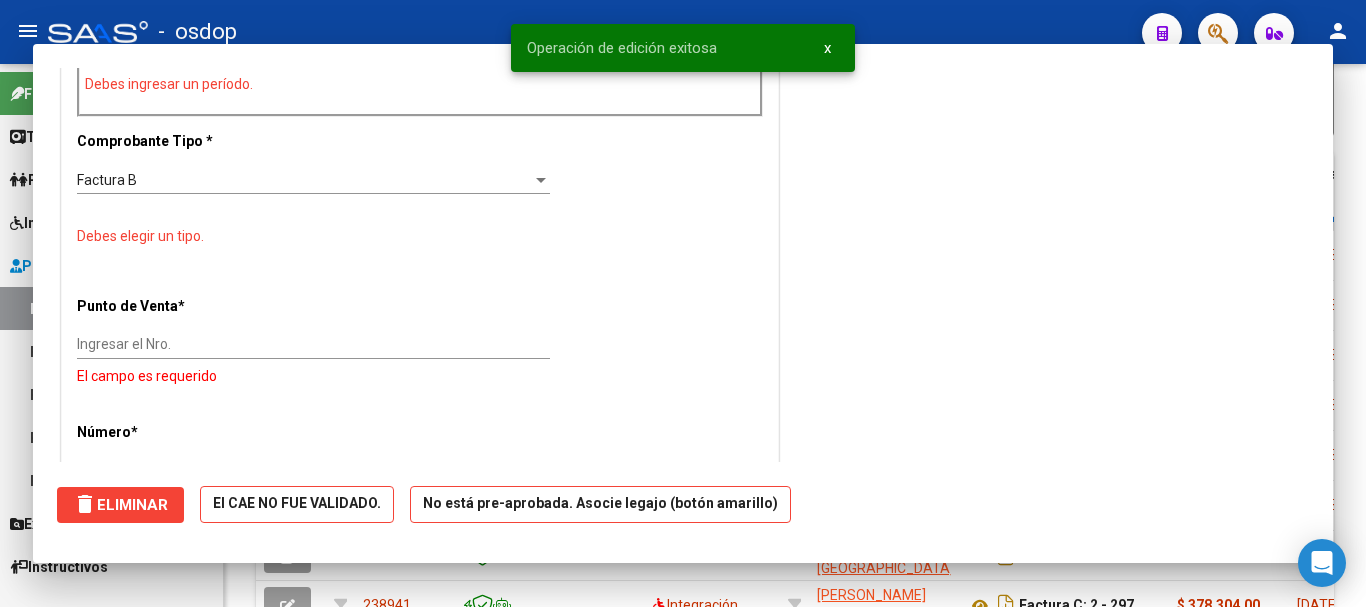 scroll, scrollTop: 0, scrollLeft: 0, axis: both 